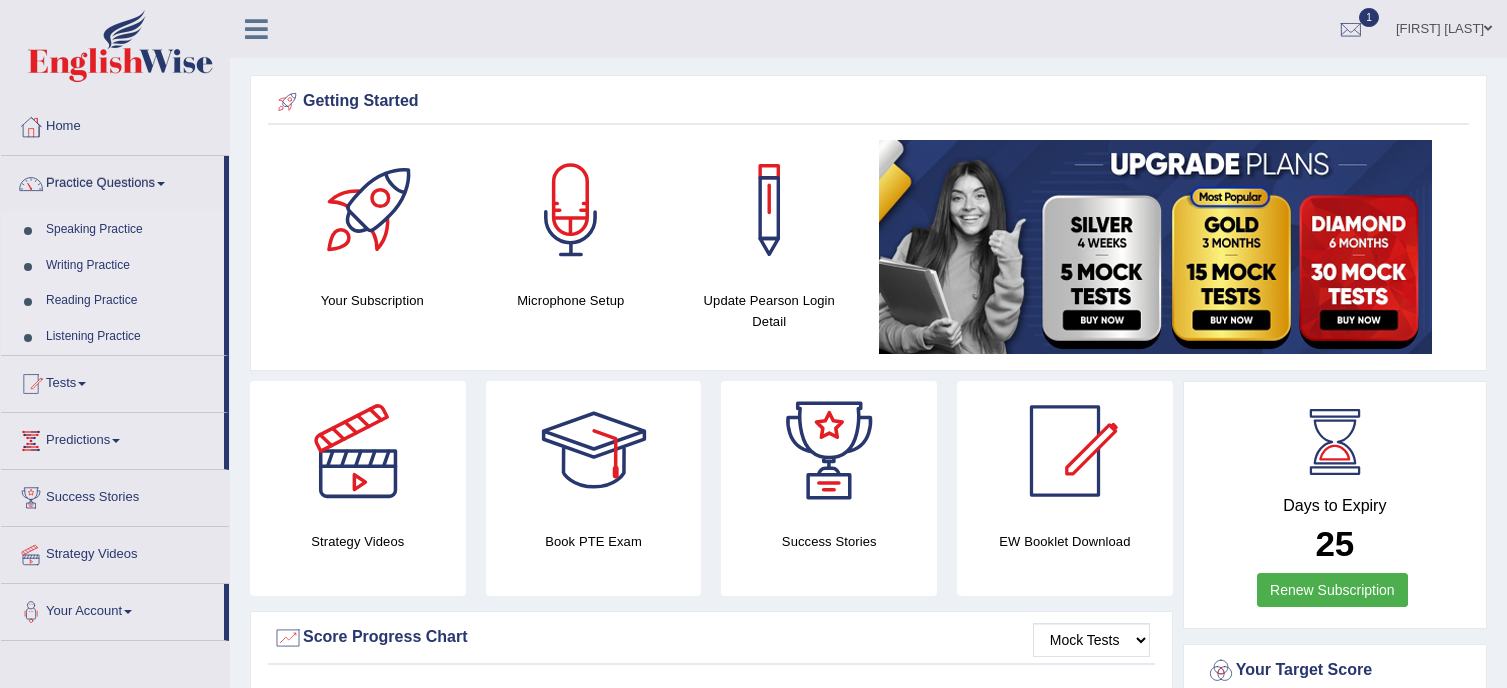 scroll, scrollTop: 0, scrollLeft: 0, axis: both 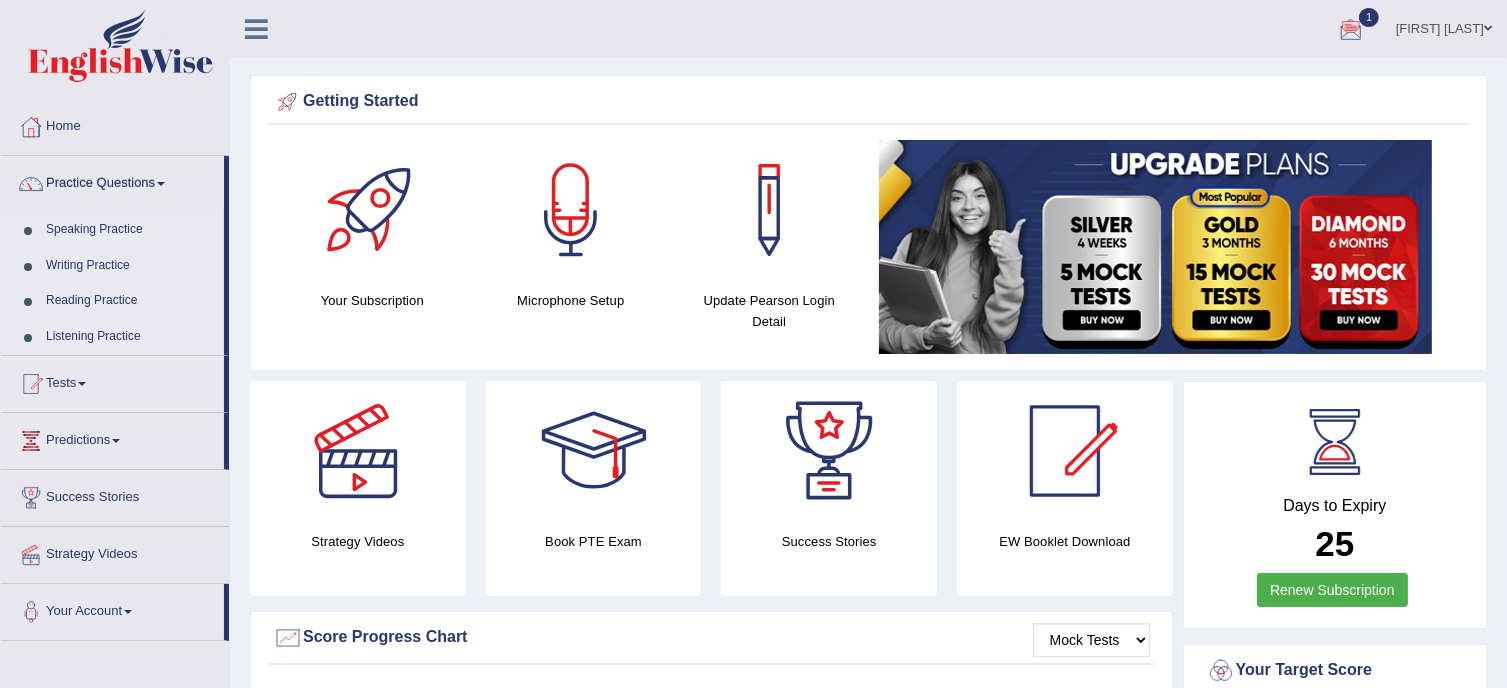 click at bounding box center [1351, 30] 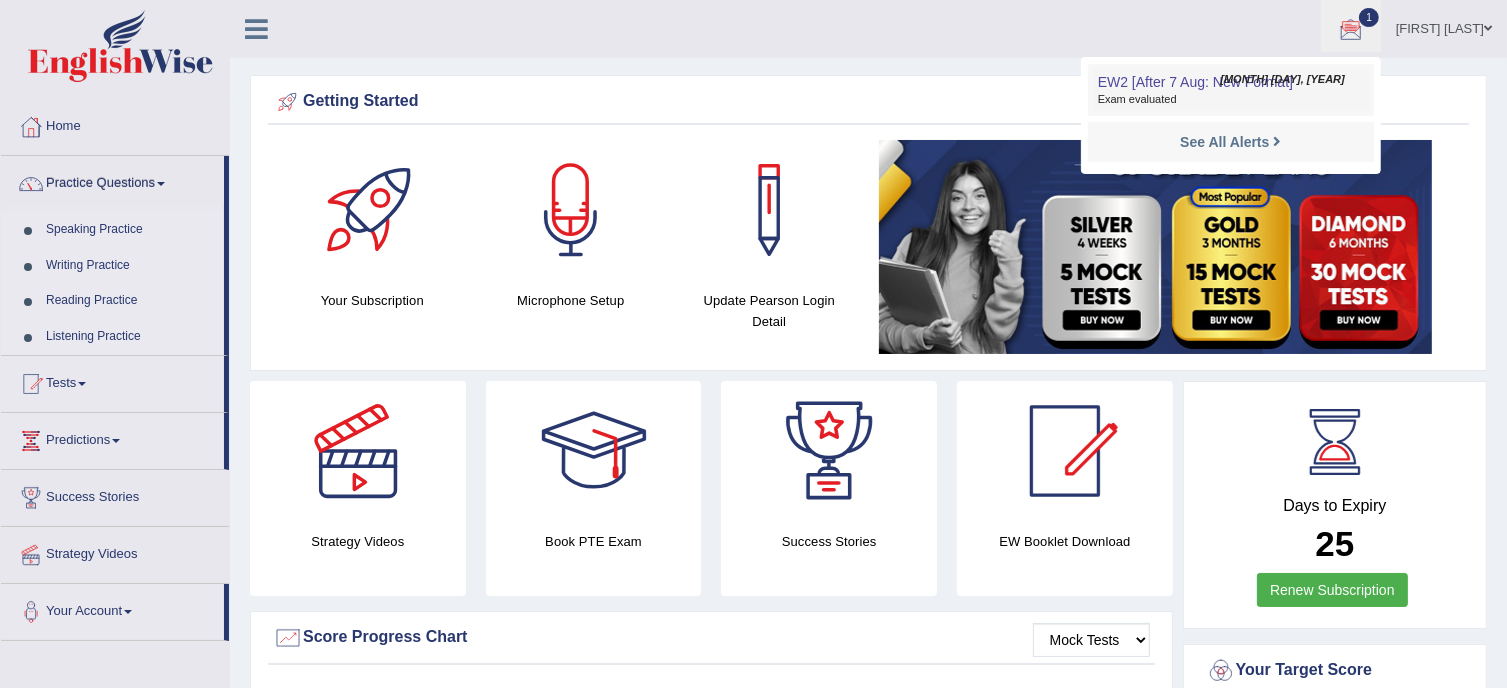 click on "EW2 [After 7 Aug: New Format]" at bounding box center [1195, 82] 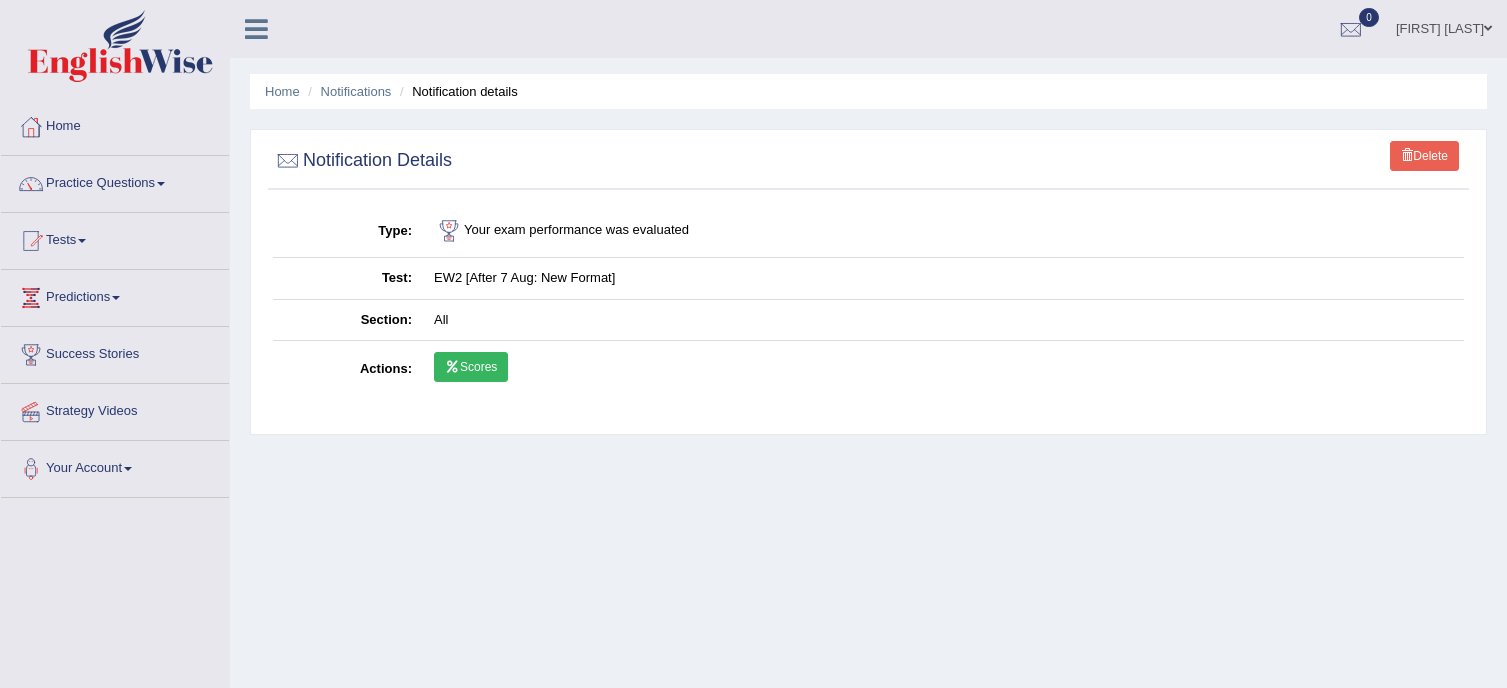 scroll, scrollTop: 0, scrollLeft: 0, axis: both 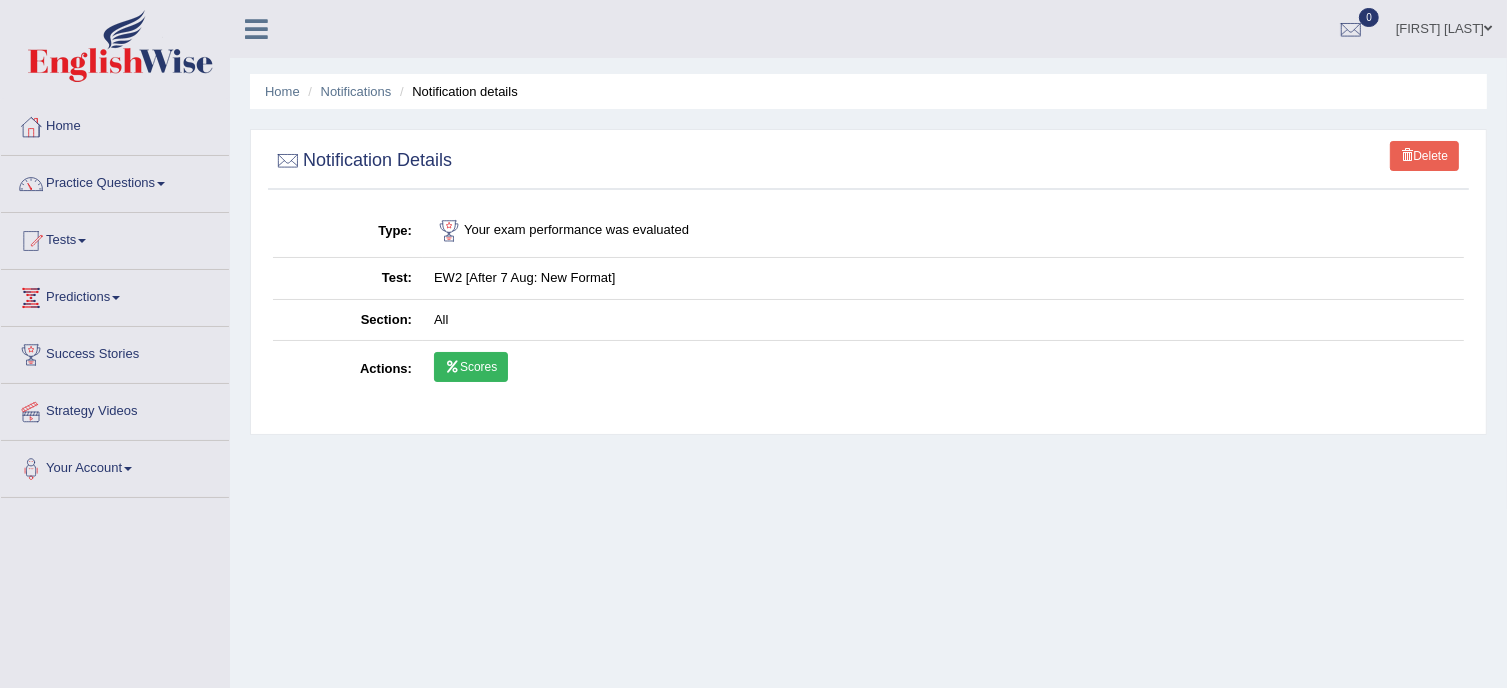 click on "Scores" at bounding box center (471, 367) 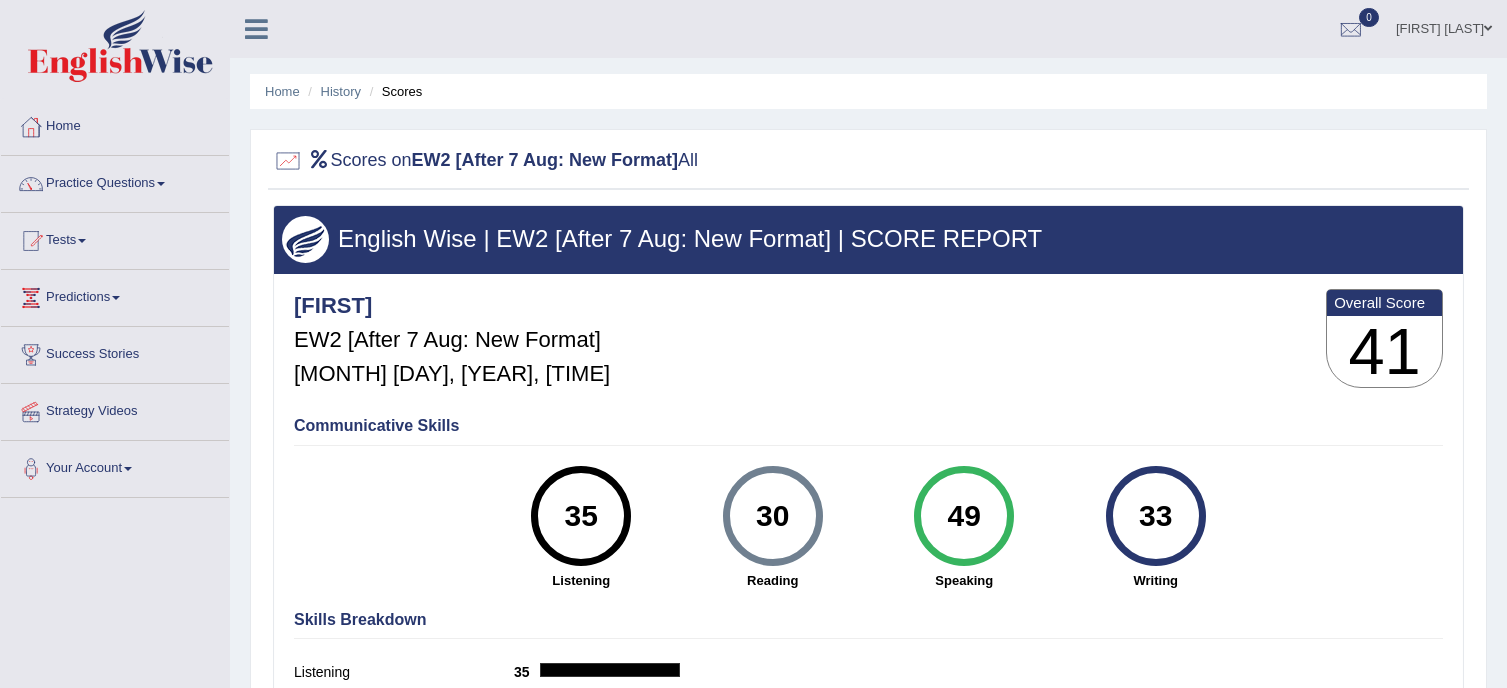 scroll, scrollTop: 0, scrollLeft: 0, axis: both 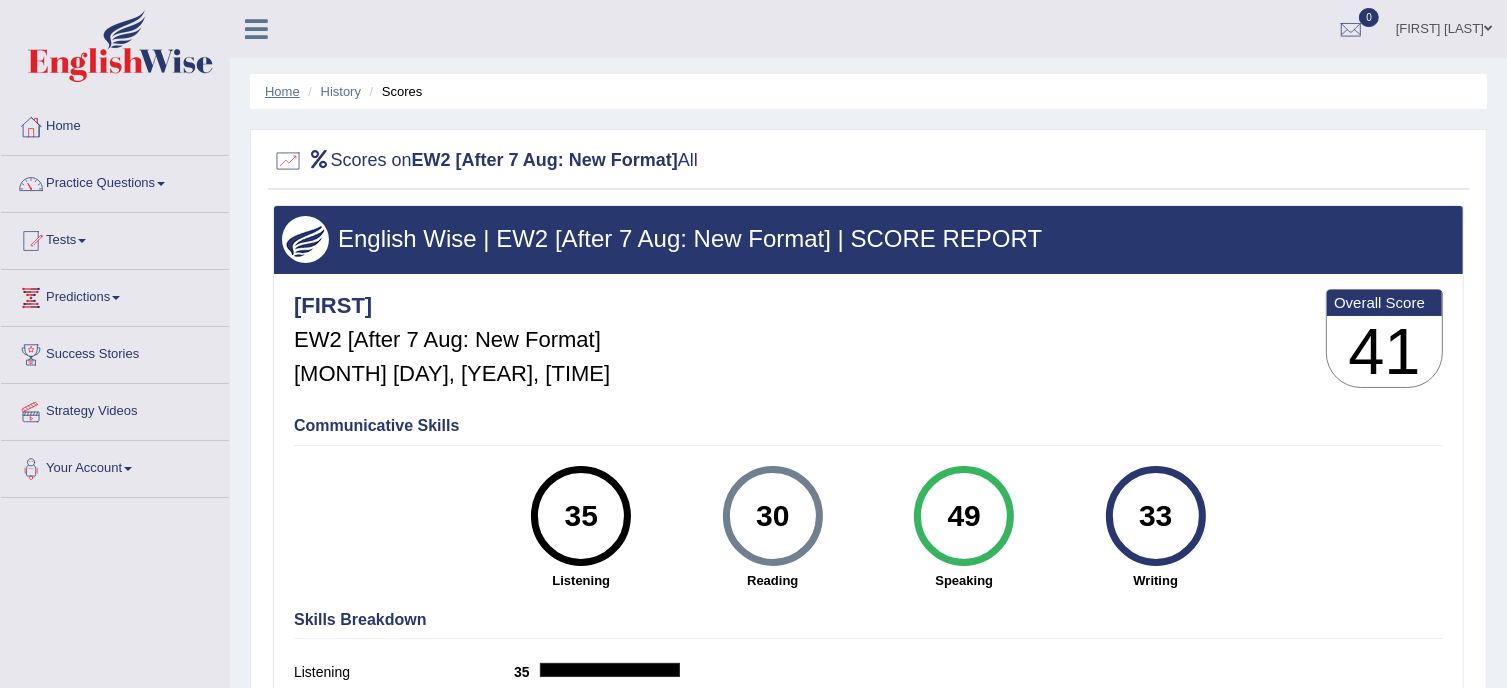 click on "Home" at bounding box center (282, 91) 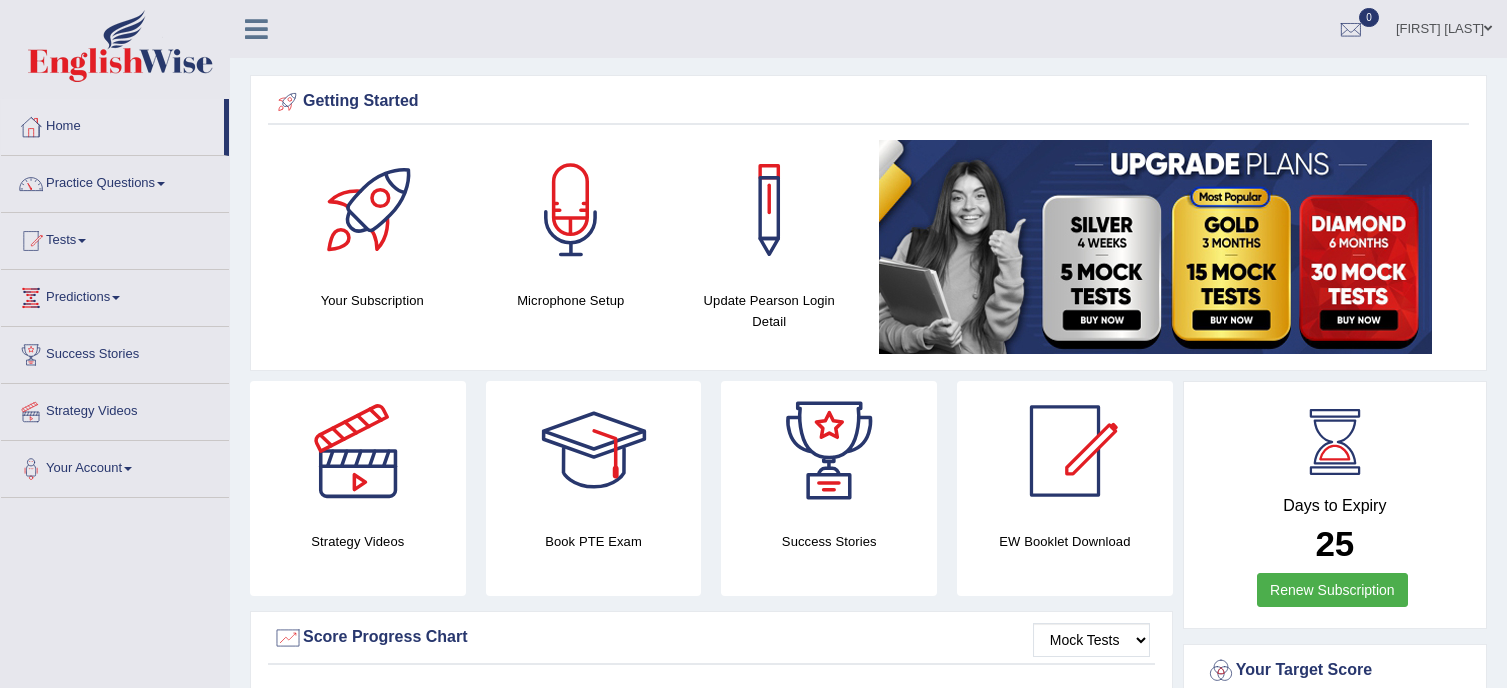scroll, scrollTop: 0, scrollLeft: 0, axis: both 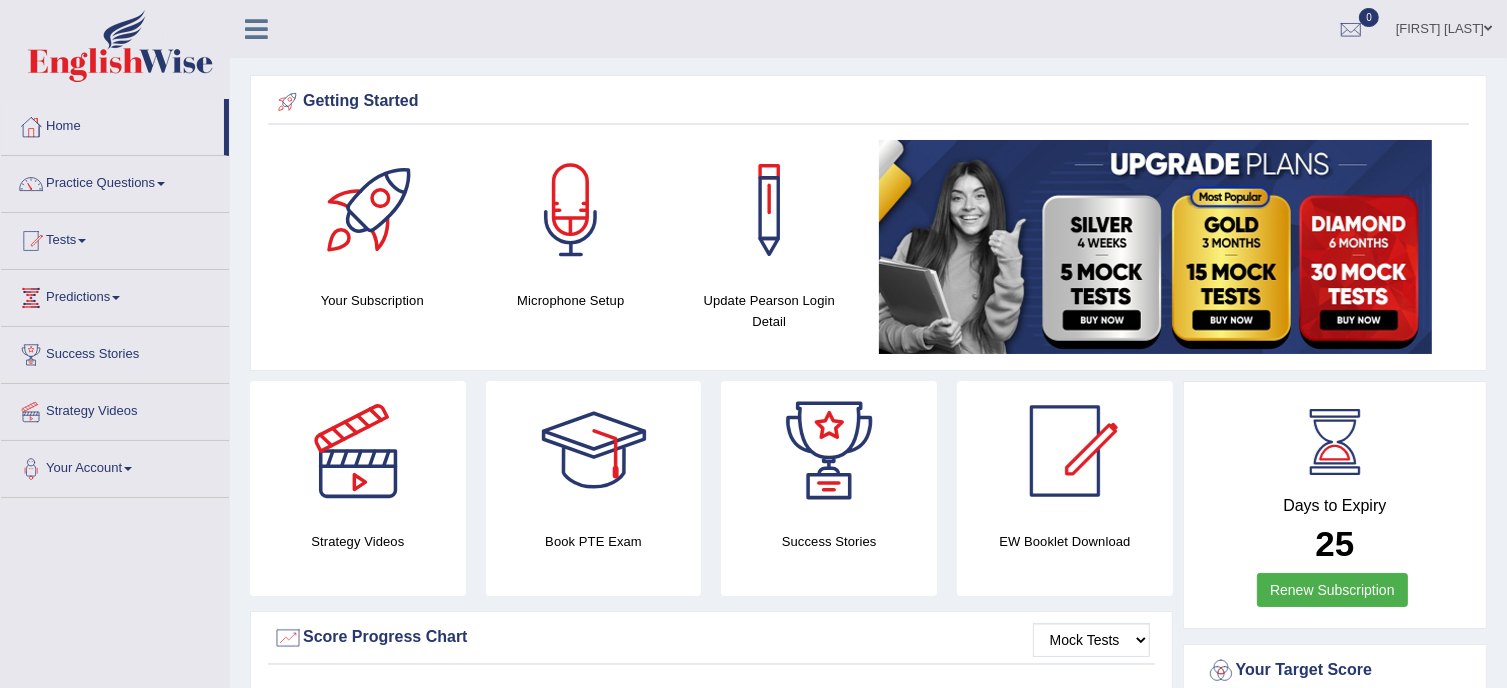 click at bounding box center (372, 210) 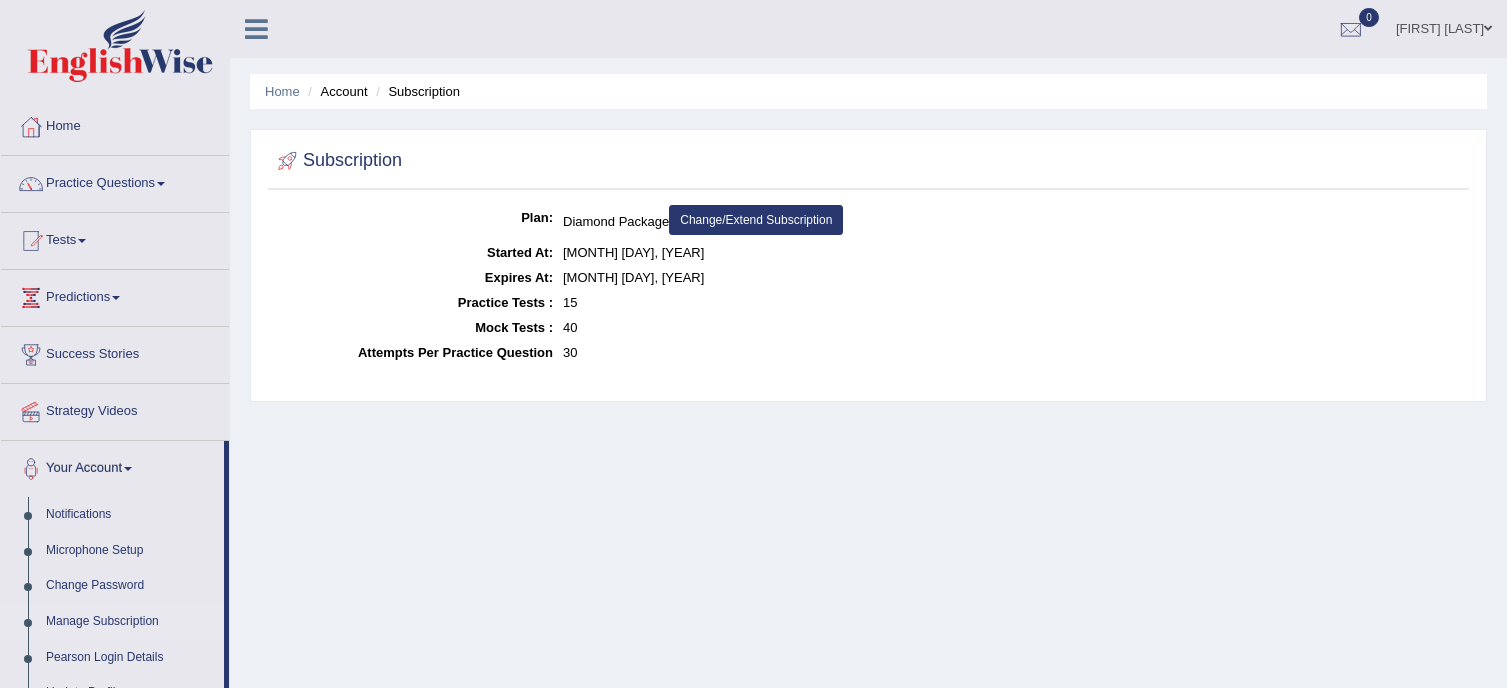 scroll, scrollTop: 0, scrollLeft: 0, axis: both 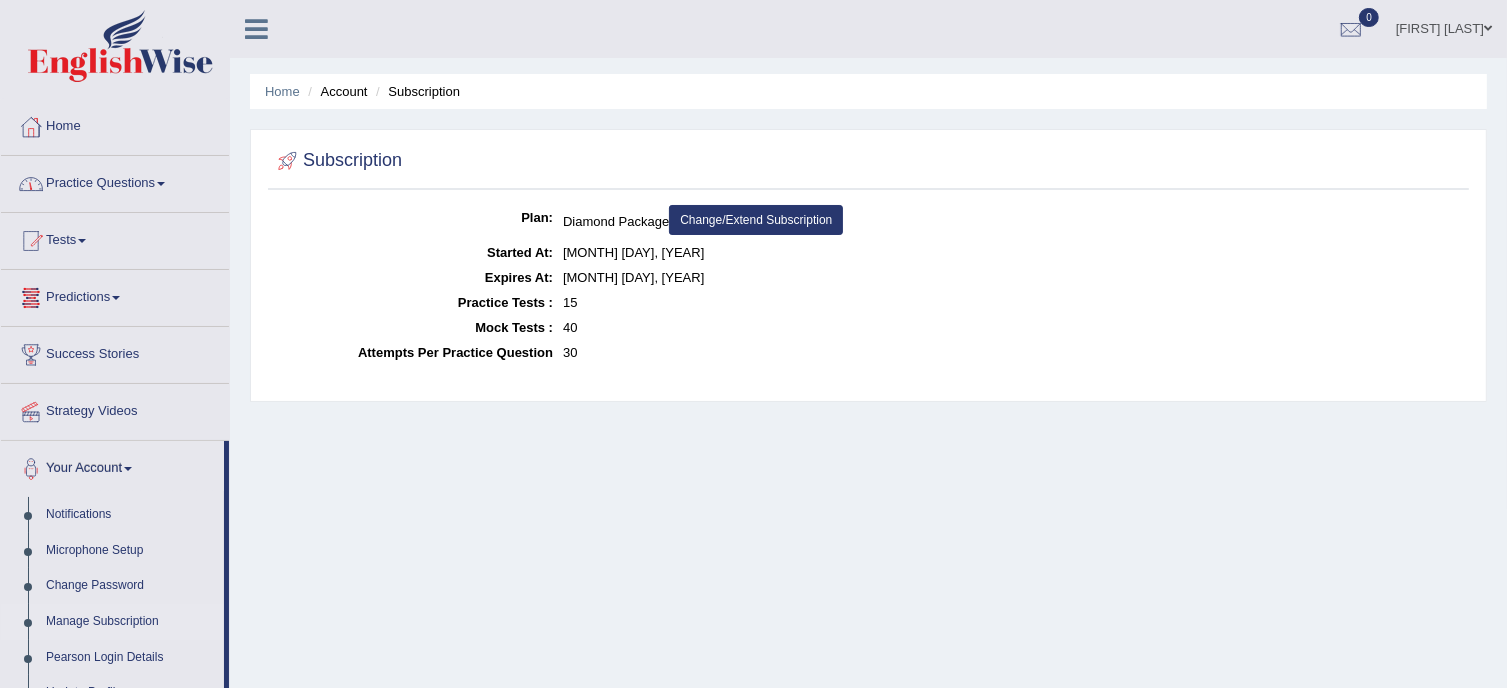 click on "Home" at bounding box center (115, 124) 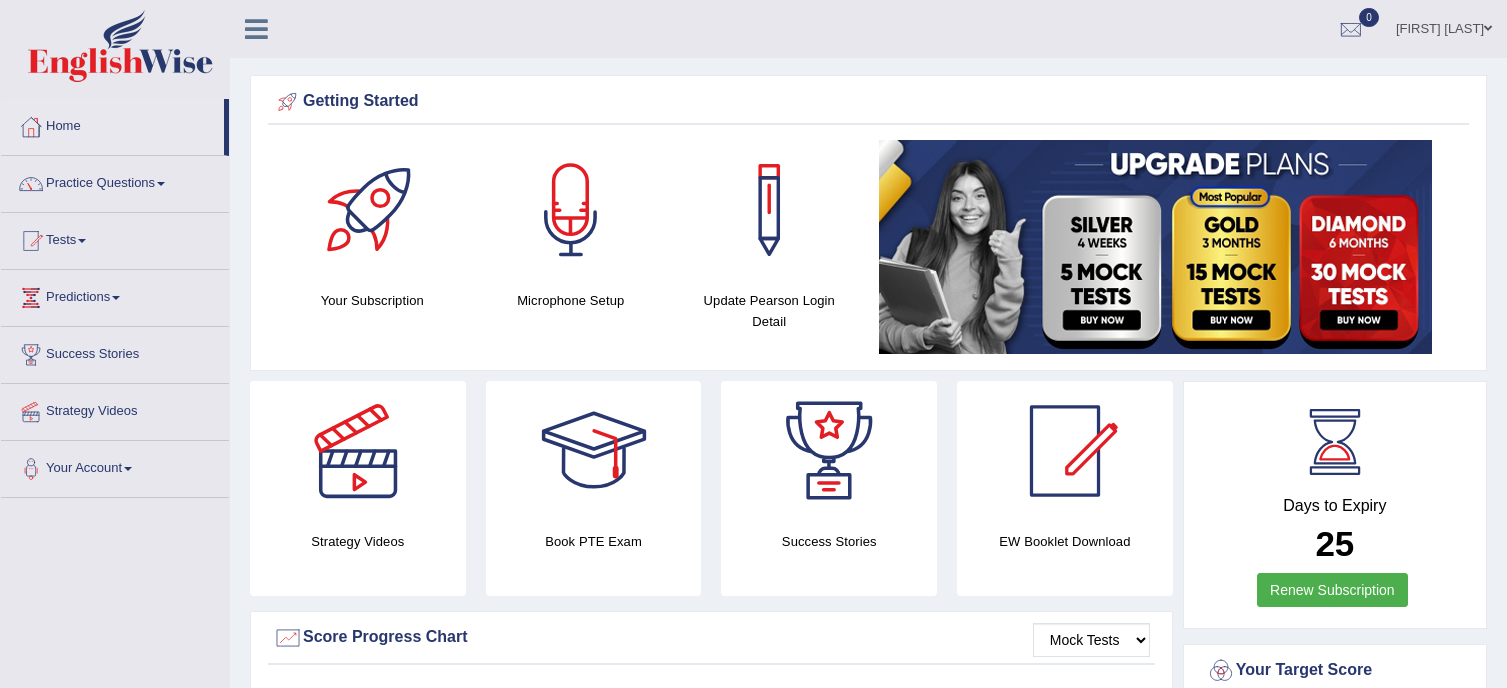 scroll, scrollTop: 0, scrollLeft: 0, axis: both 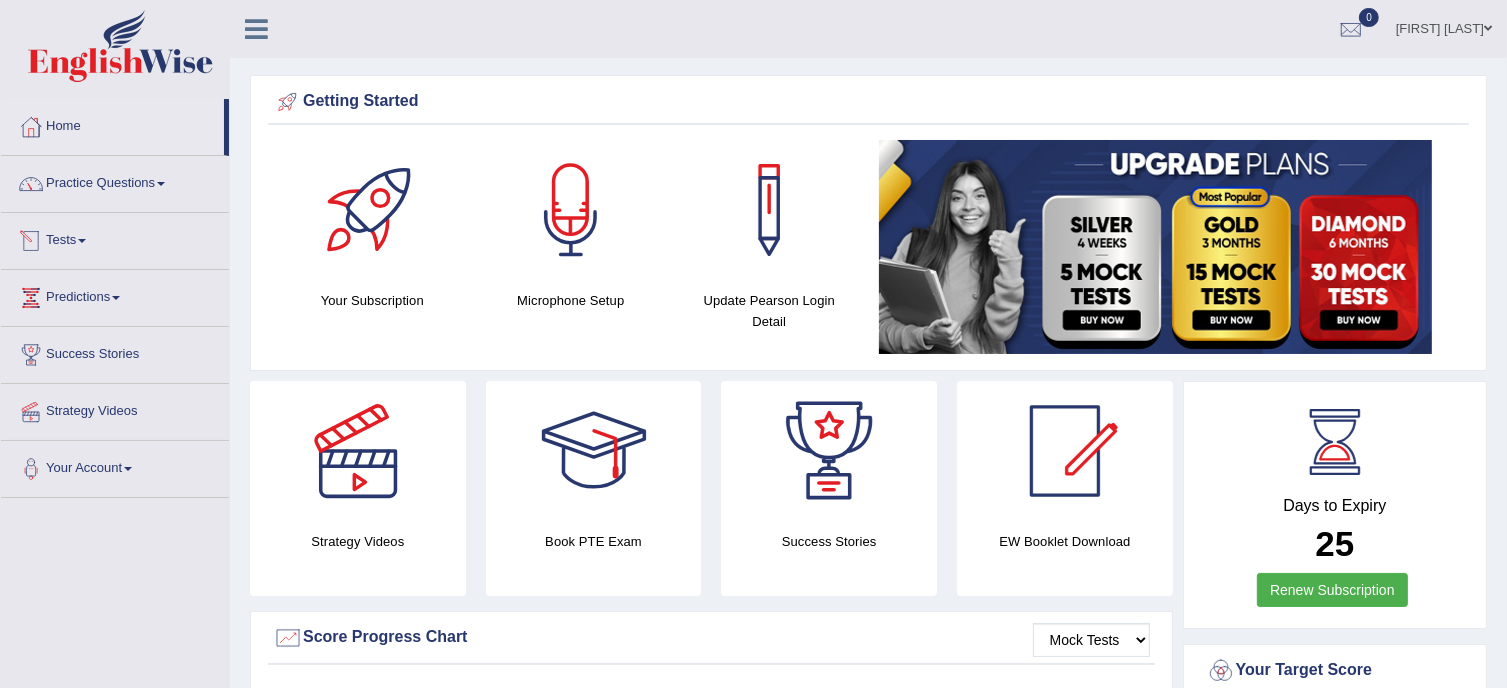 click on "Tests" at bounding box center [115, 238] 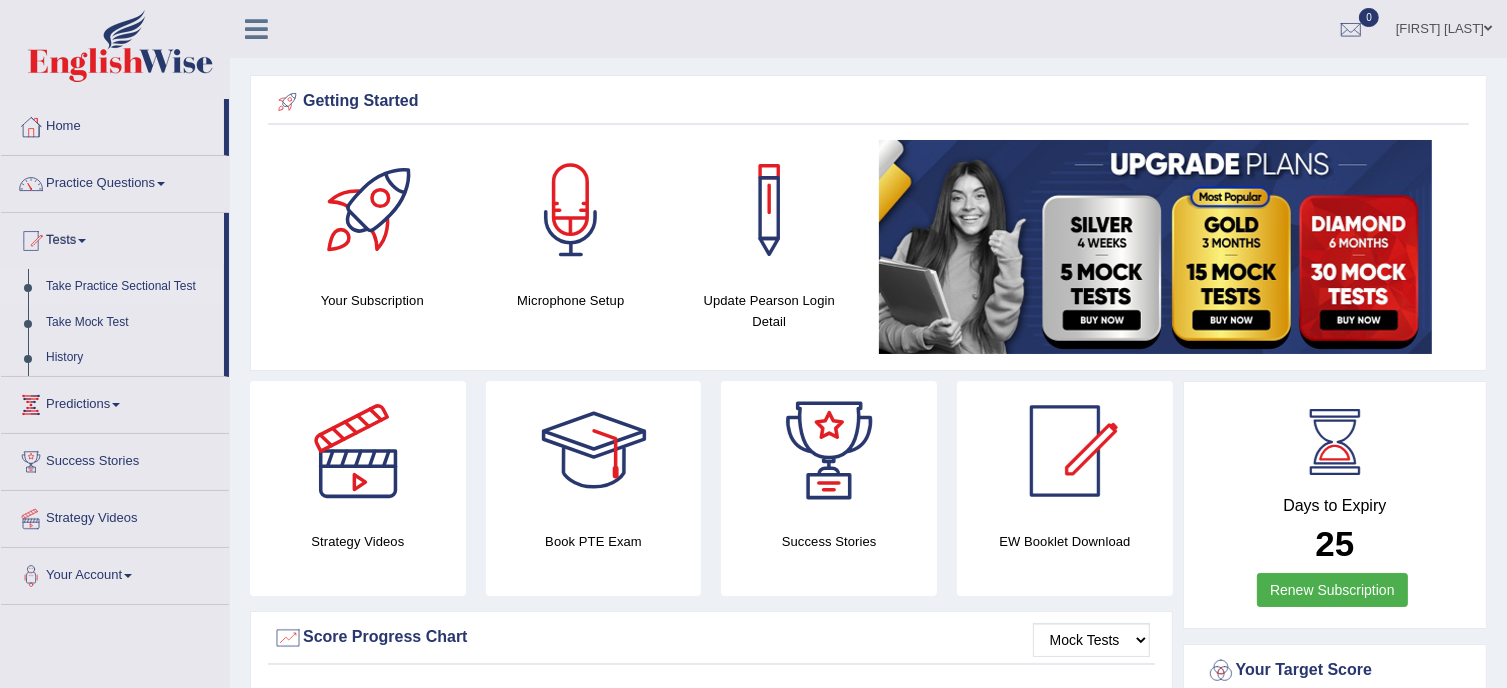 click on "Take Practice Sectional Test" at bounding box center [130, 287] 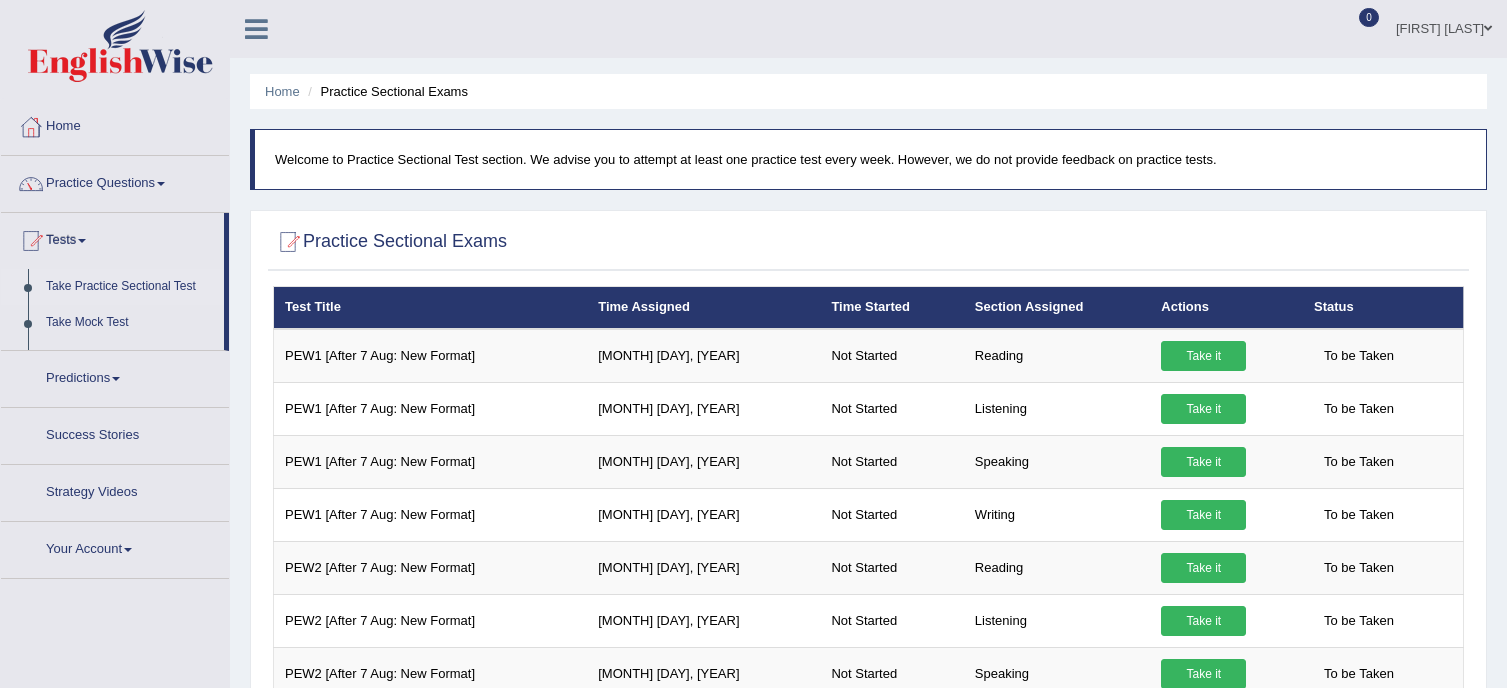 scroll, scrollTop: 0, scrollLeft: 0, axis: both 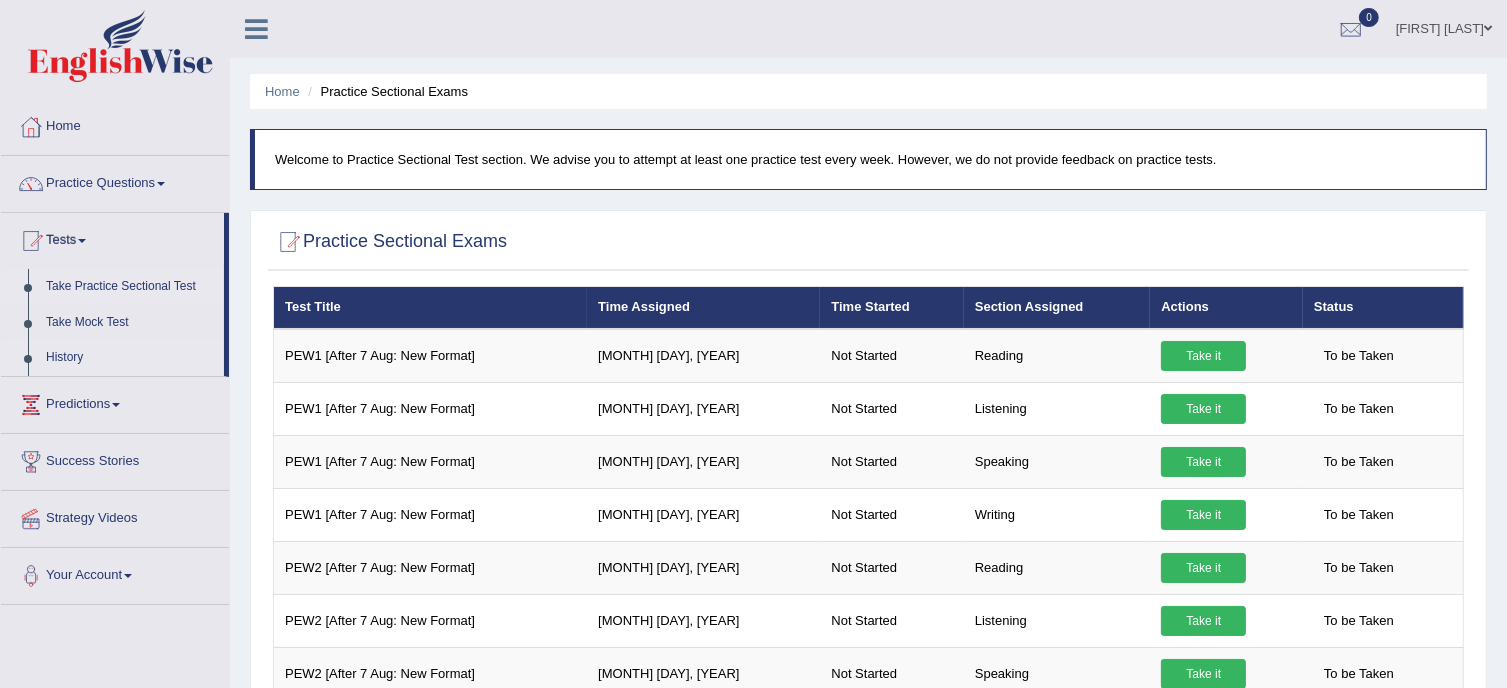 click on "History" at bounding box center (130, 358) 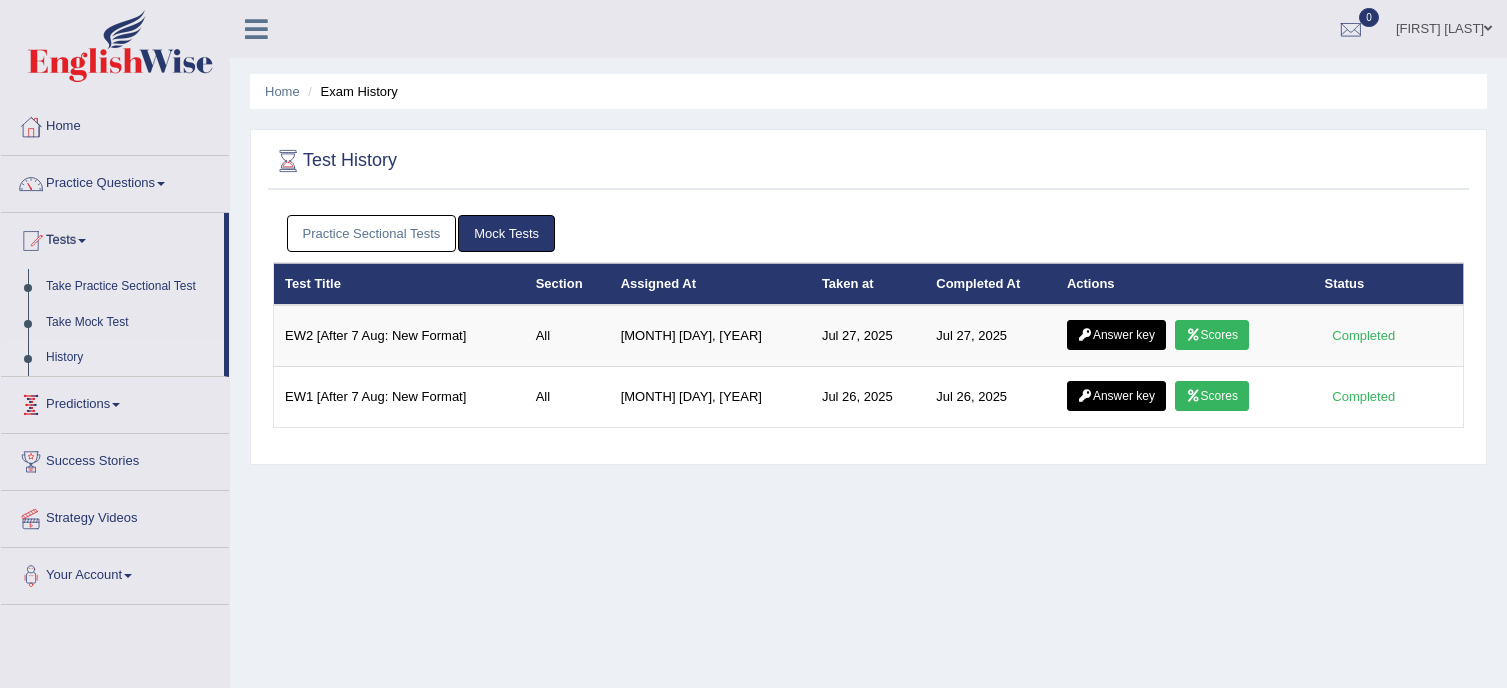 scroll, scrollTop: 0, scrollLeft: 0, axis: both 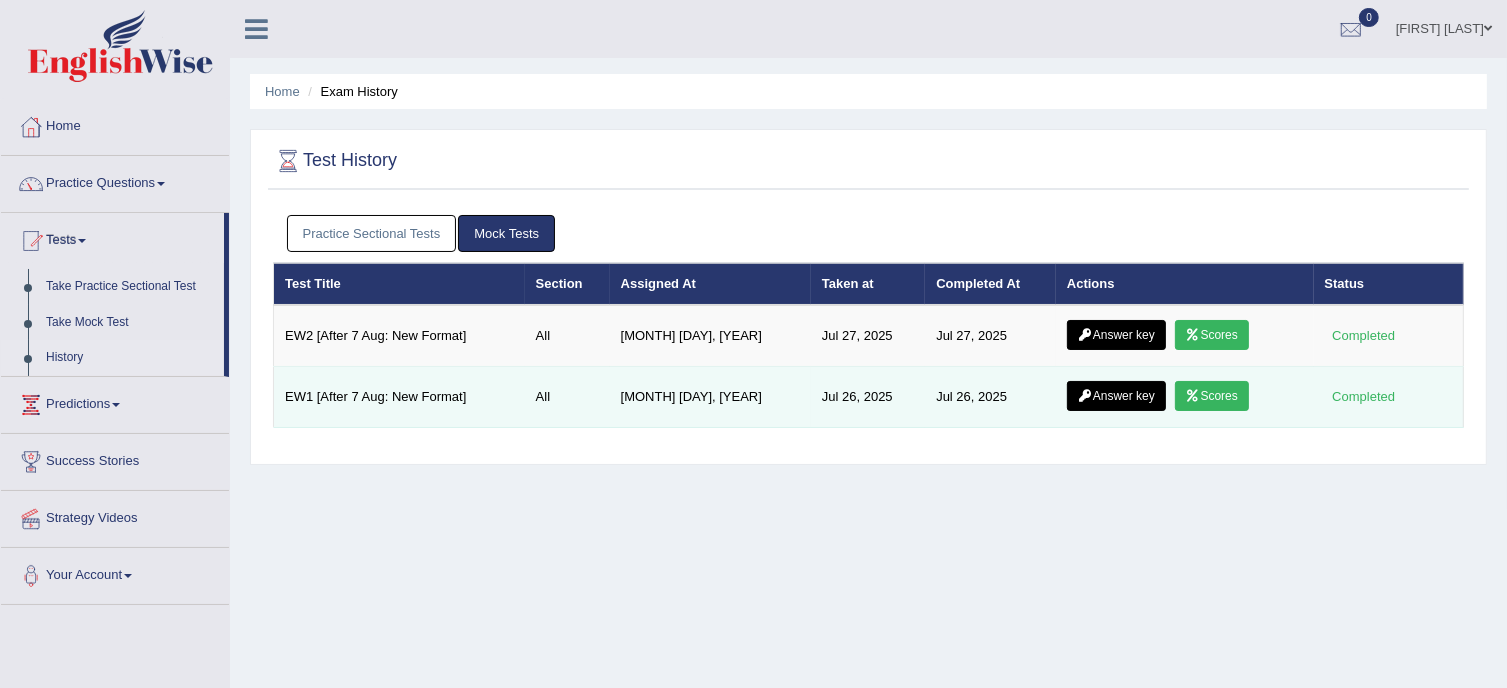 click on "Scores" at bounding box center [1212, 396] 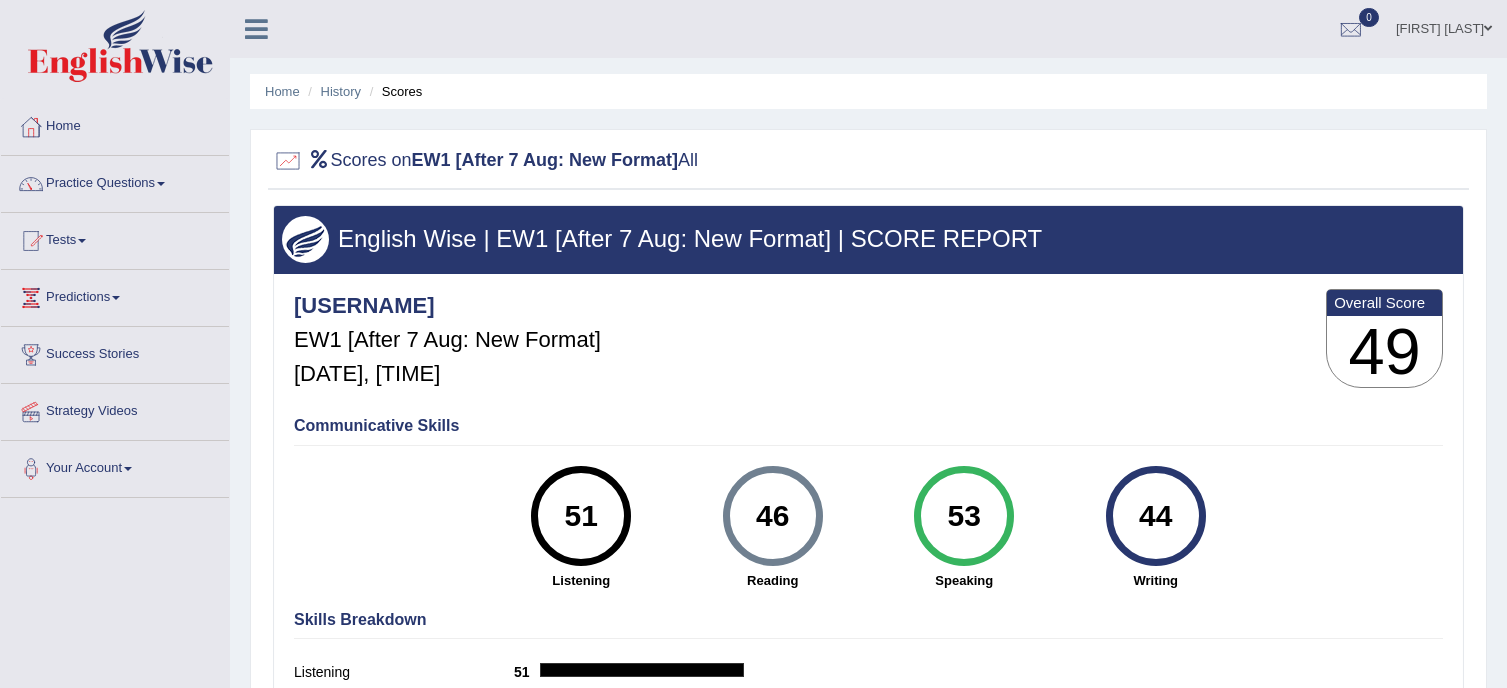 scroll, scrollTop: 0, scrollLeft: 0, axis: both 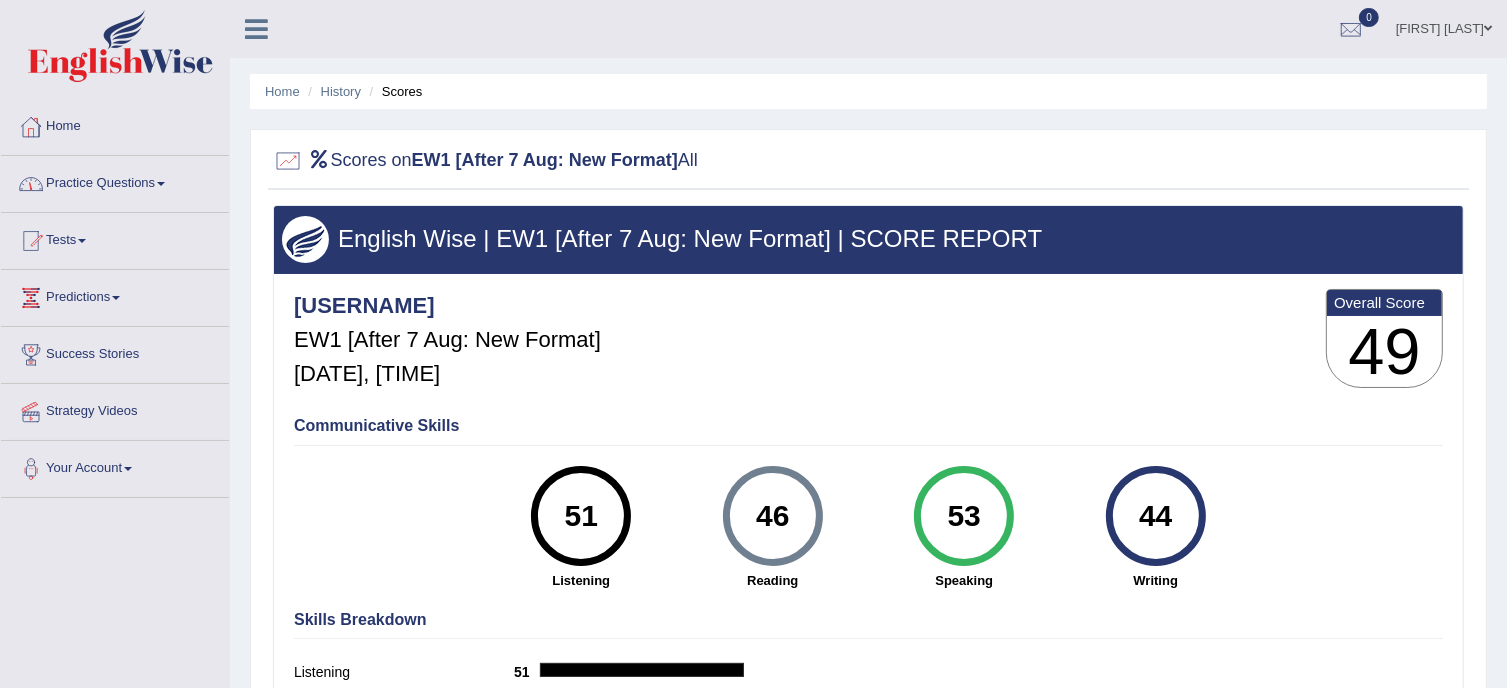click on "Home" at bounding box center (115, 124) 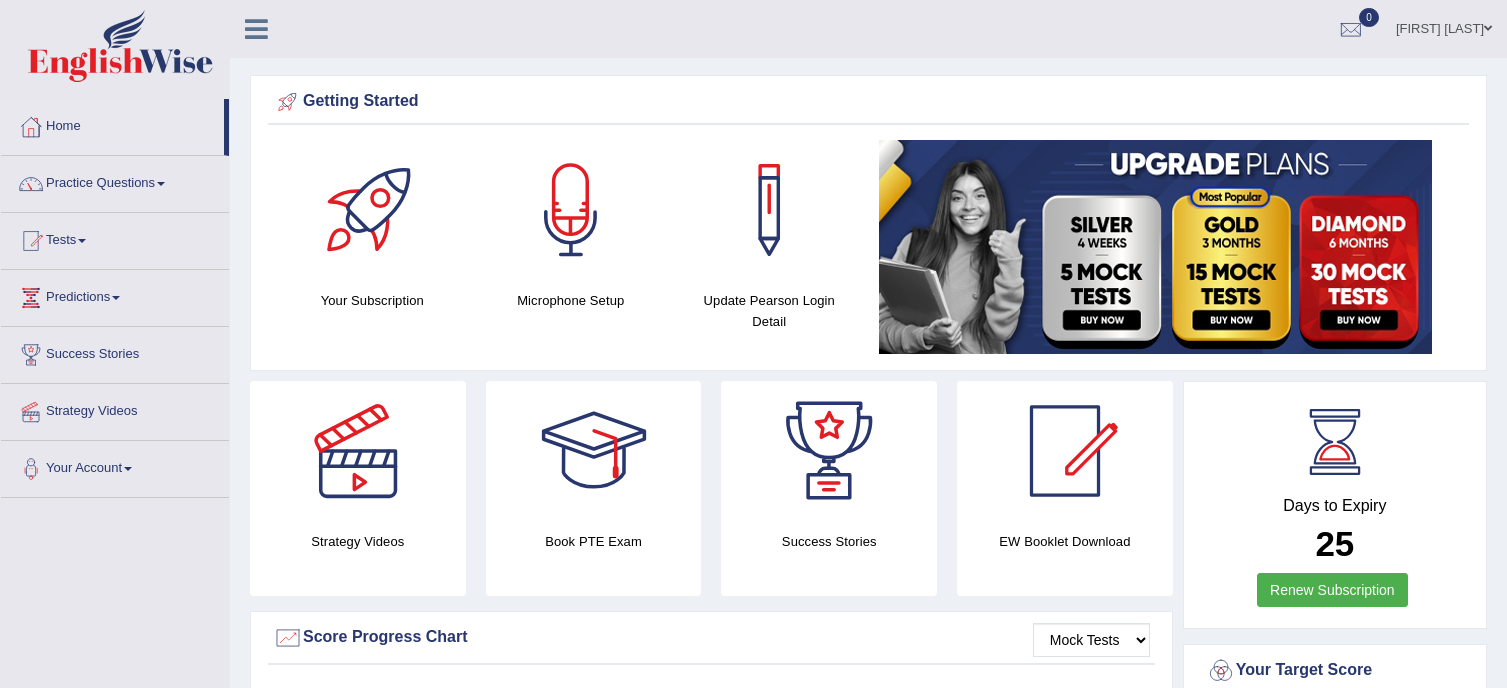scroll, scrollTop: 0, scrollLeft: 0, axis: both 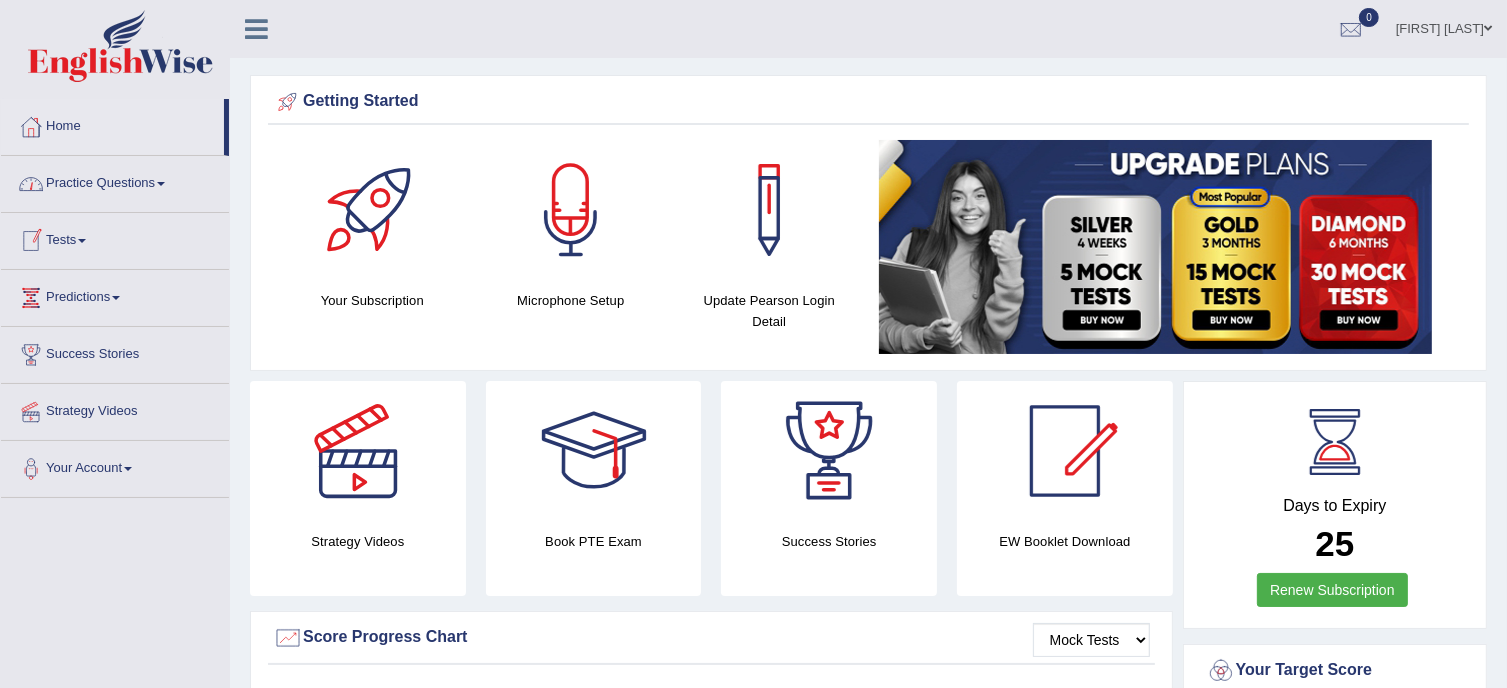 click on "Practice Questions" at bounding box center (115, 181) 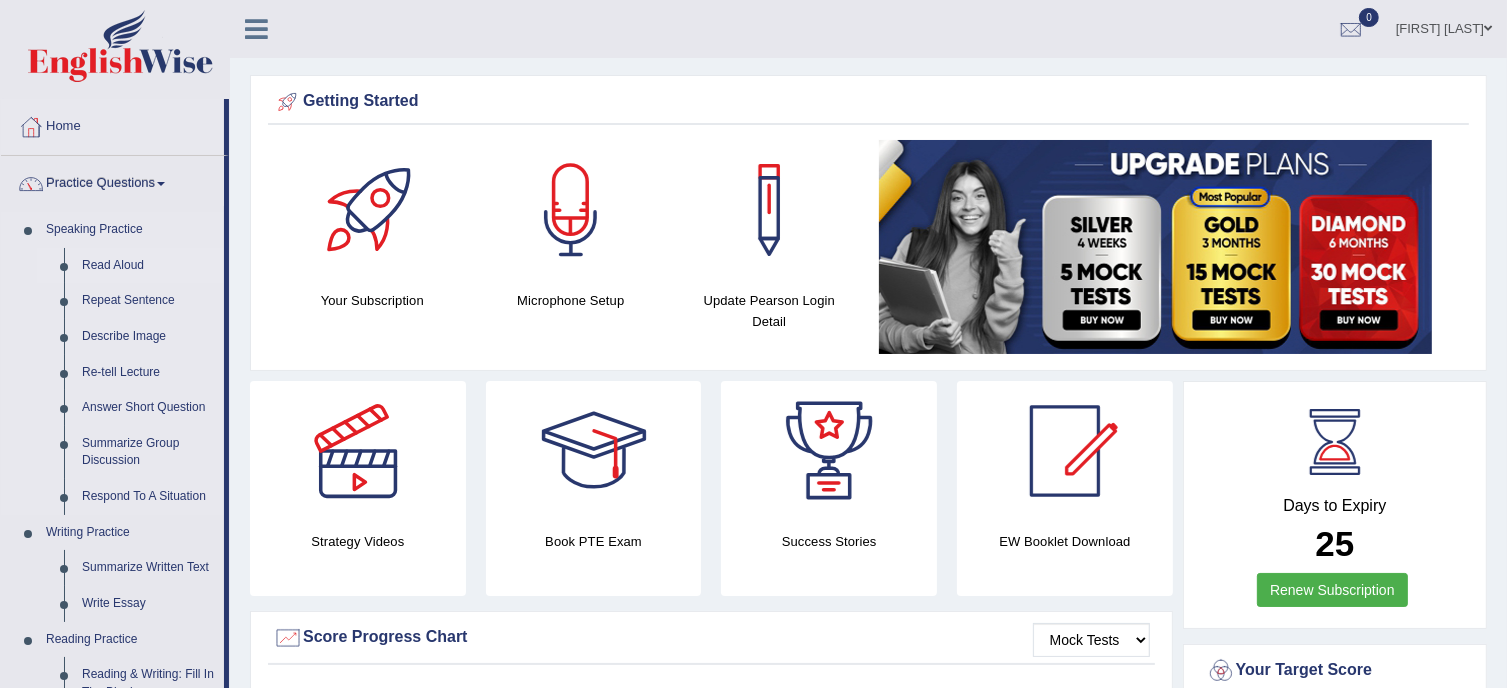 click on "Read Aloud" at bounding box center [148, 266] 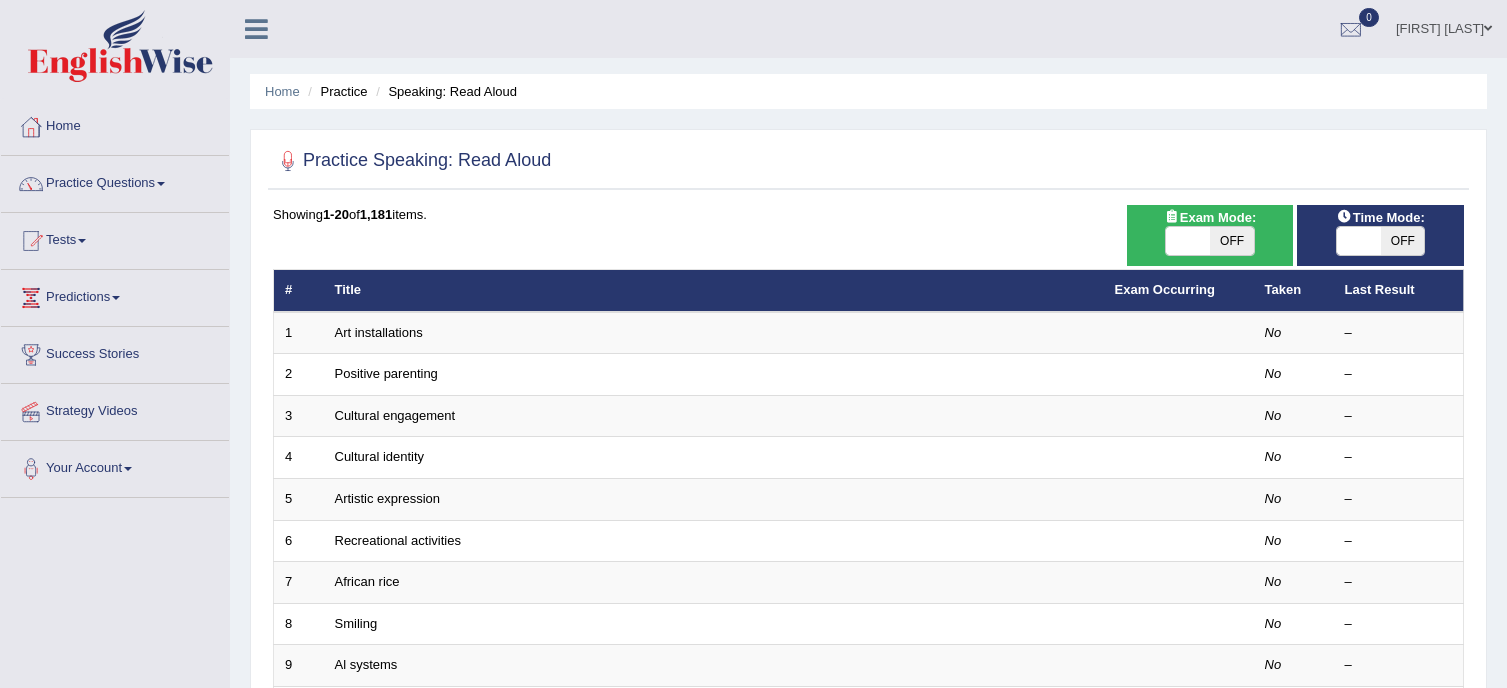 scroll, scrollTop: 0, scrollLeft: 0, axis: both 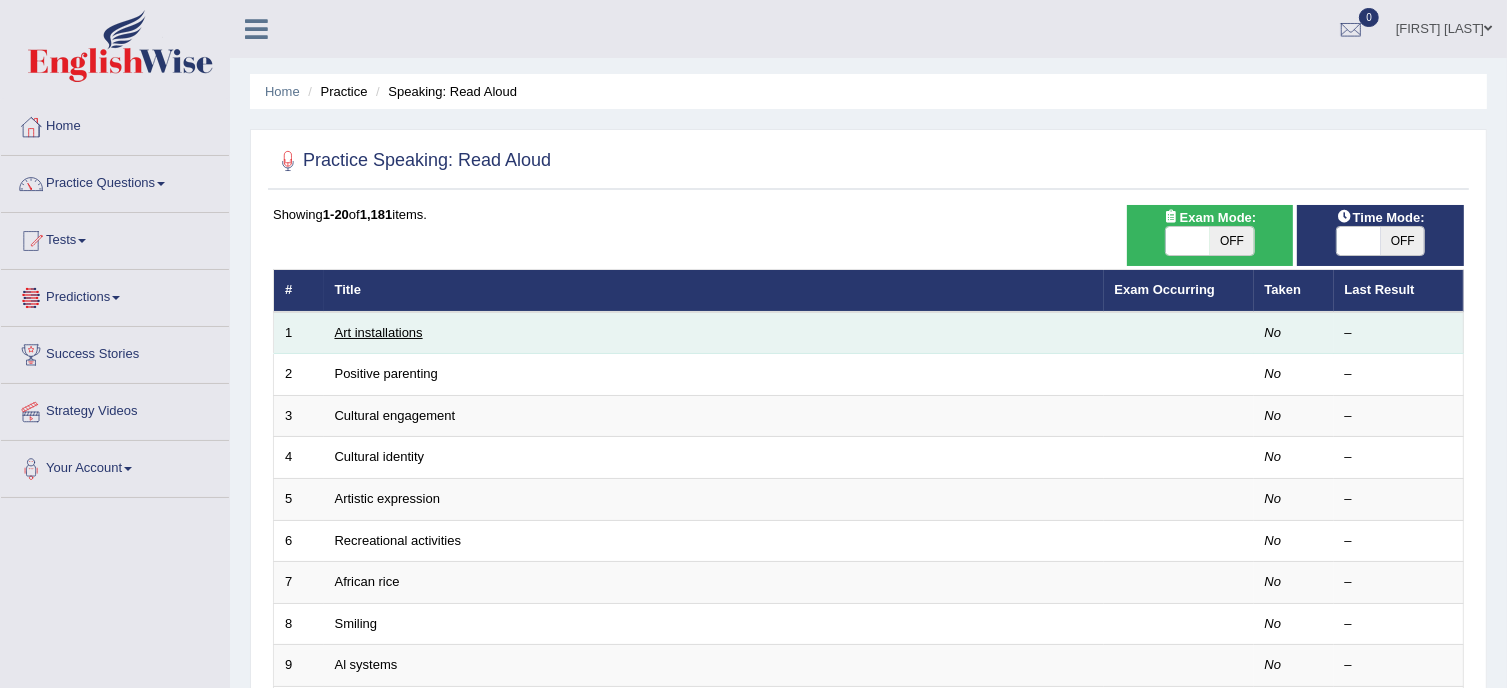 click on "Art installations" at bounding box center [379, 332] 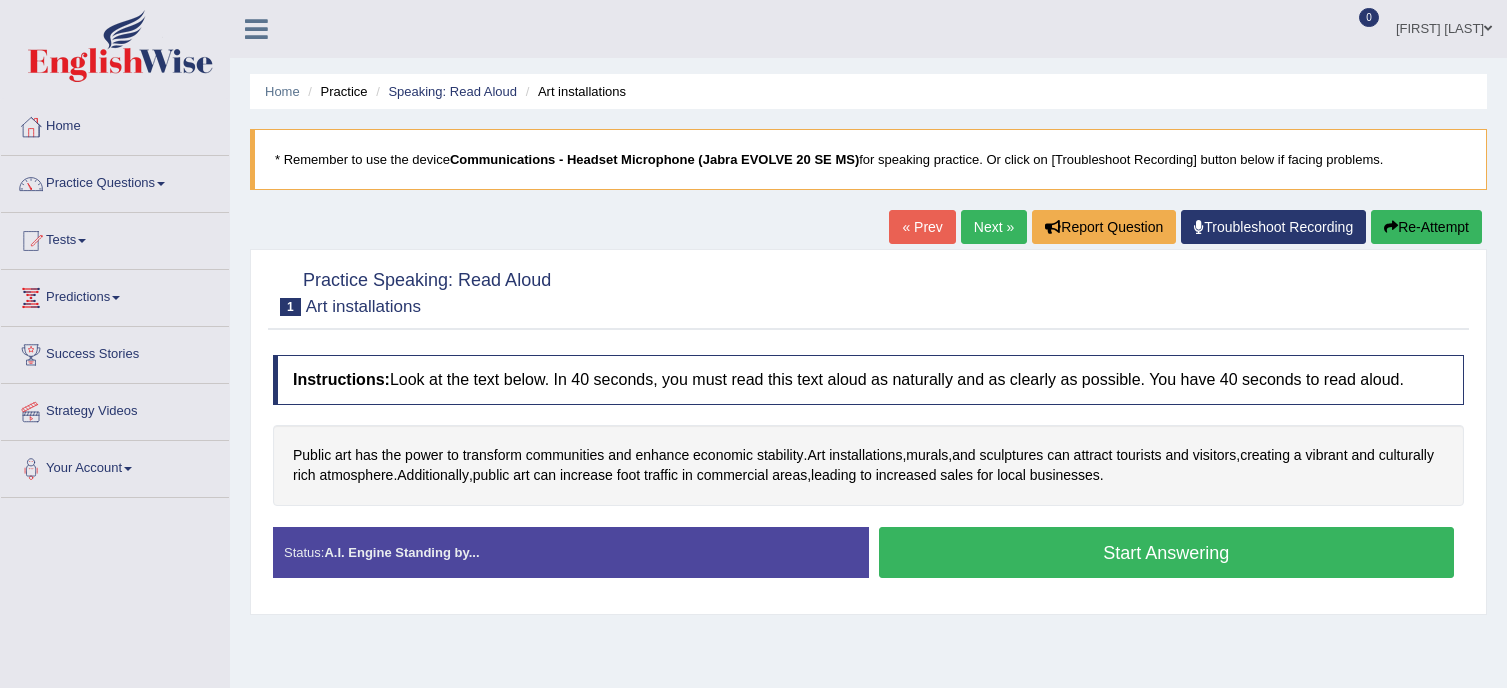 scroll, scrollTop: 0, scrollLeft: 0, axis: both 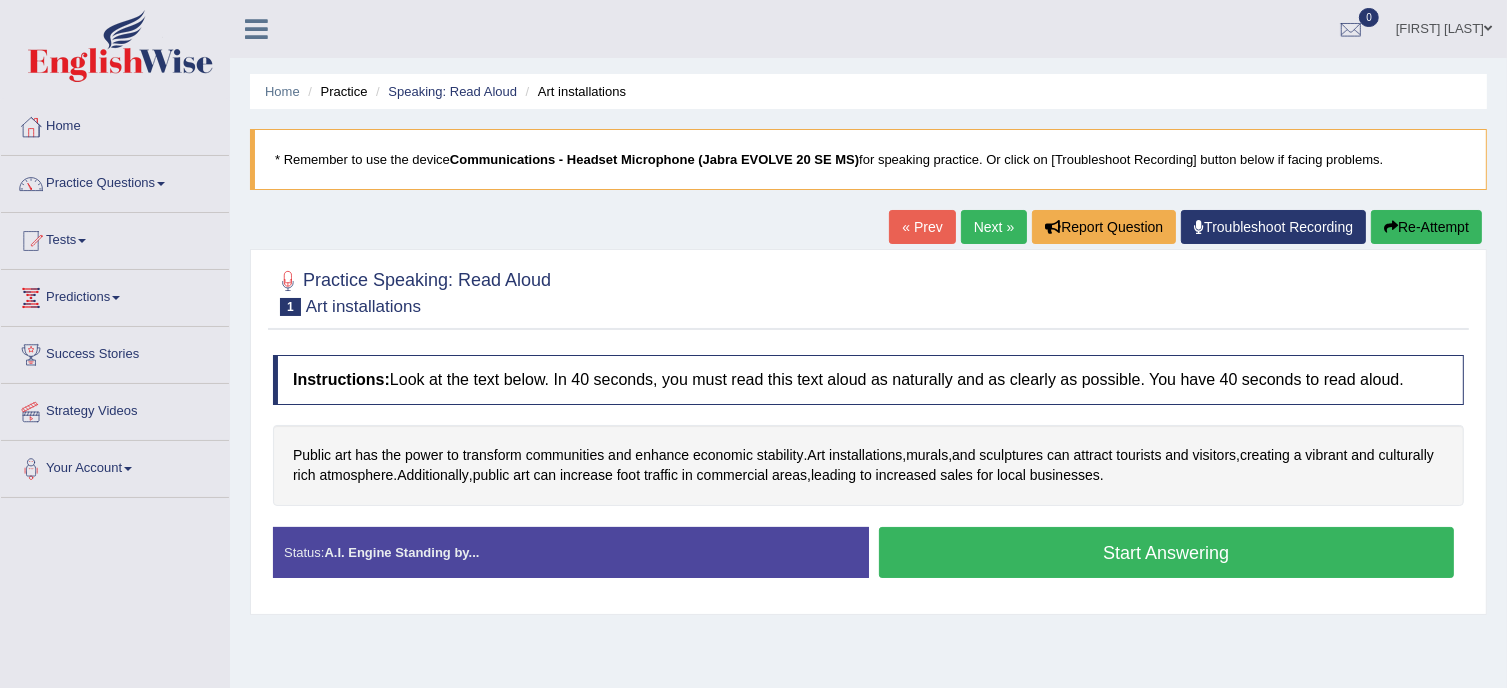 click on "Practice Questions" at bounding box center (115, 181) 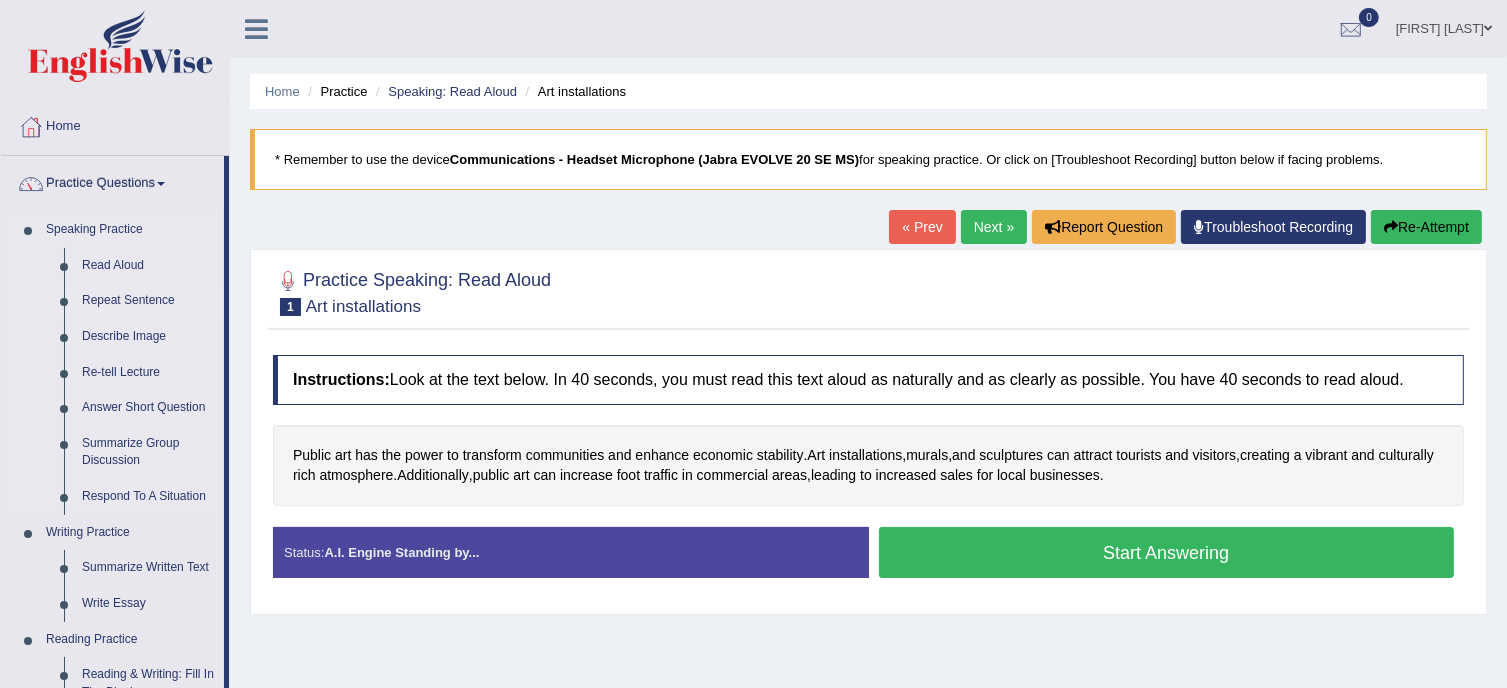 click on "Repeat Sentence" at bounding box center [148, 301] 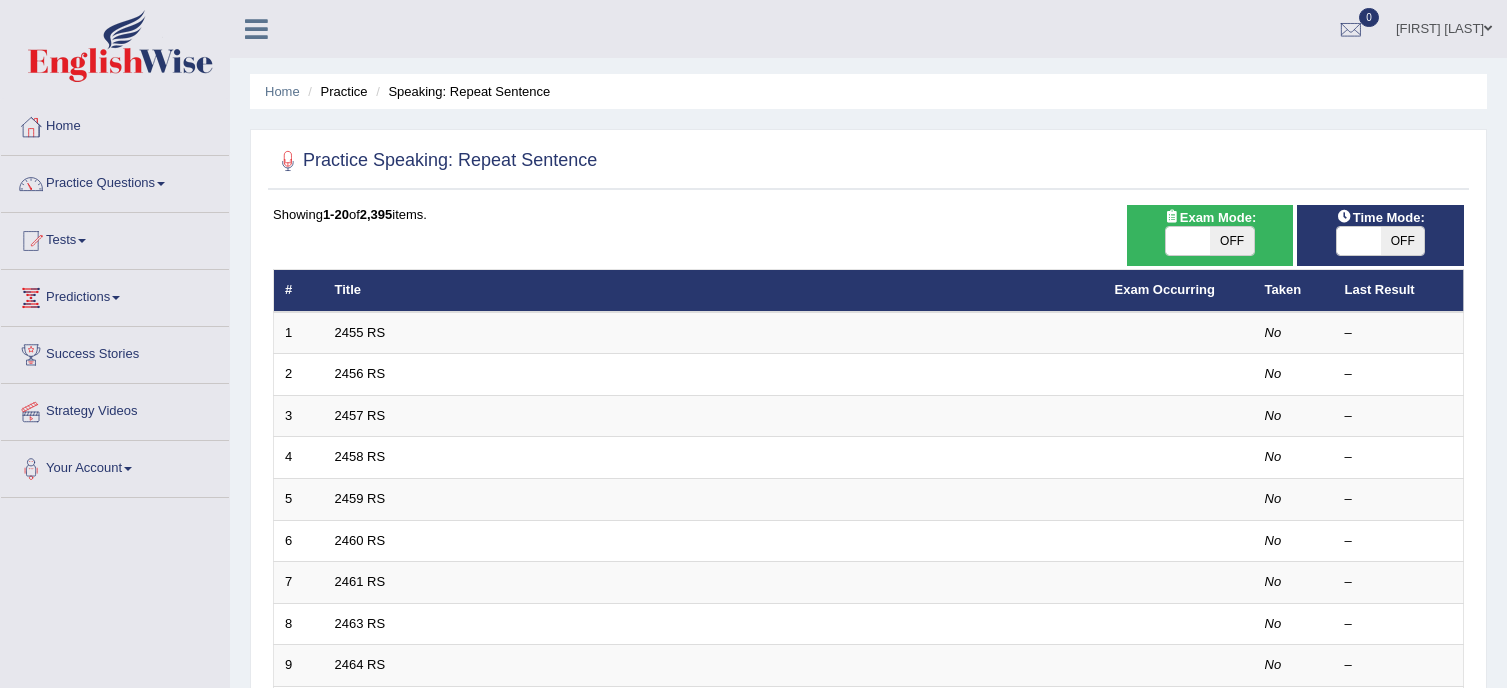 scroll, scrollTop: 0, scrollLeft: 0, axis: both 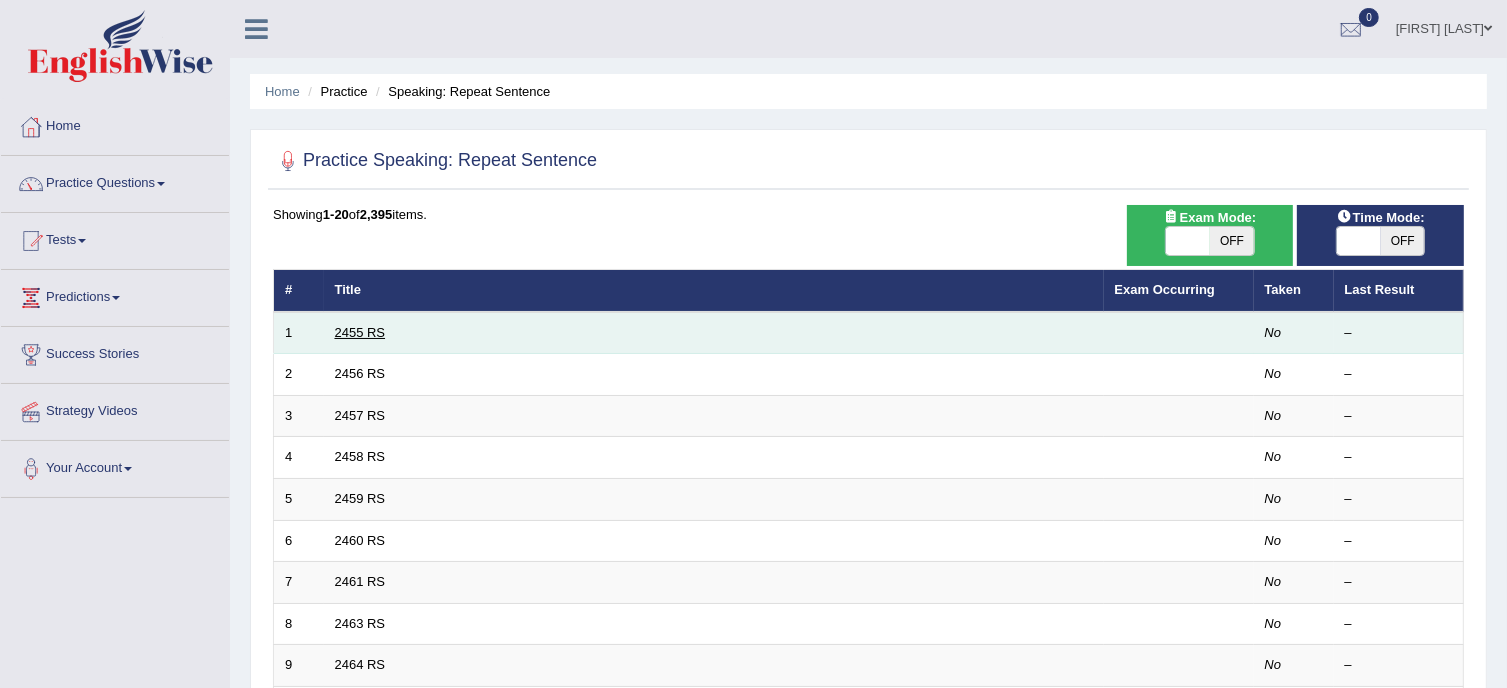 click on "2455 RS" at bounding box center (360, 332) 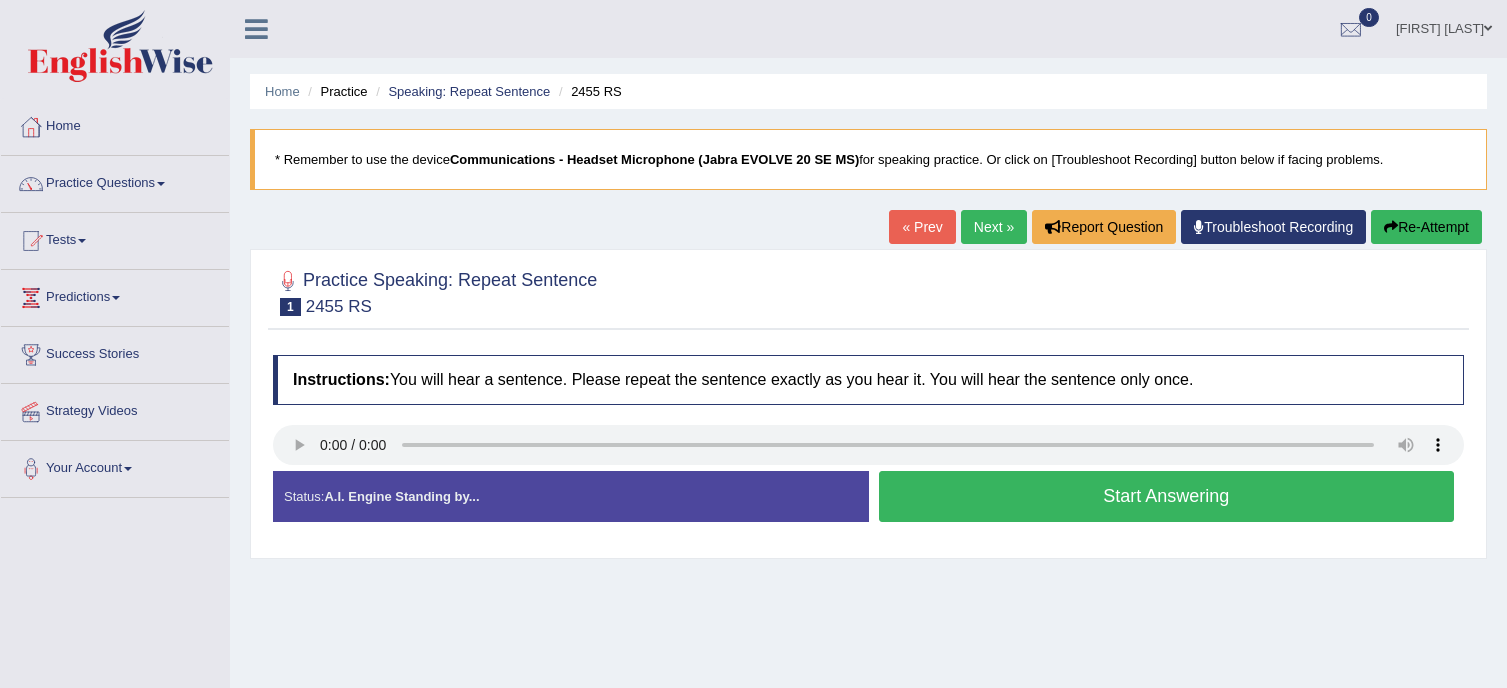 scroll, scrollTop: 0, scrollLeft: 0, axis: both 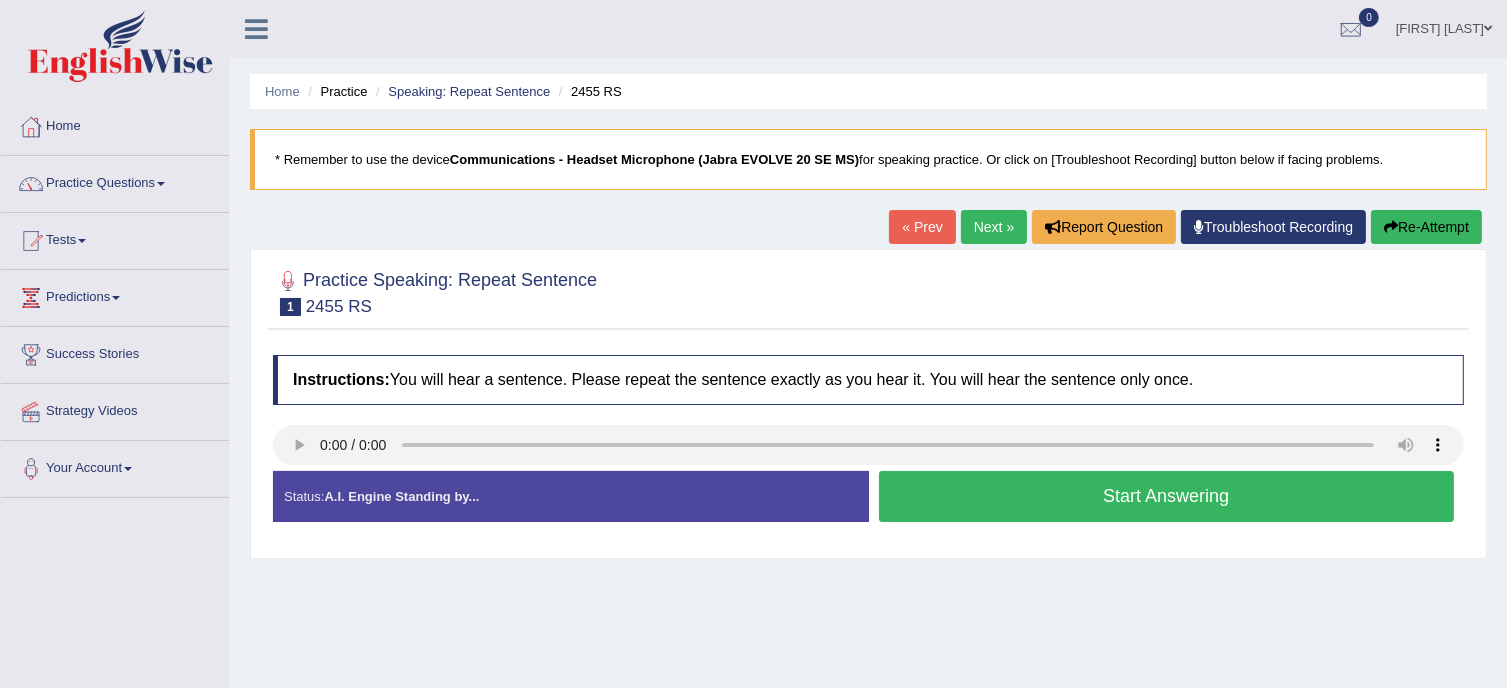 click on "Practice Questions" at bounding box center [115, 181] 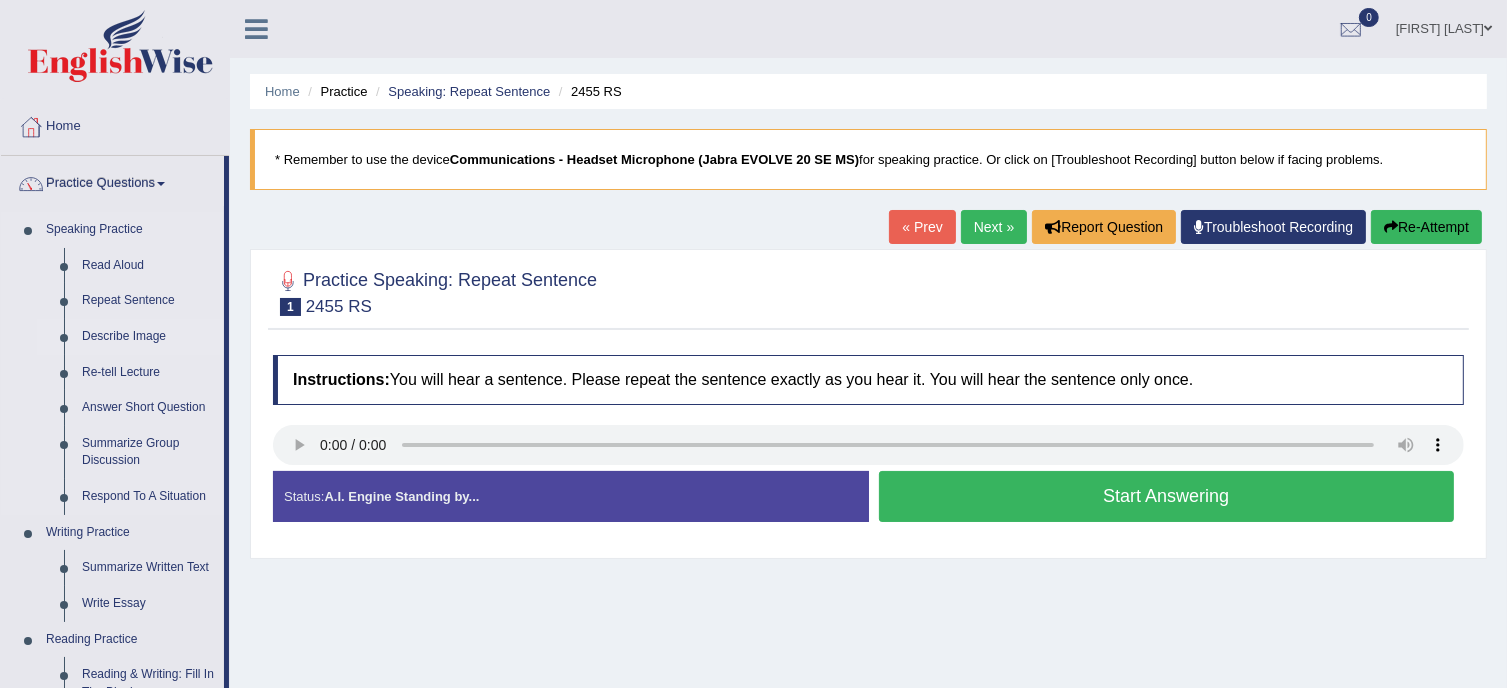 click on "Describe Image" at bounding box center (148, 337) 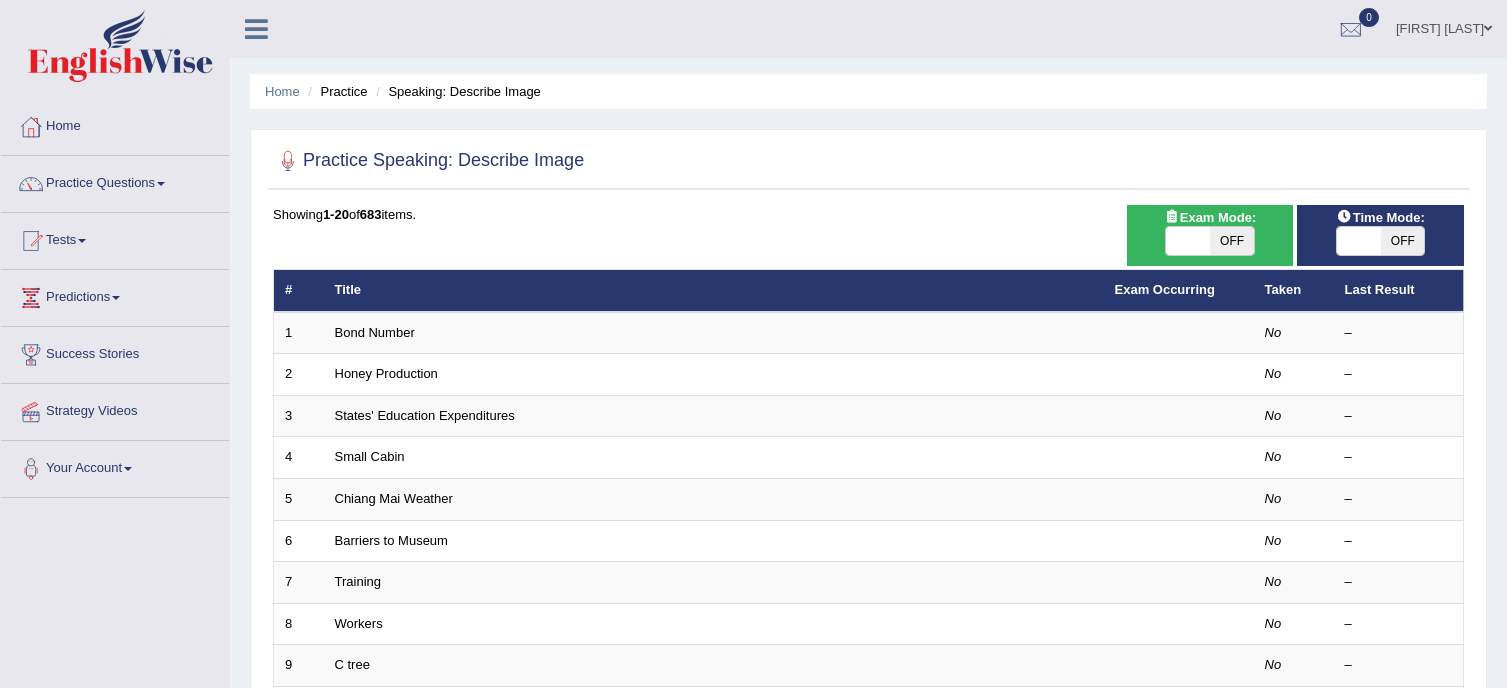 scroll, scrollTop: 0, scrollLeft: 0, axis: both 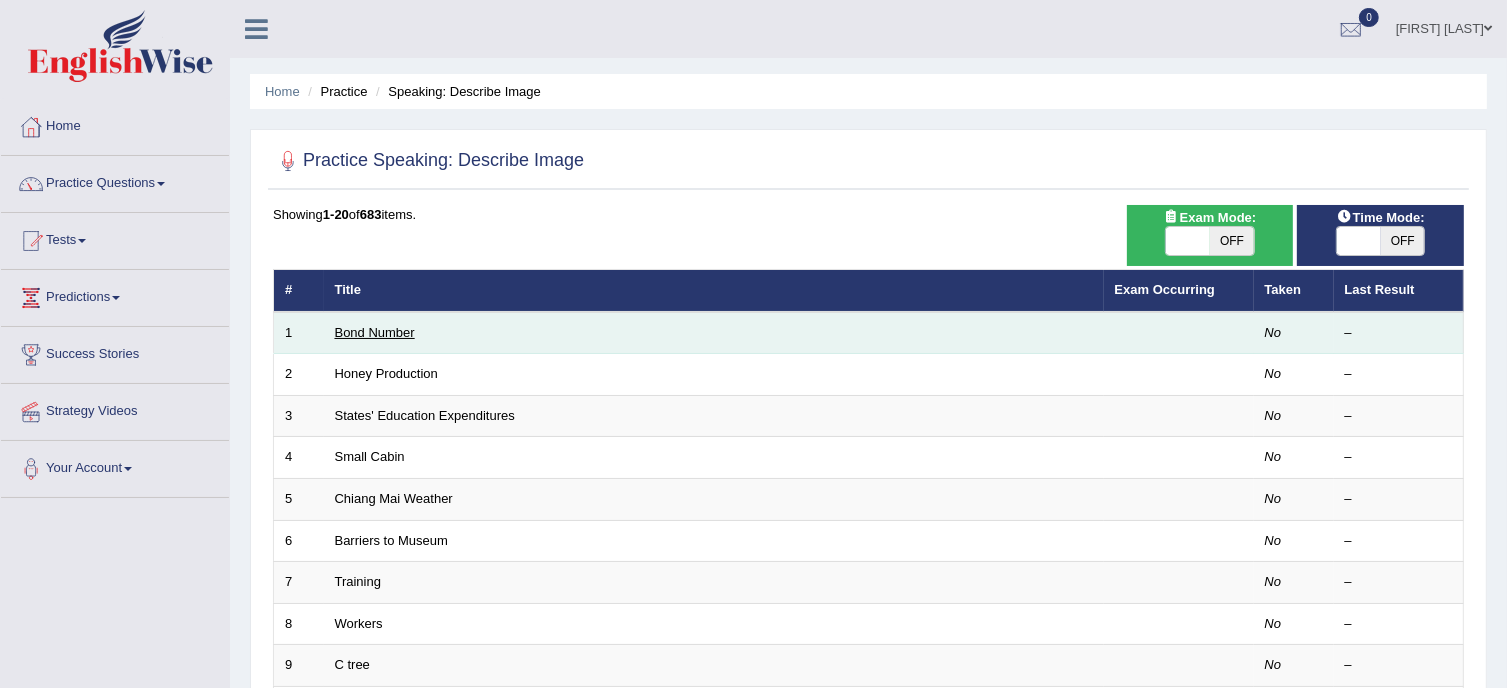 click on "Bond Number" at bounding box center (375, 332) 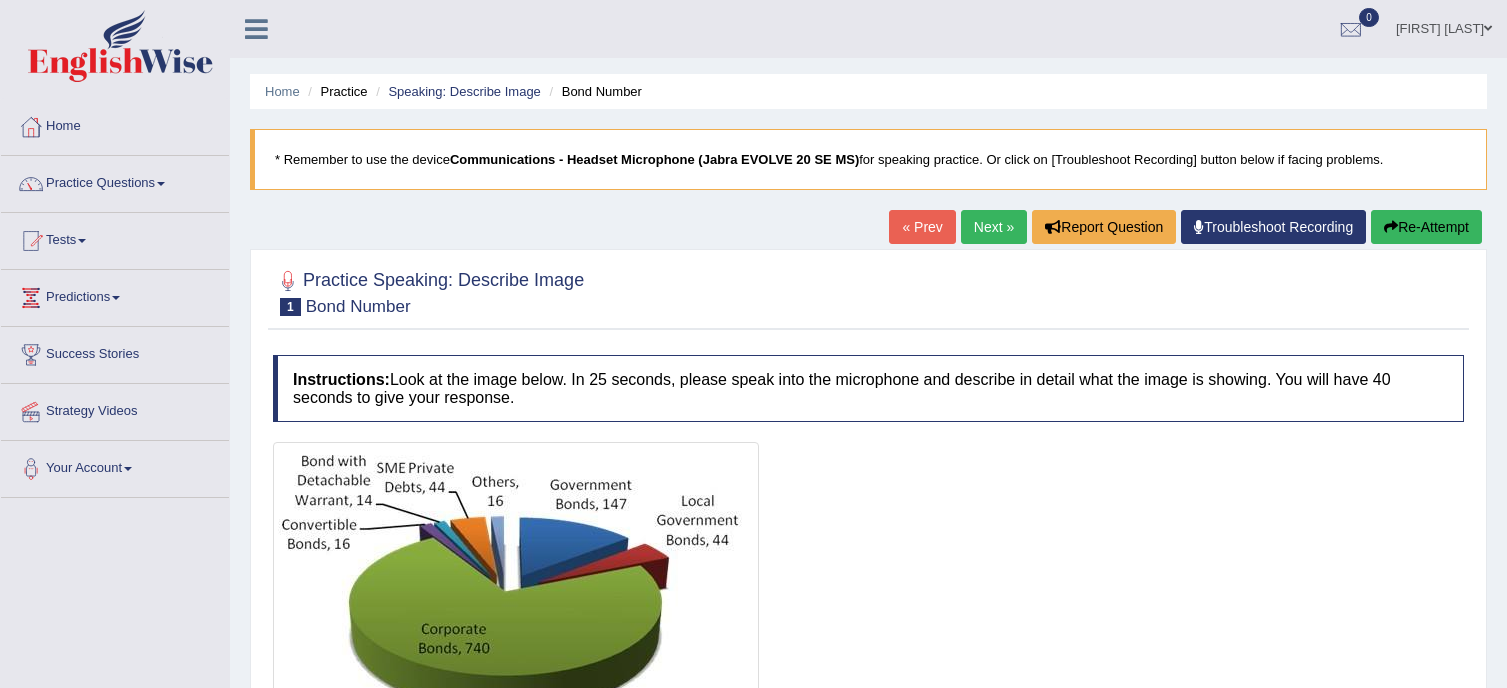 scroll, scrollTop: 0, scrollLeft: 0, axis: both 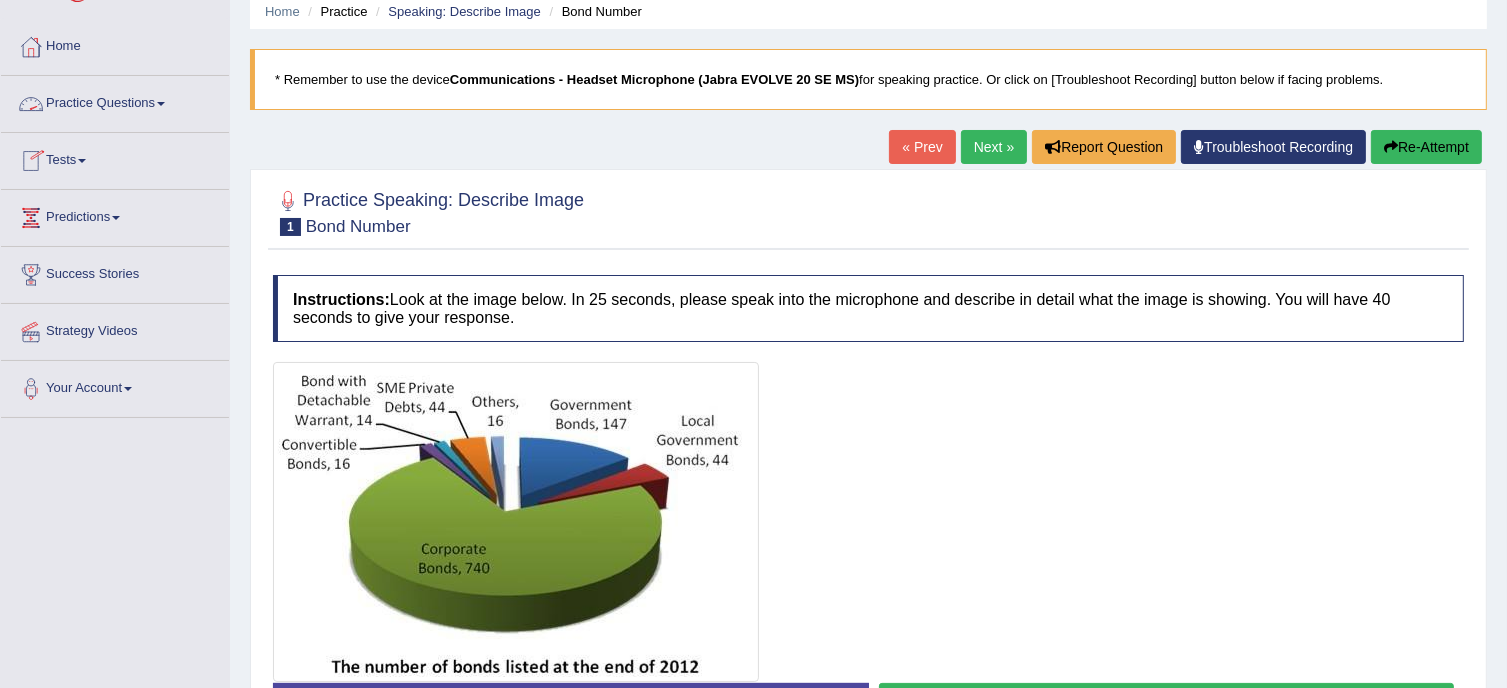 click on "Practice Questions" at bounding box center [115, 101] 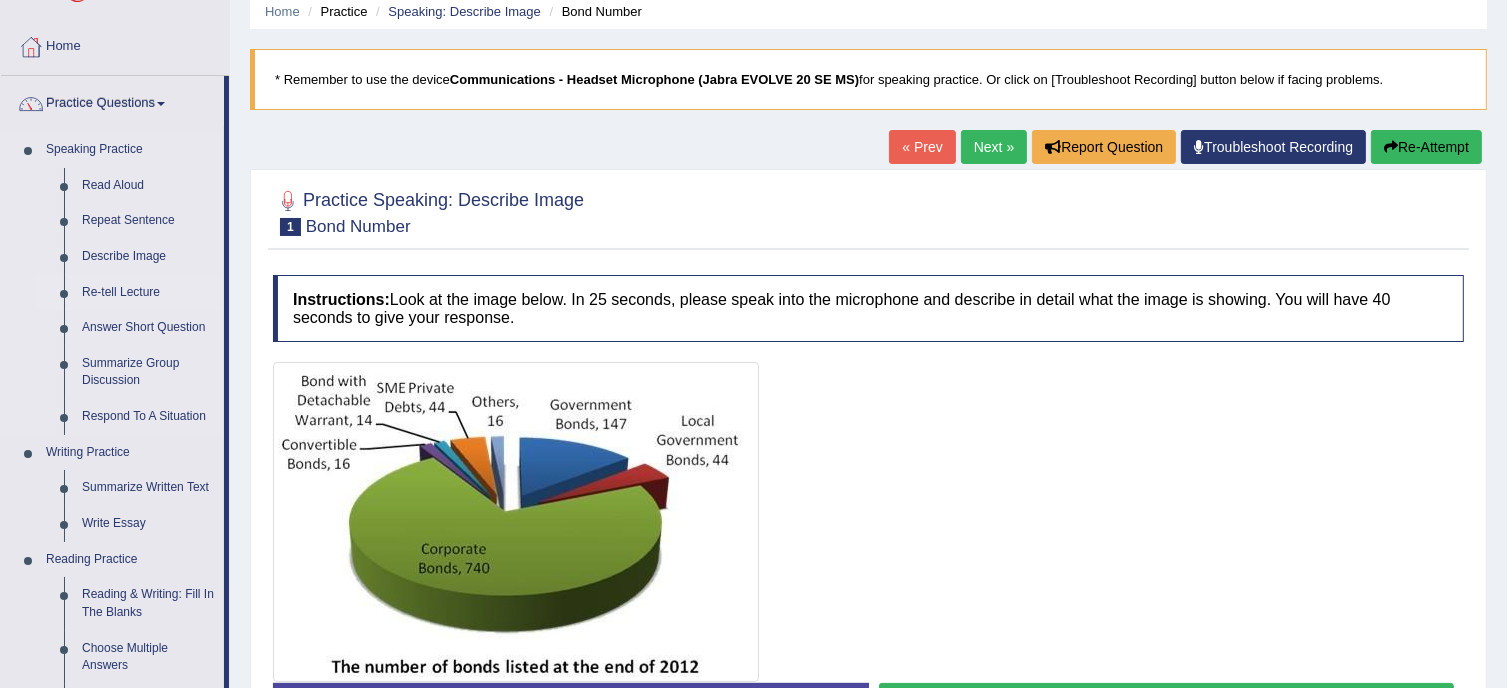 click on "Re-tell Lecture" at bounding box center (148, 293) 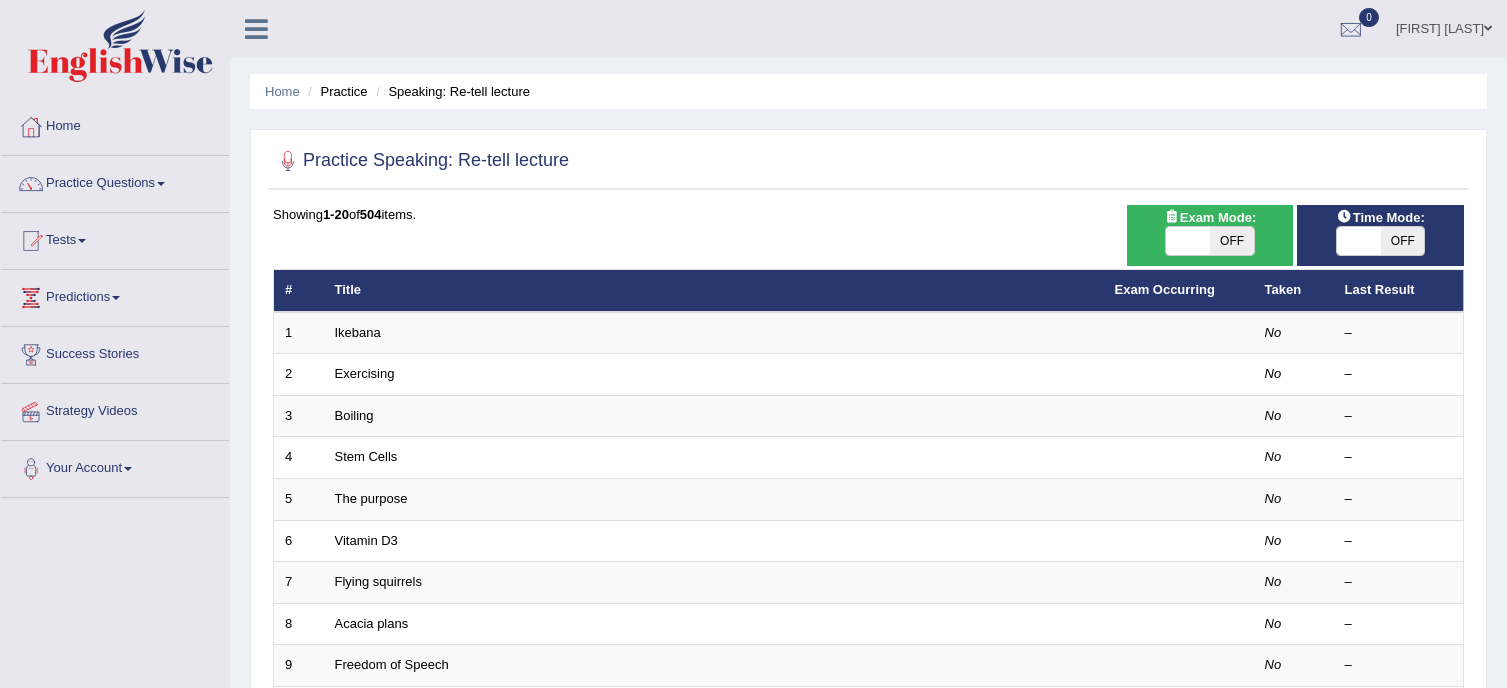 scroll, scrollTop: 0, scrollLeft: 0, axis: both 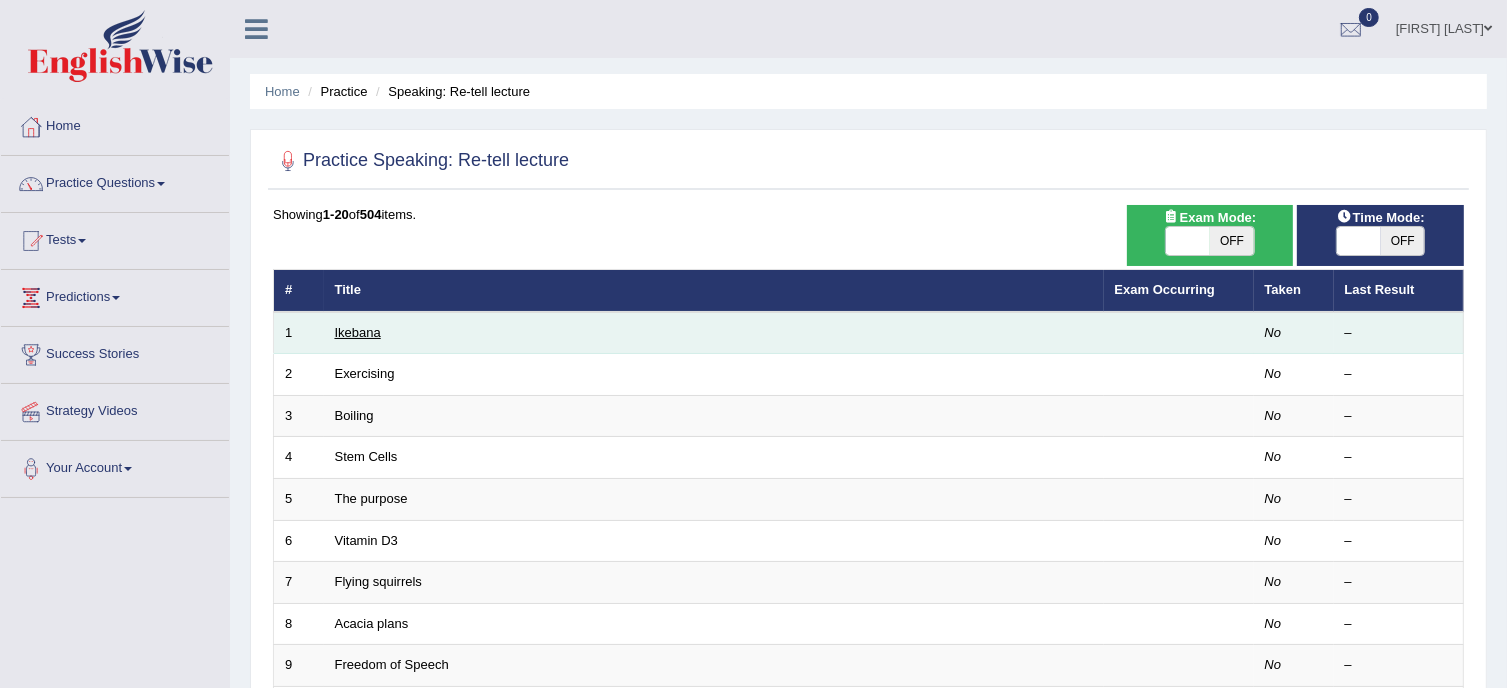click on "Ikebana" at bounding box center (358, 332) 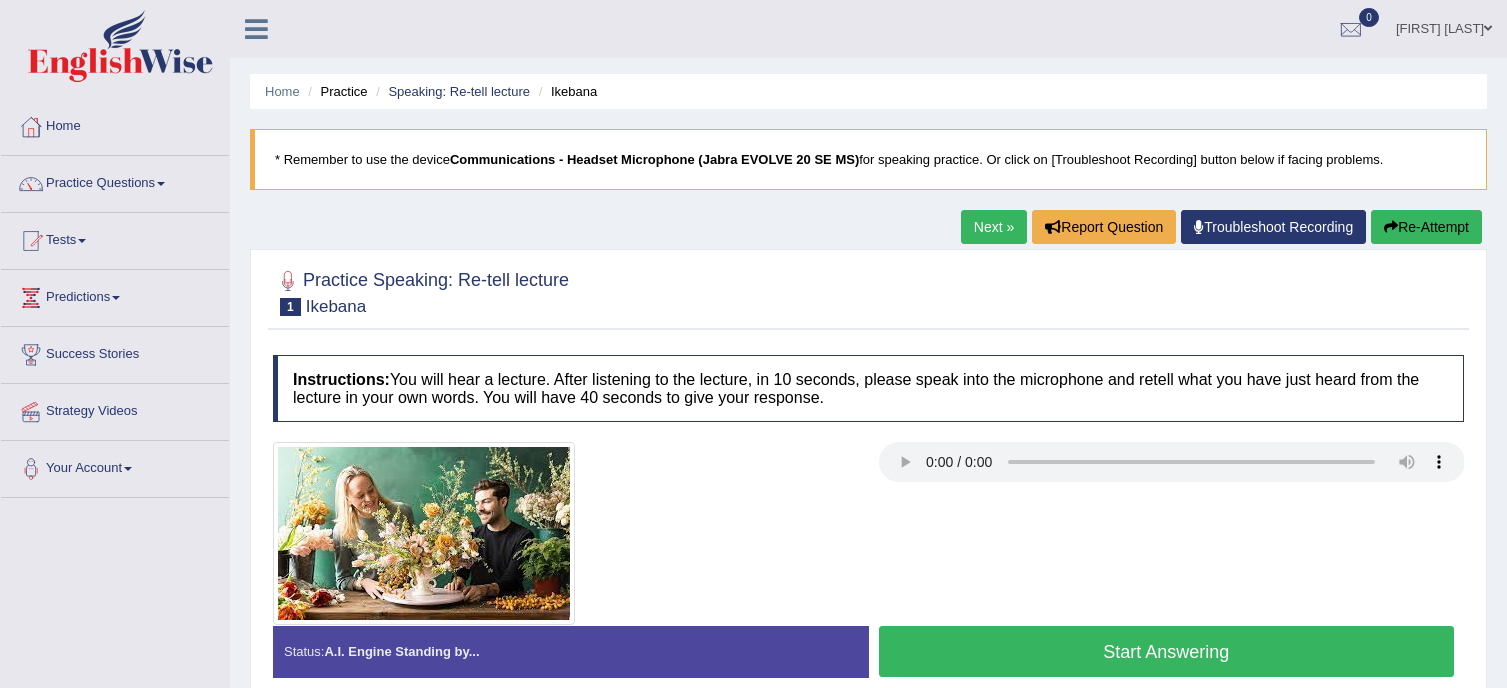 scroll, scrollTop: 0, scrollLeft: 0, axis: both 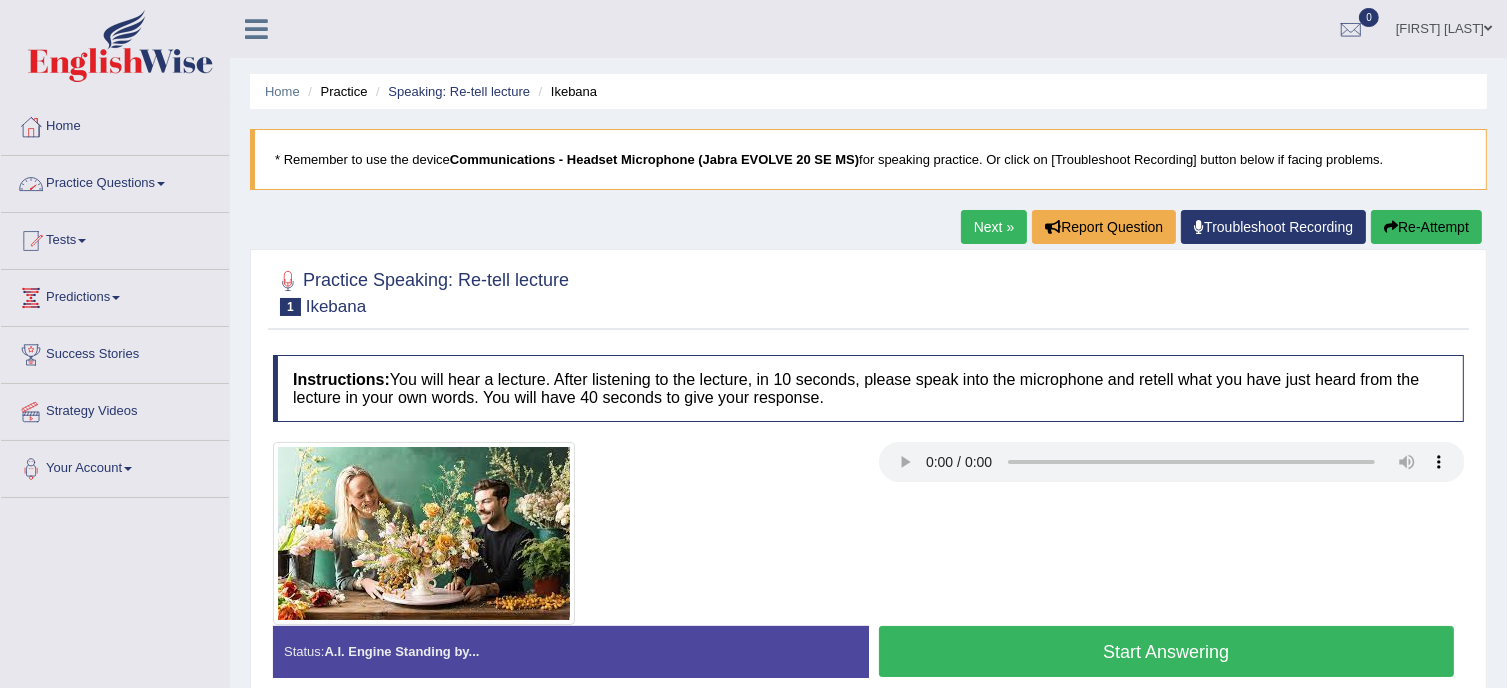 click on "Practice Questions" at bounding box center [115, 181] 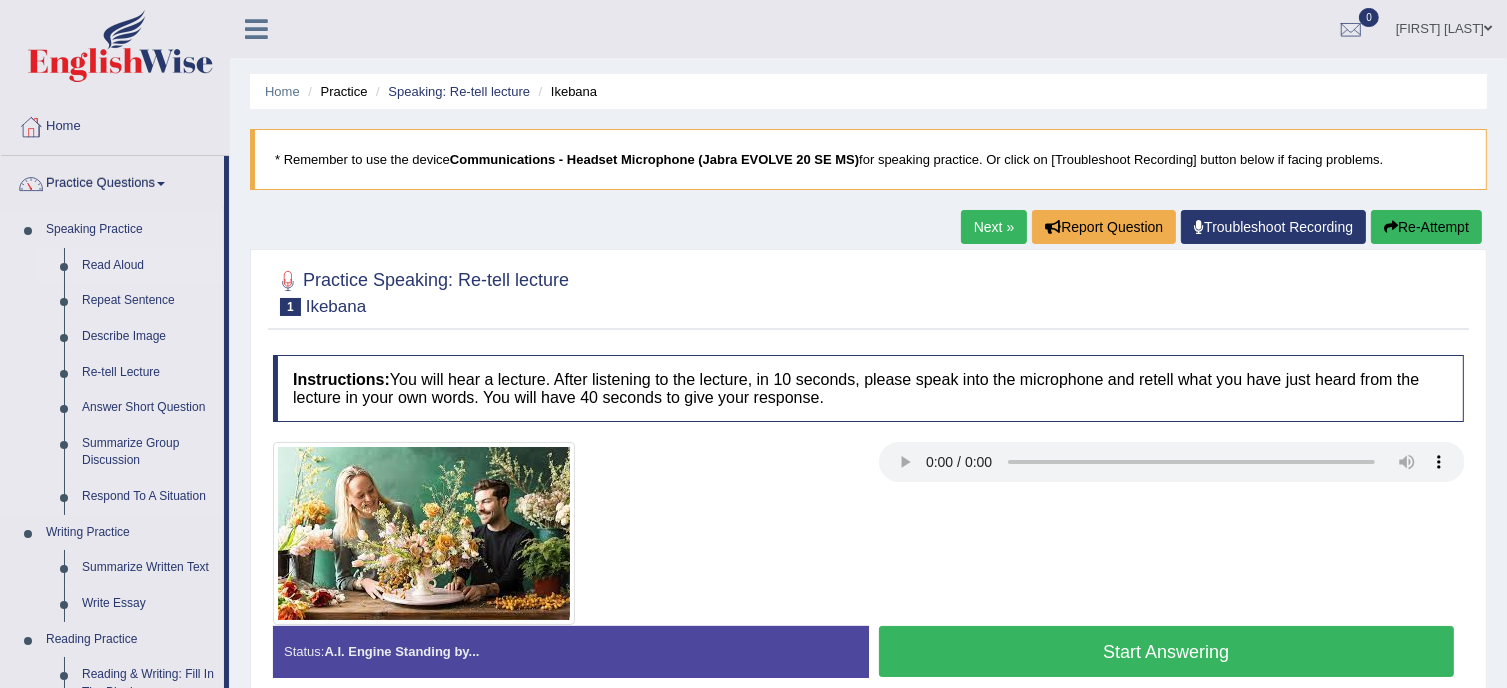 click on "Read Aloud" at bounding box center [148, 266] 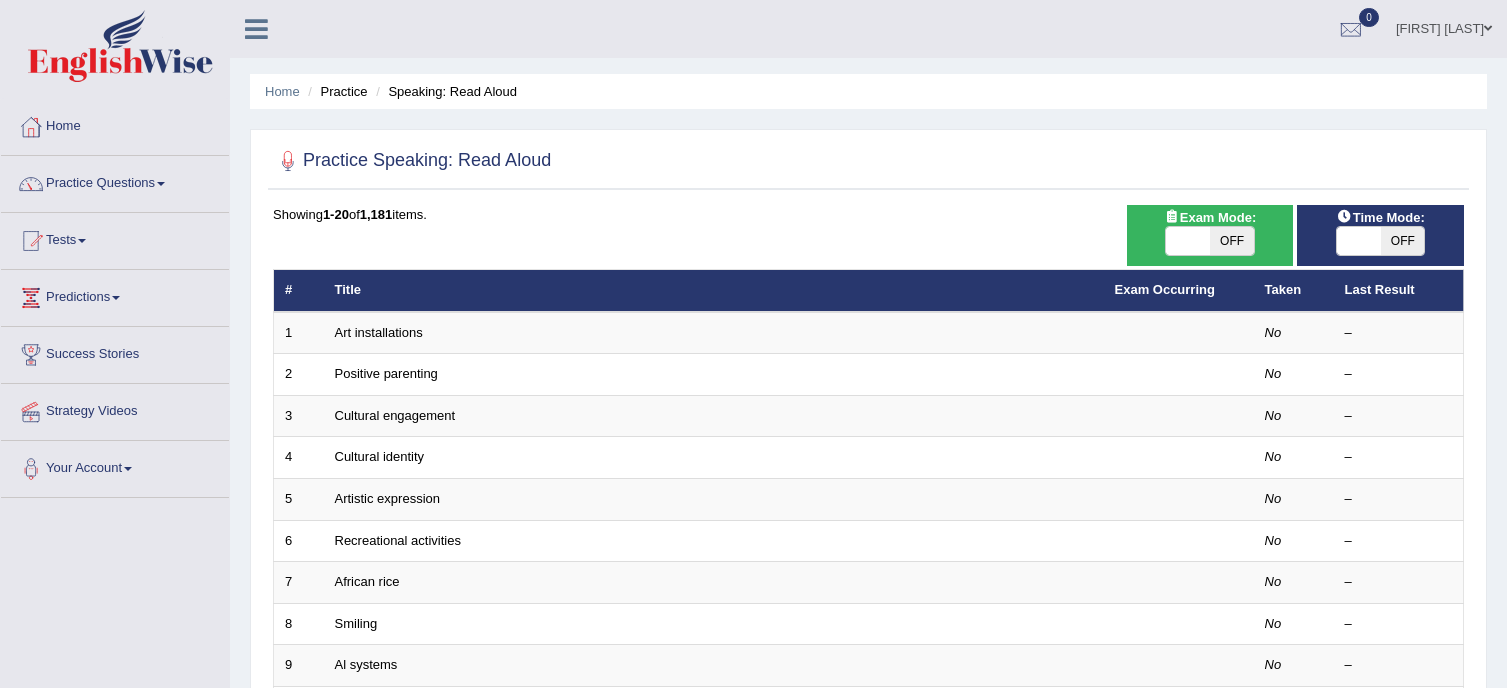 scroll, scrollTop: 0, scrollLeft: 0, axis: both 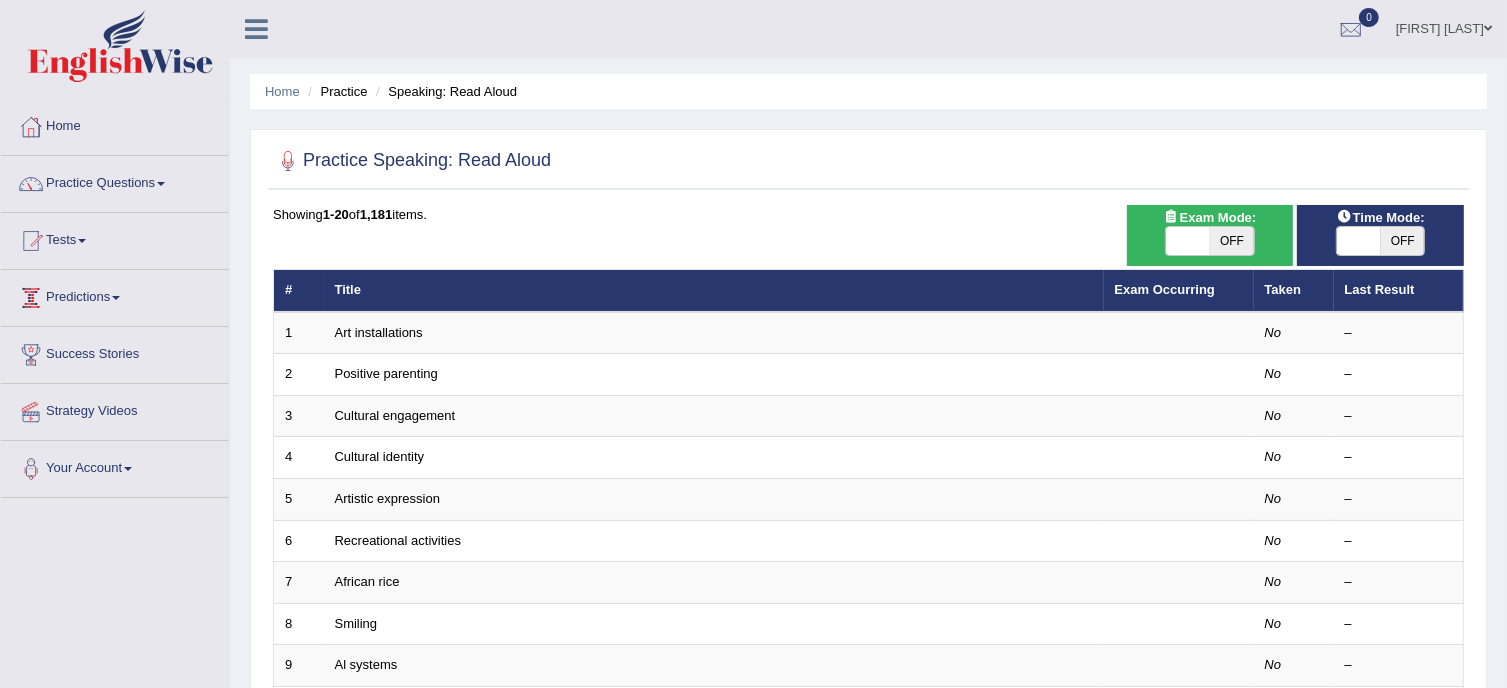 click on "Predictions" at bounding box center (115, 295) 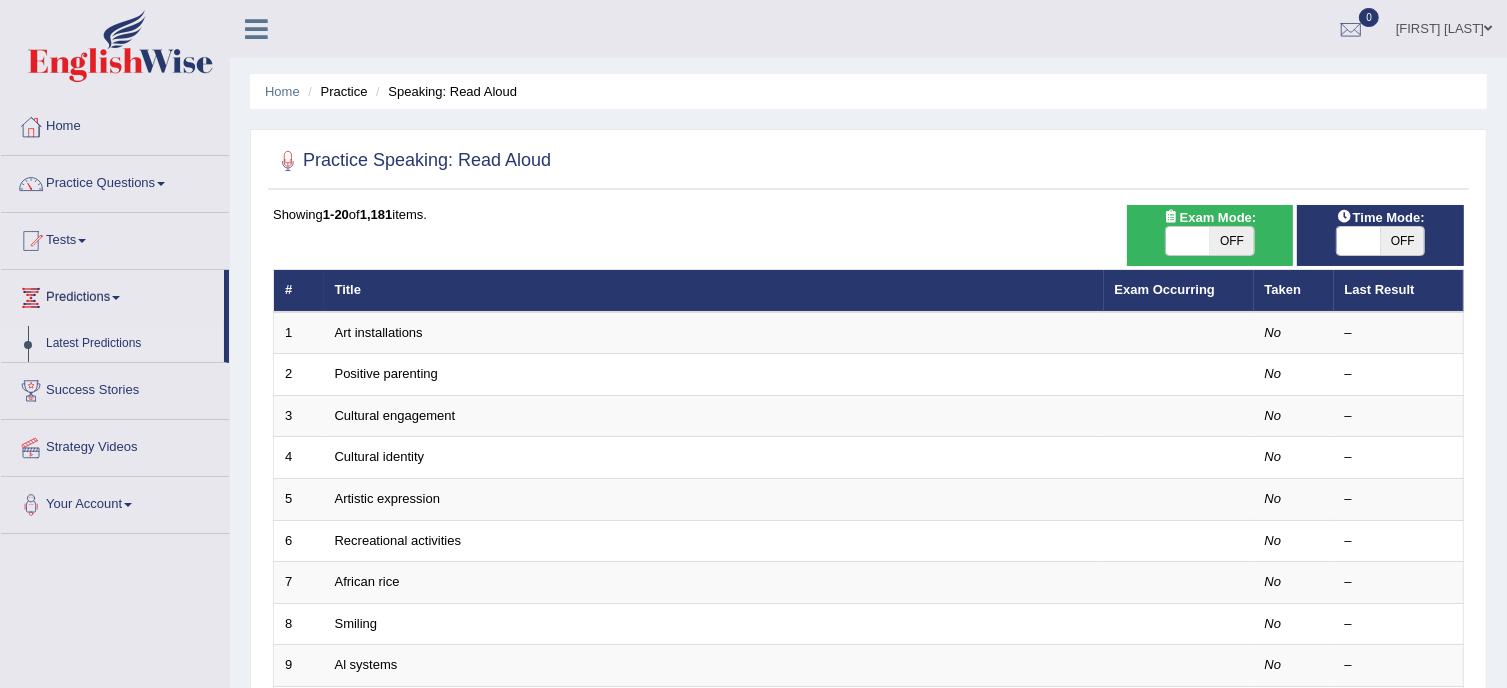 click on "Latest Predictions" at bounding box center (130, 344) 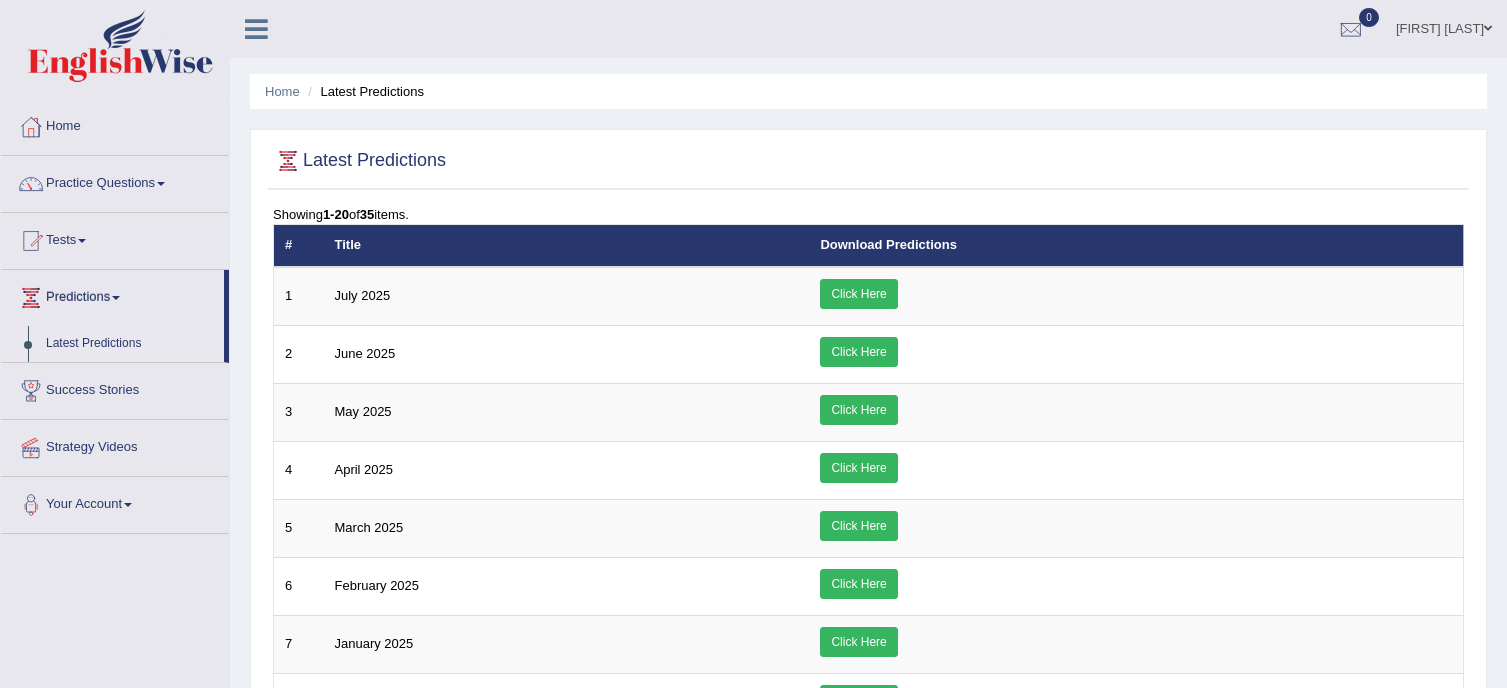 scroll, scrollTop: 0, scrollLeft: 0, axis: both 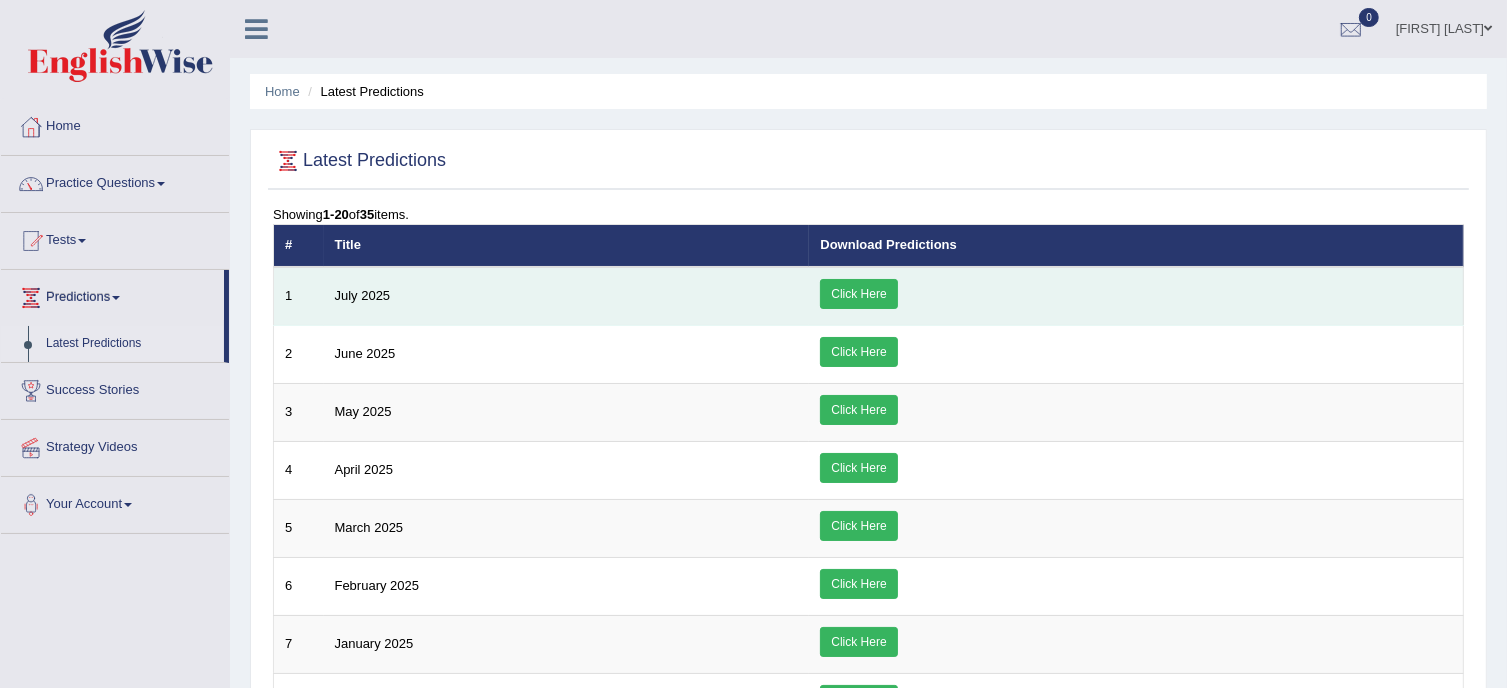 click on "Click Here" at bounding box center (858, 294) 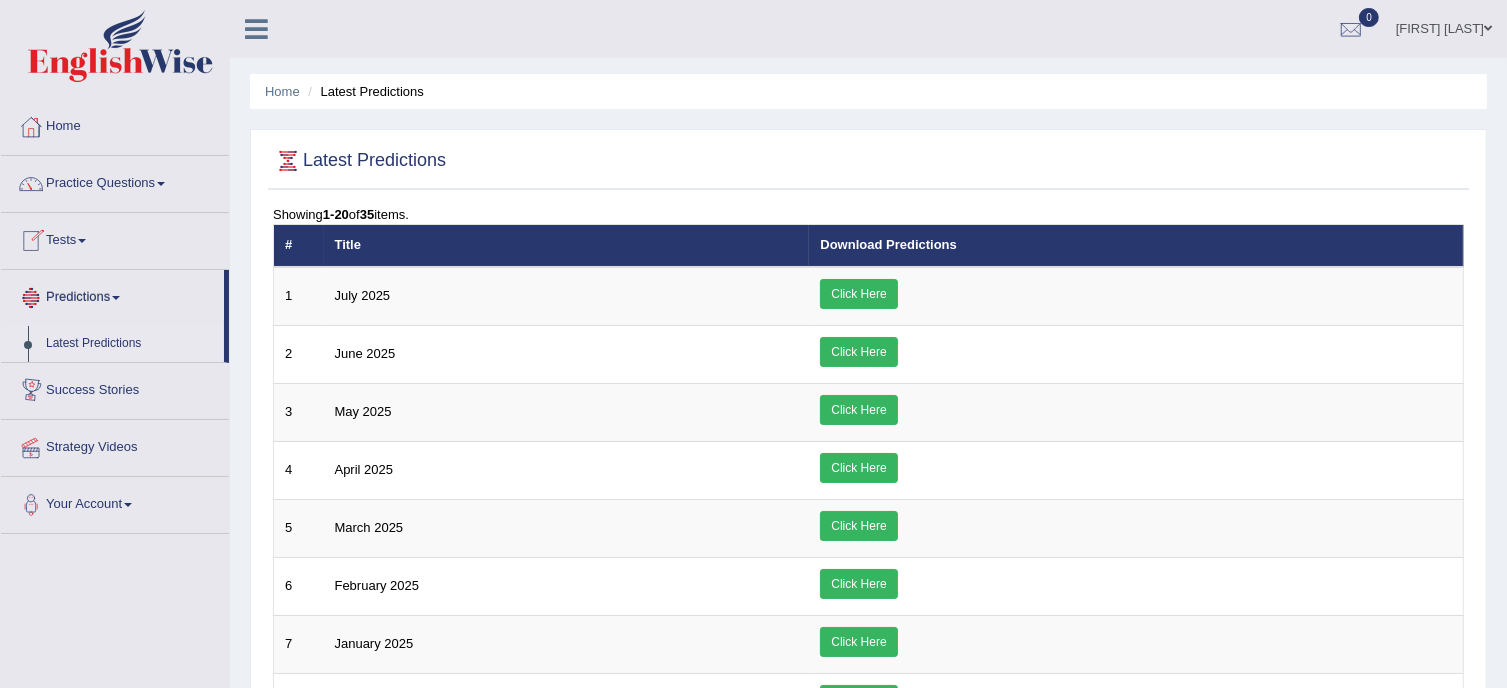 click on "Success Stories" at bounding box center [115, 388] 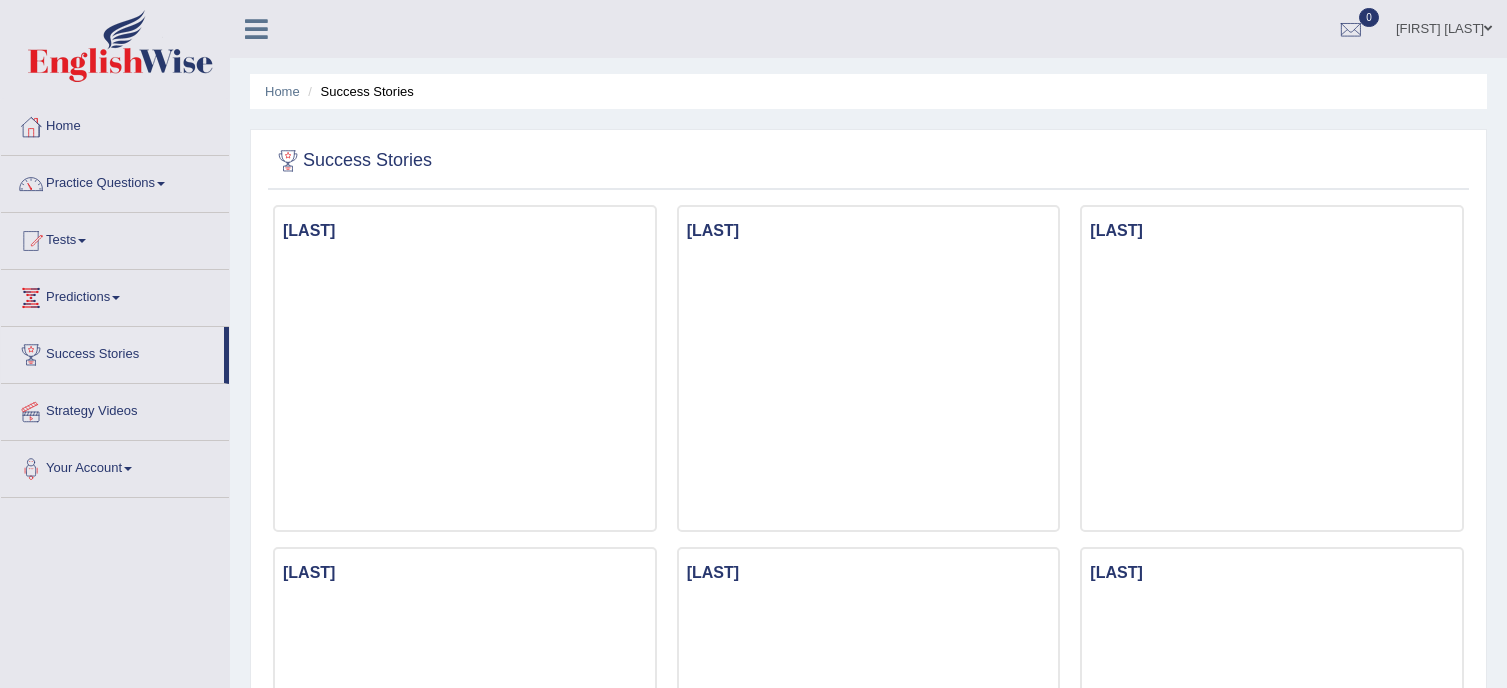 scroll, scrollTop: 0, scrollLeft: 0, axis: both 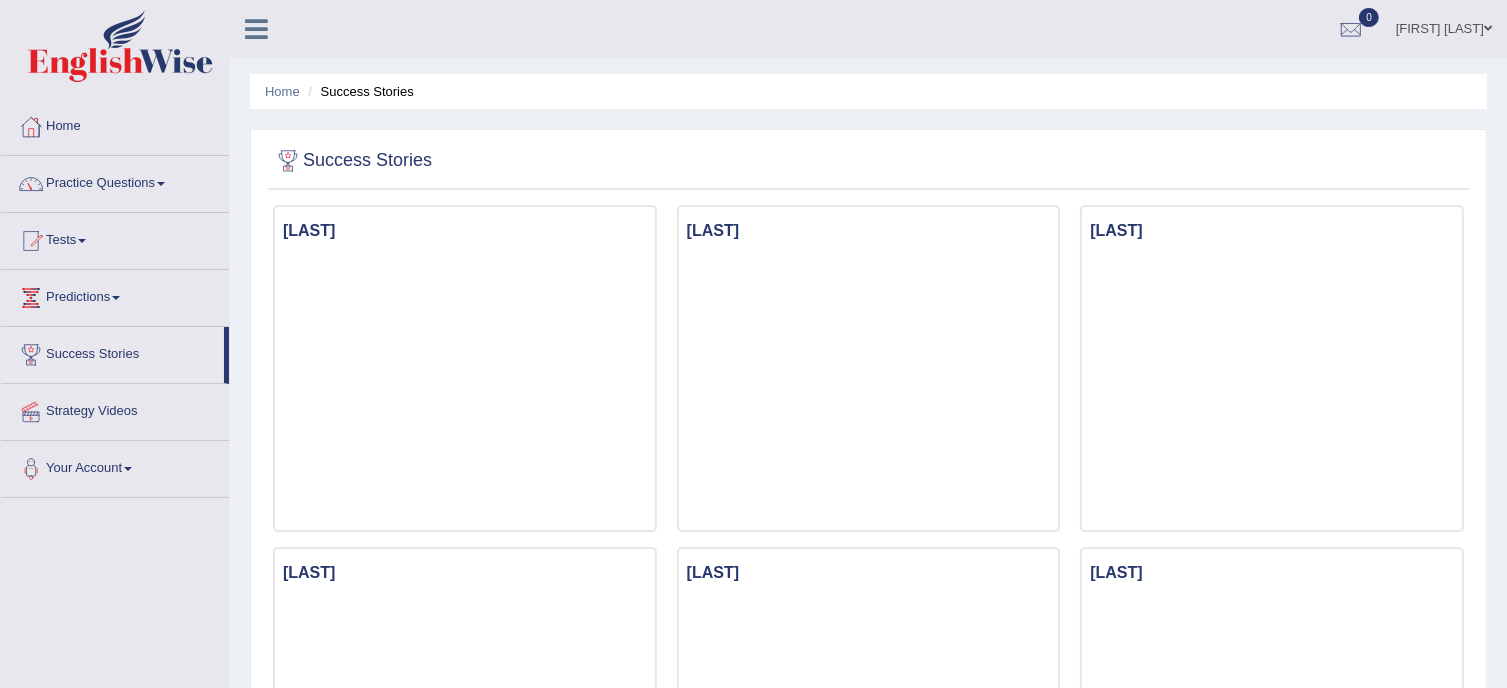 click on "Practice Questions" at bounding box center [115, 181] 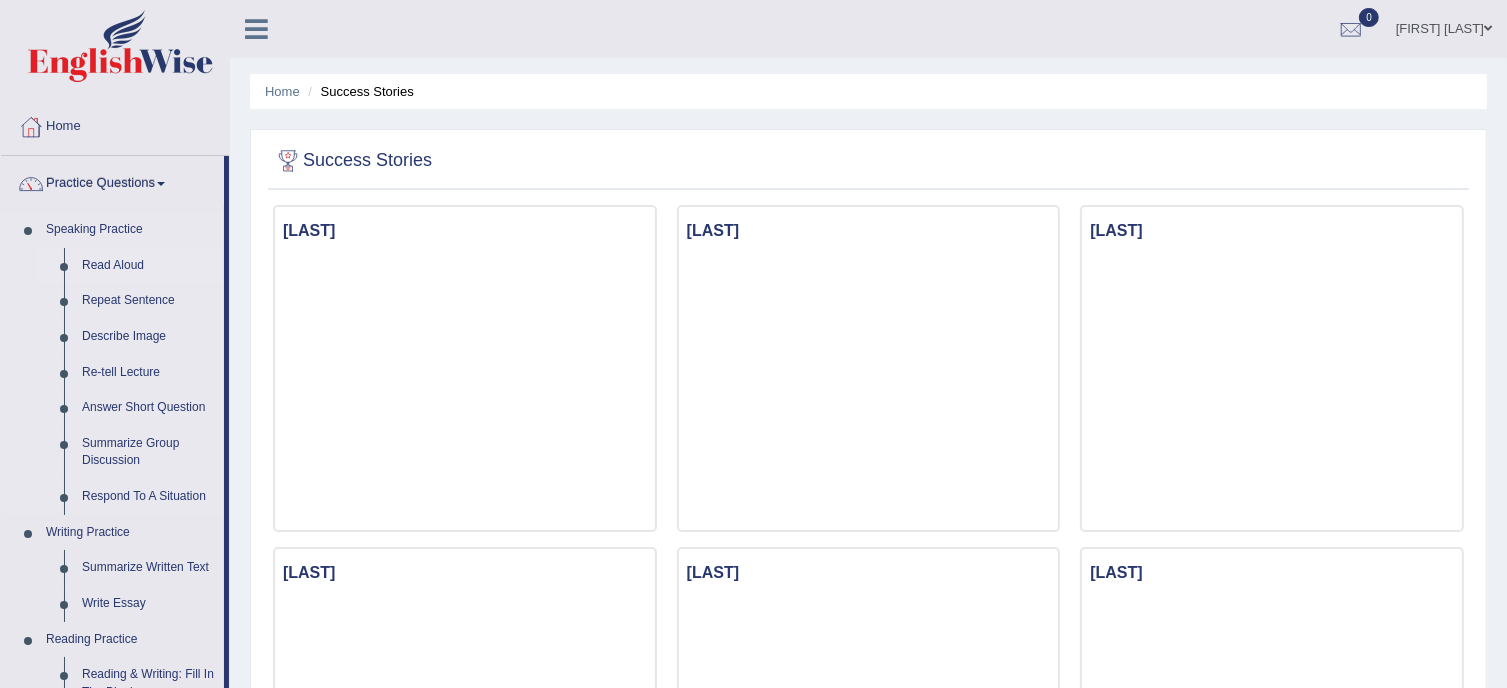 click on "Read Aloud" at bounding box center (148, 266) 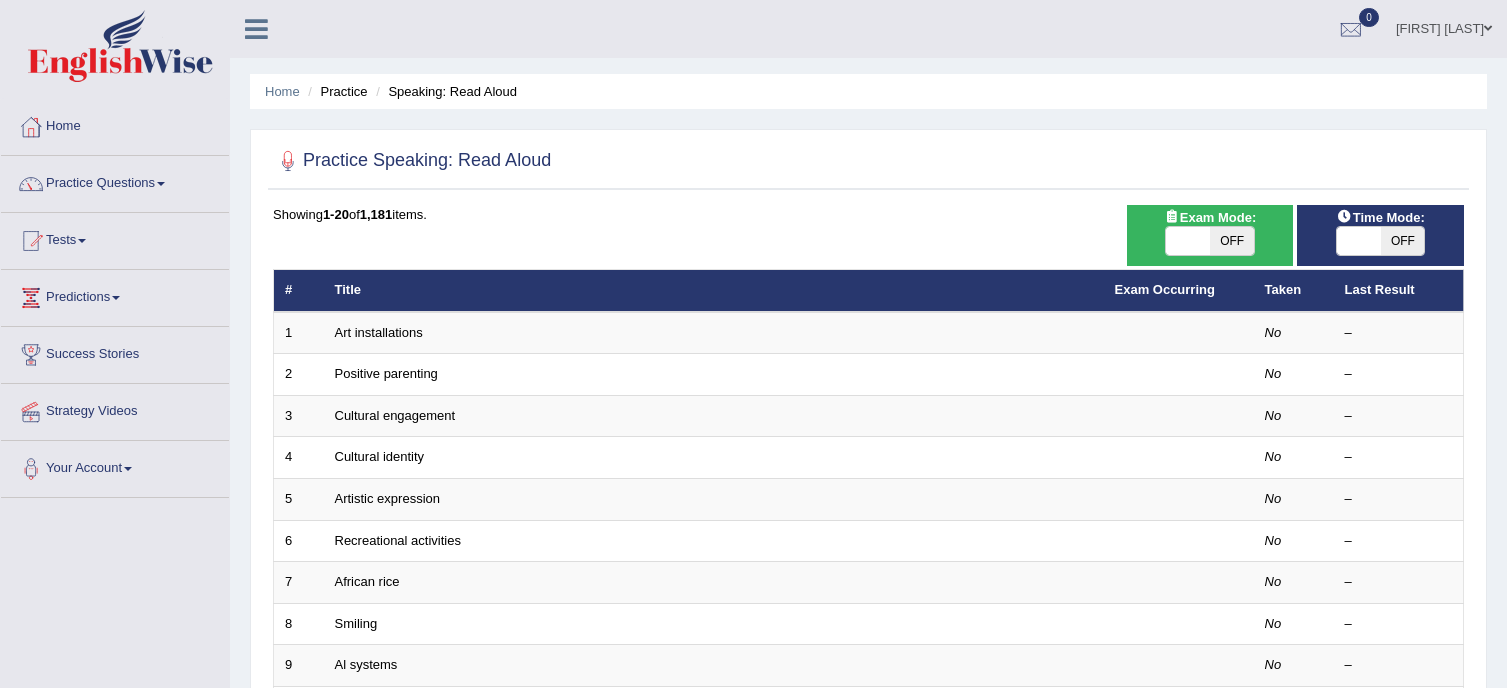 scroll, scrollTop: 0, scrollLeft: 0, axis: both 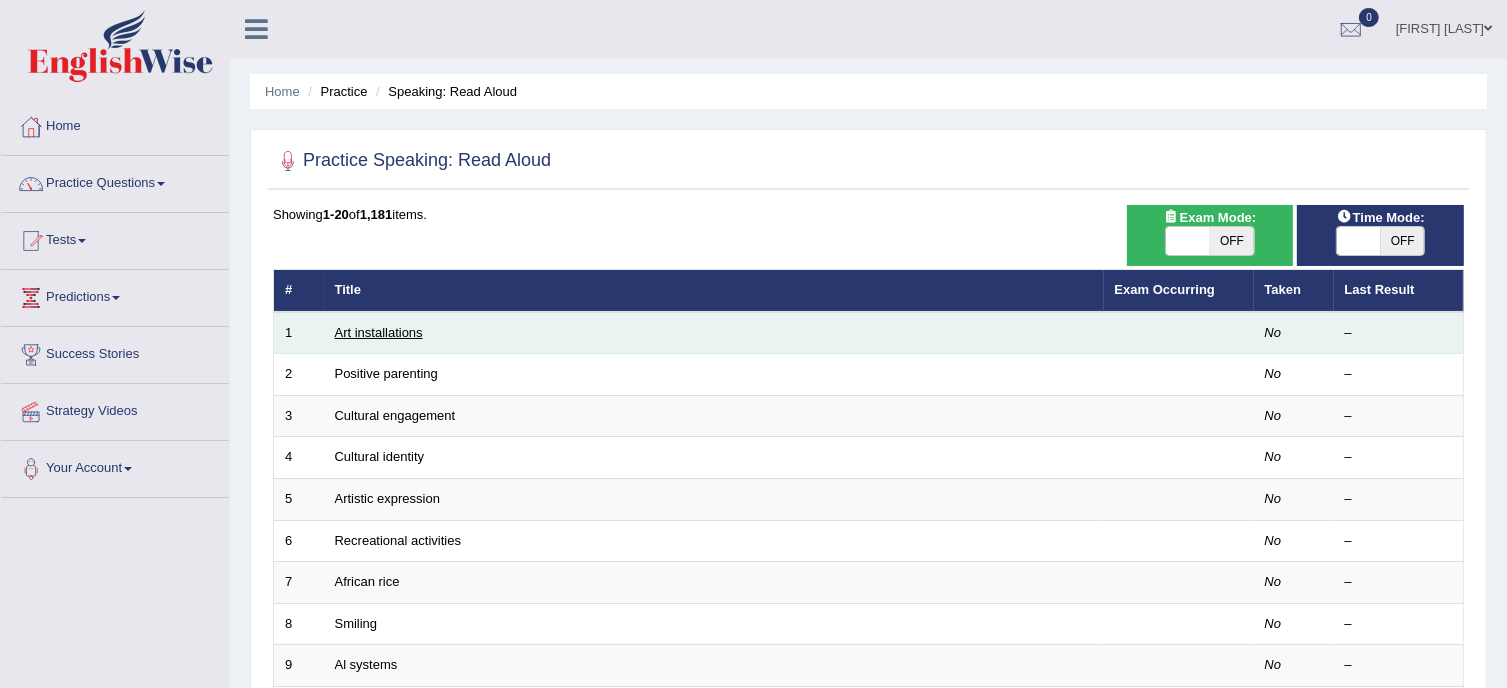 click on "Art installations" at bounding box center [379, 332] 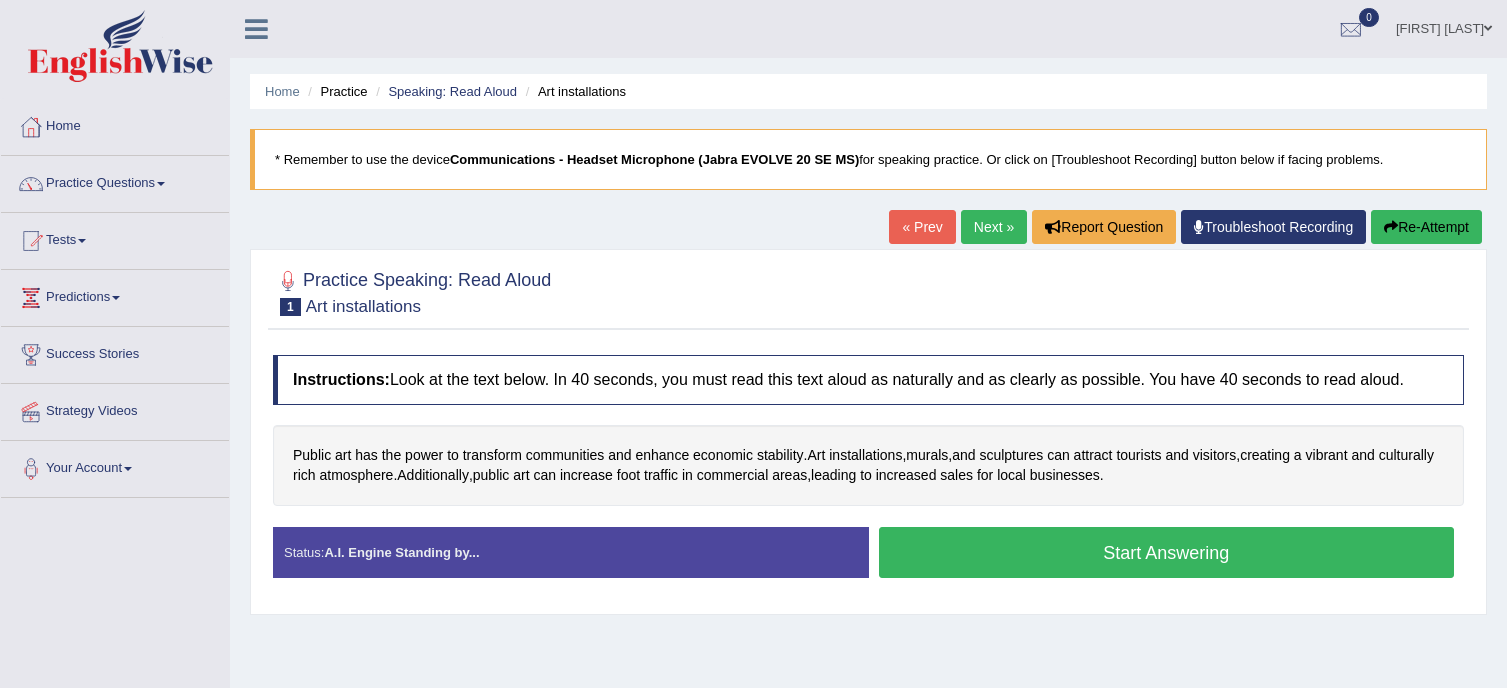 scroll, scrollTop: 0, scrollLeft: 0, axis: both 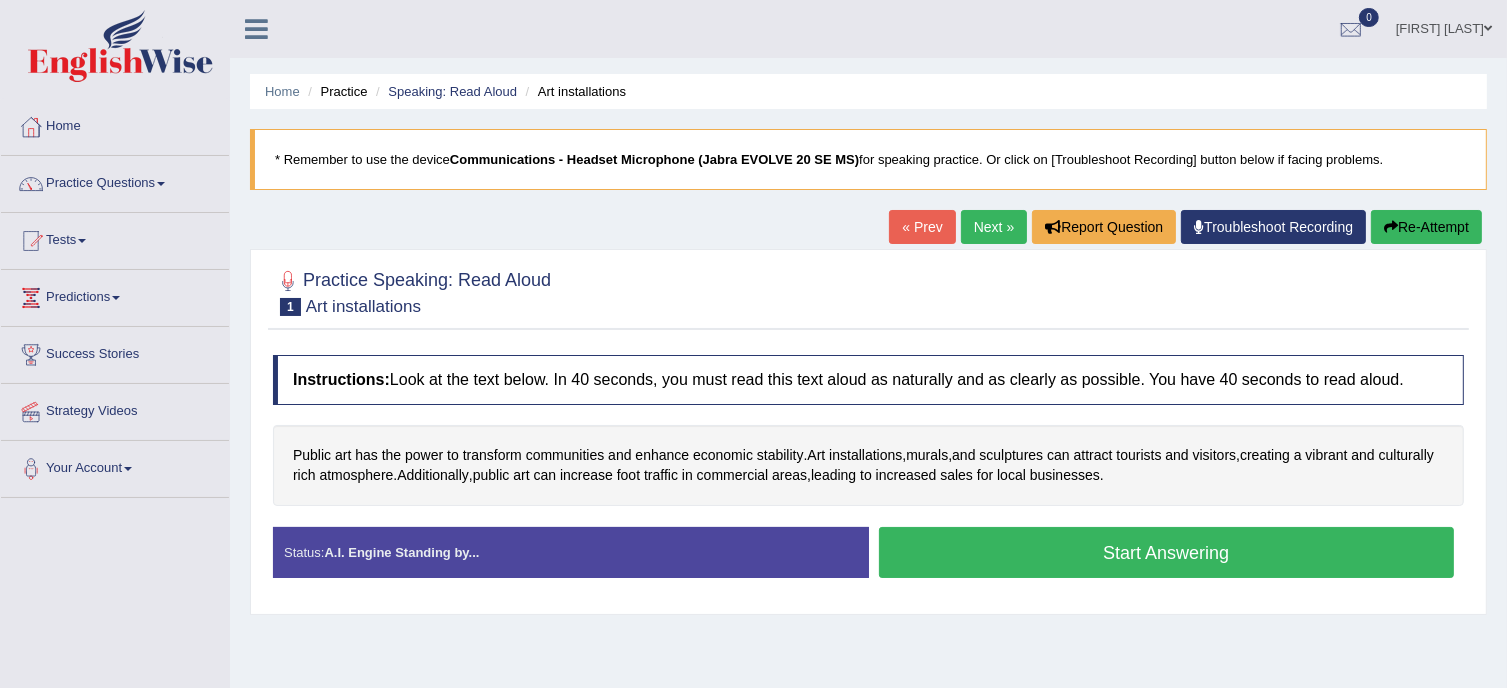 click on "Start Answering" at bounding box center (1167, 552) 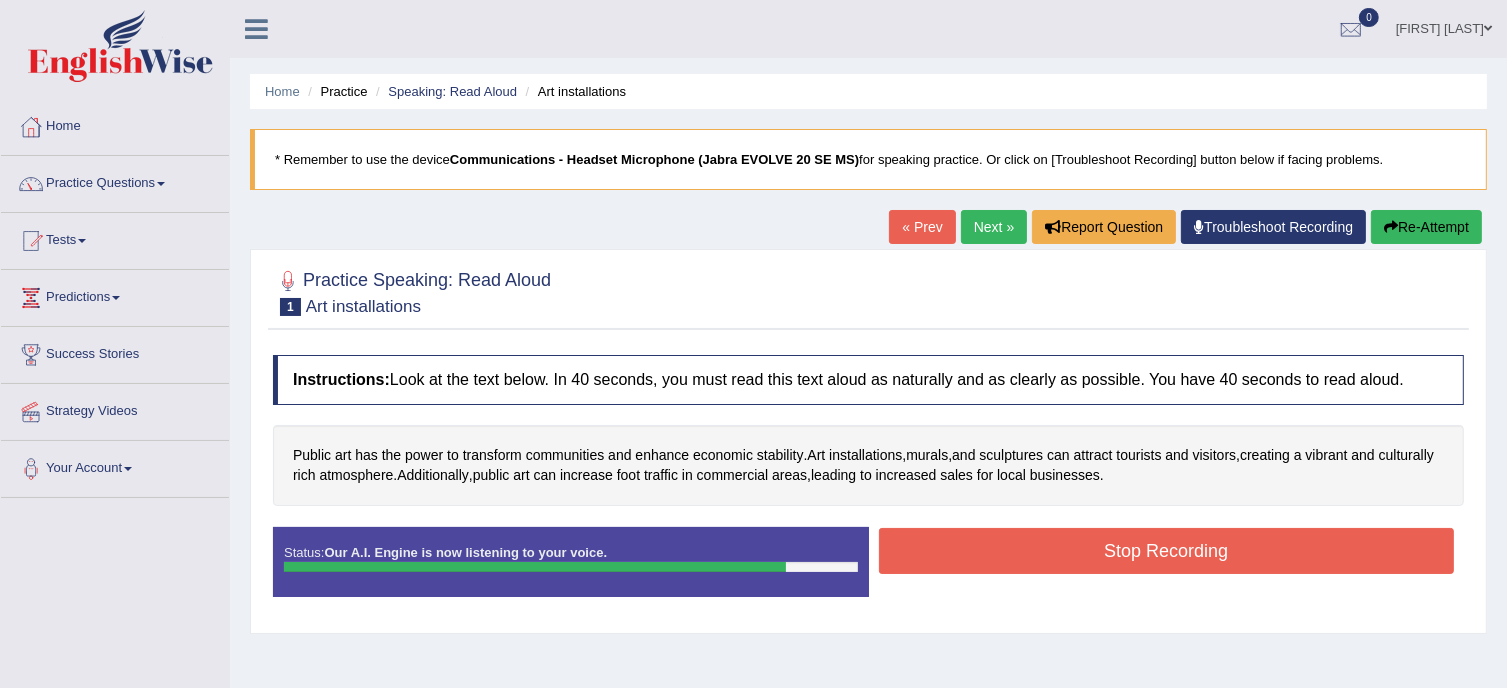 click on "Stop Recording" at bounding box center (1167, 551) 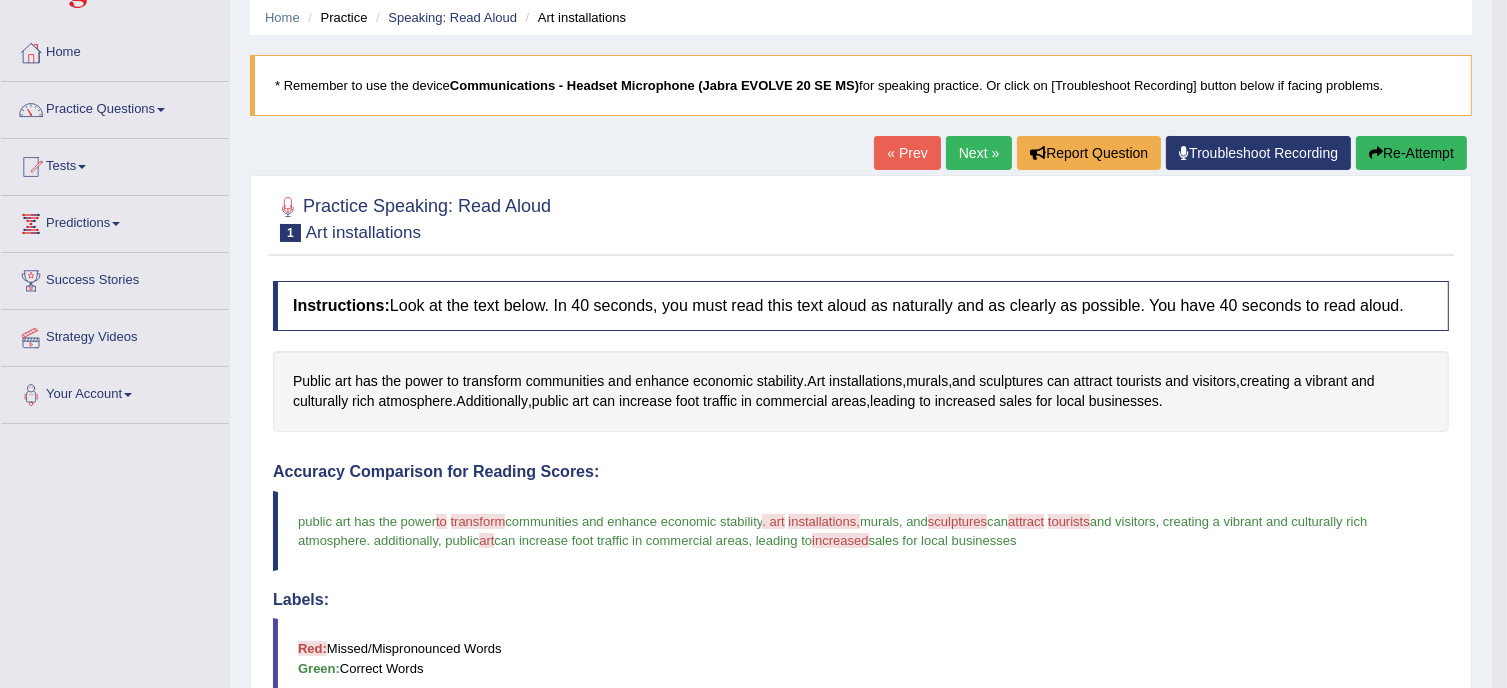 scroll, scrollTop: 77, scrollLeft: 0, axis: vertical 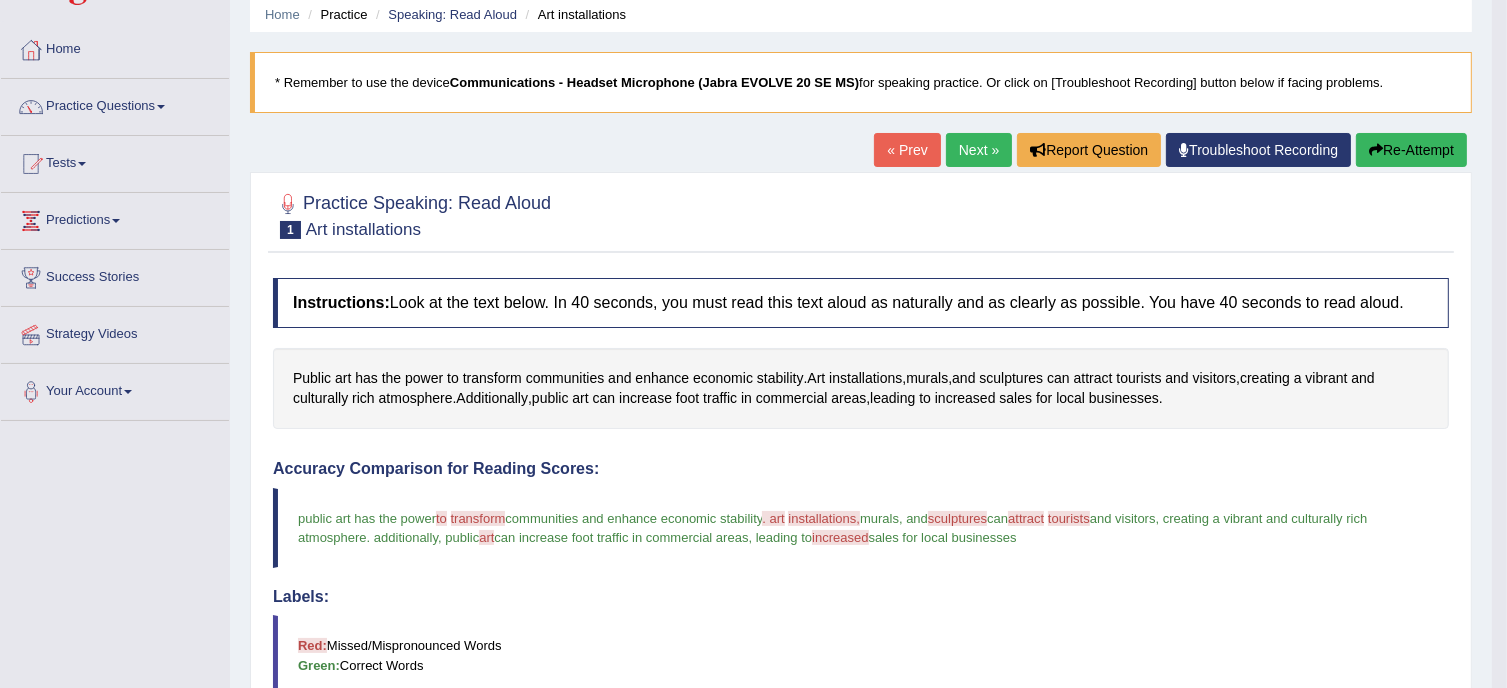 click on "Next »" at bounding box center [979, 150] 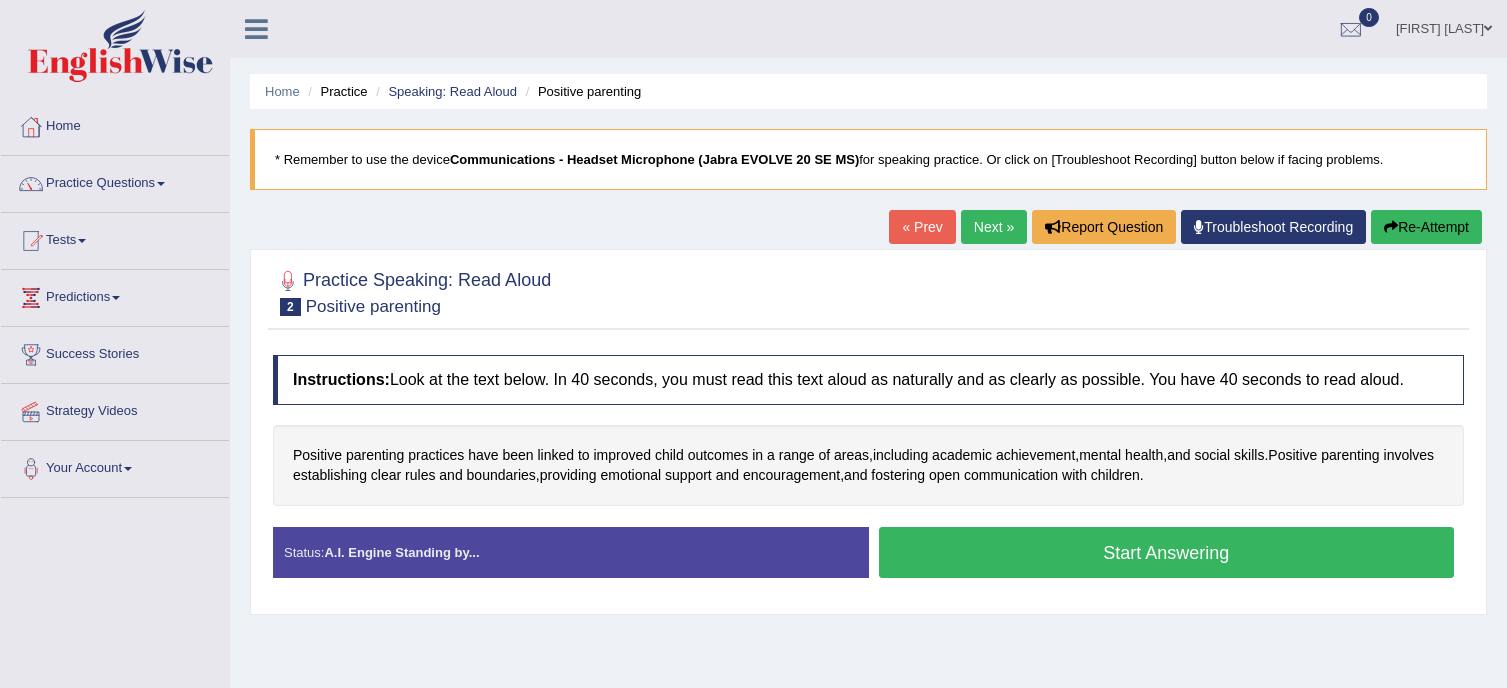 scroll, scrollTop: 0, scrollLeft: 0, axis: both 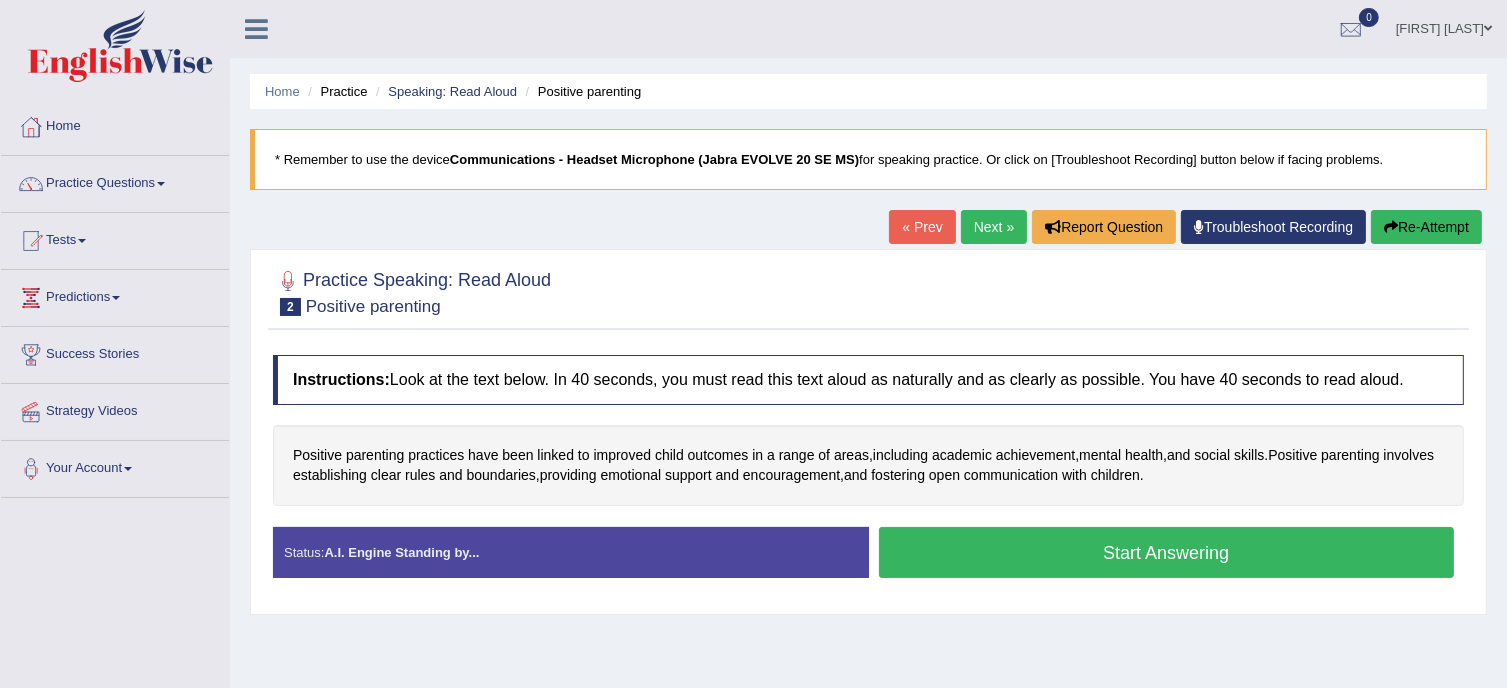 click on "Start Answering" at bounding box center [1167, 552] 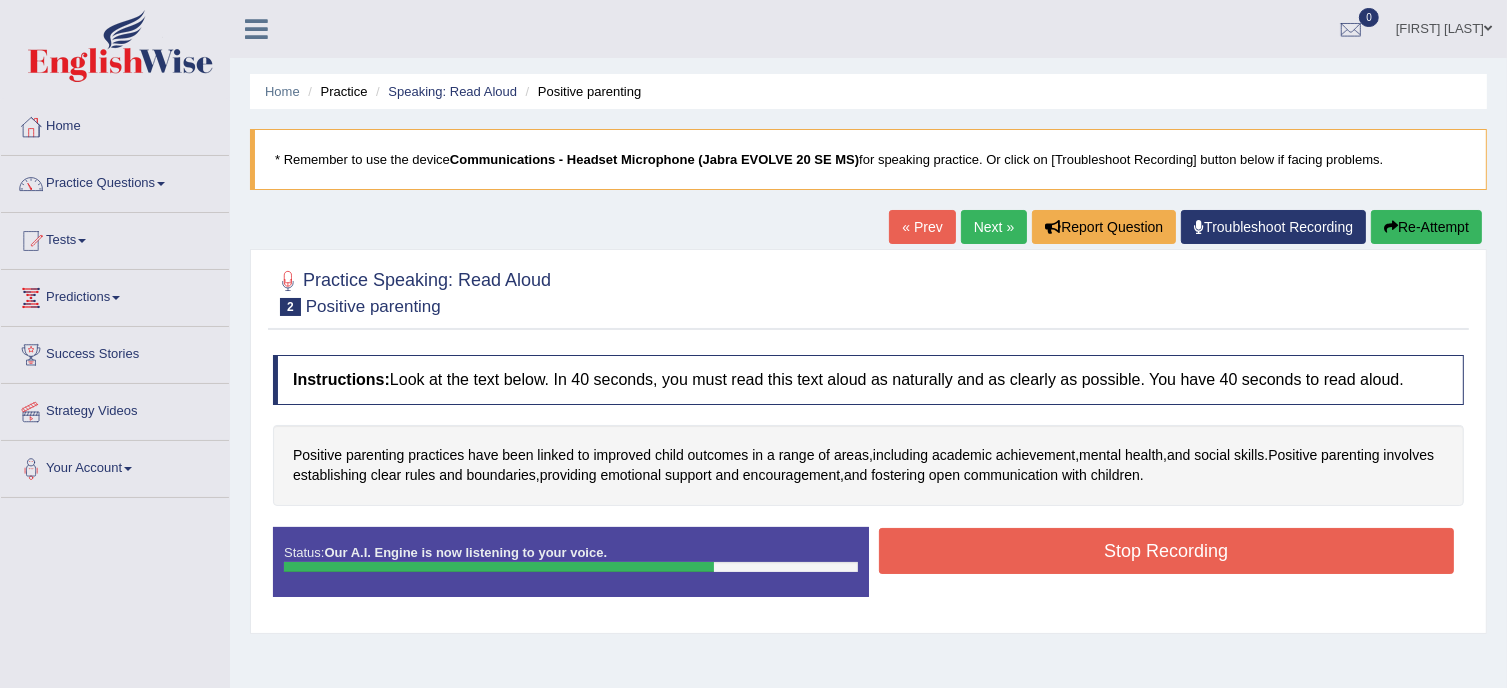 click on "Stop Recording" at bounding box center [1167, 551] 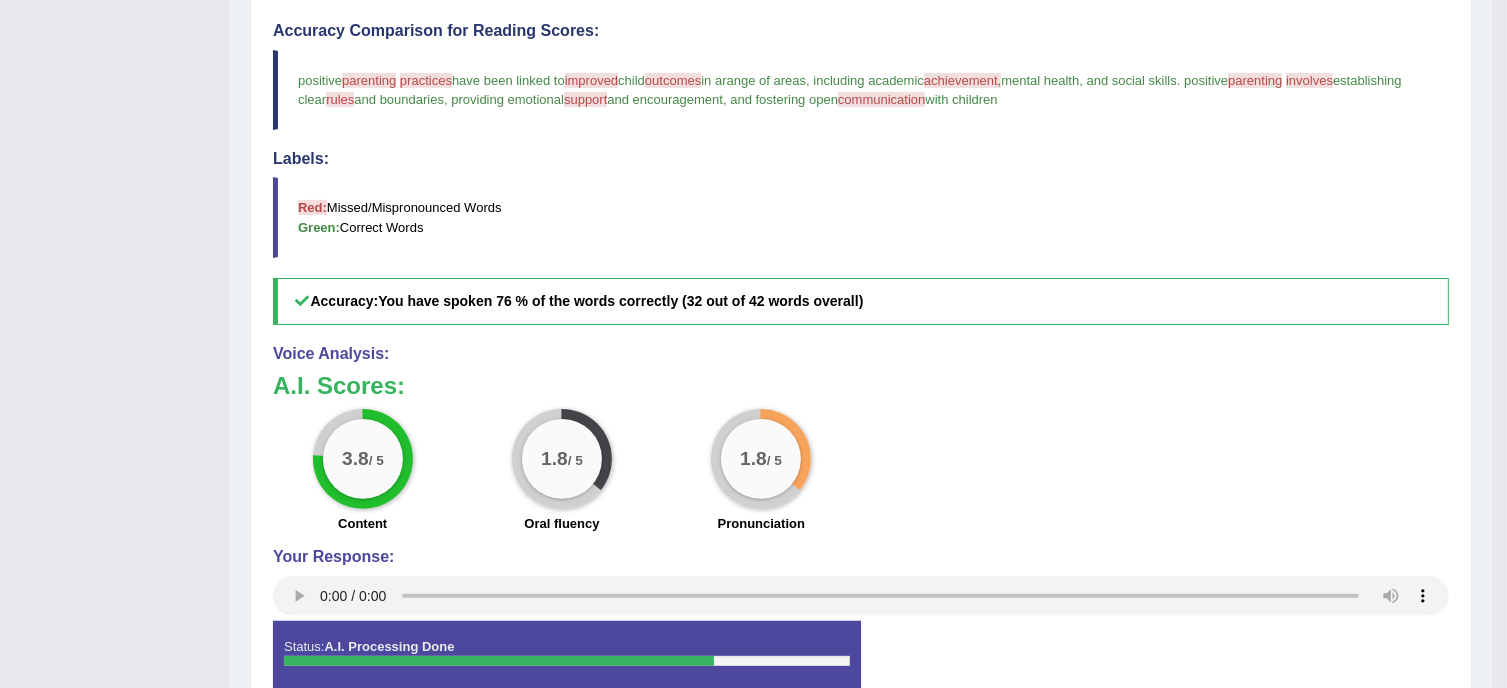 scroll, scrollTop: 568, scrollLeft: 0, axis: vertical 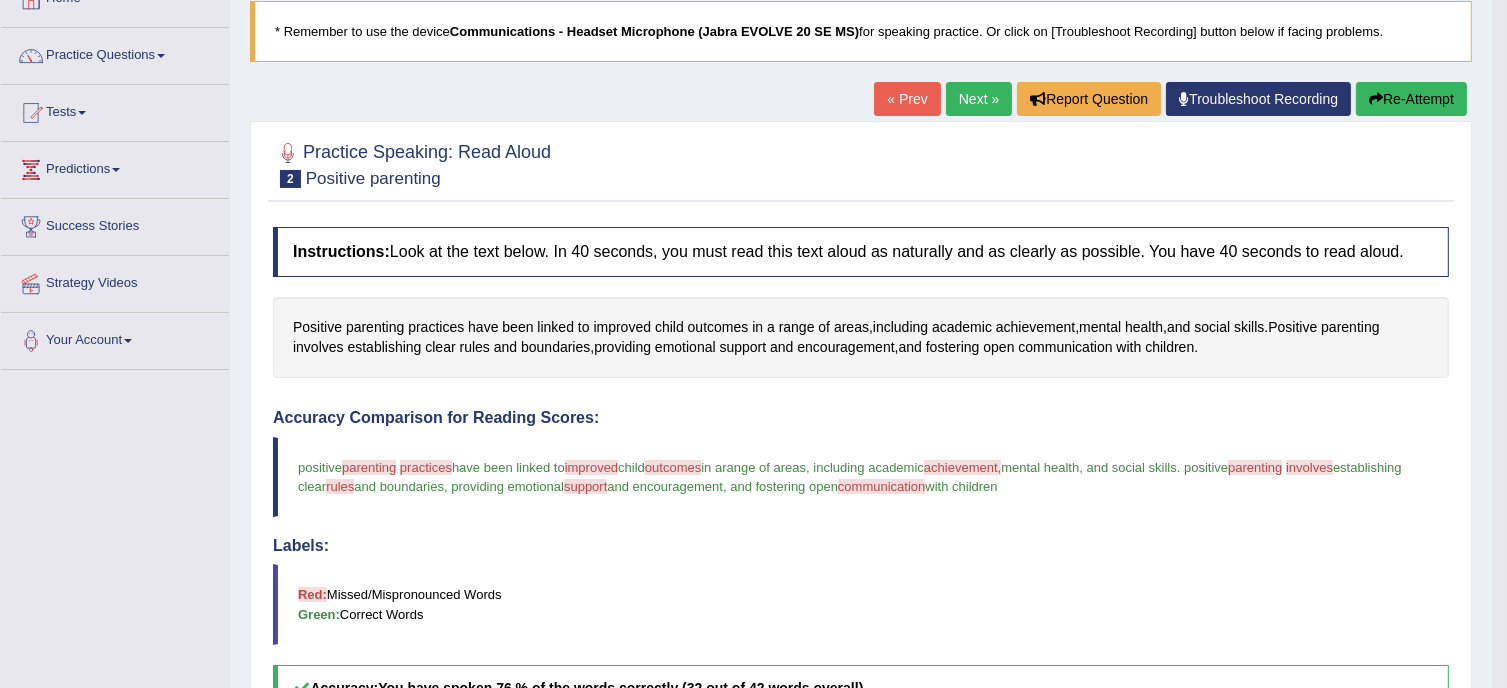click on "Next »" at bounding box center [979, 99] 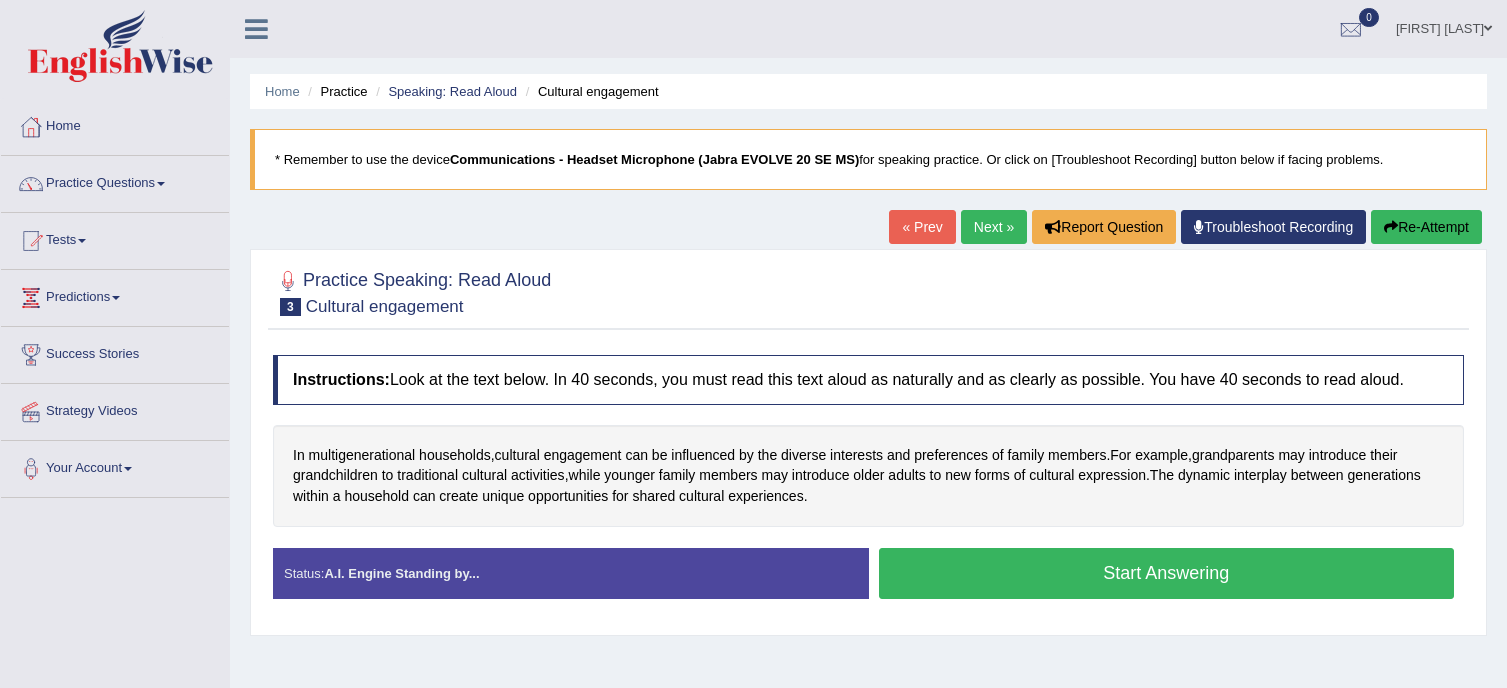 scroll, scrollTop: 0, scrollLeft: 0, axis: both 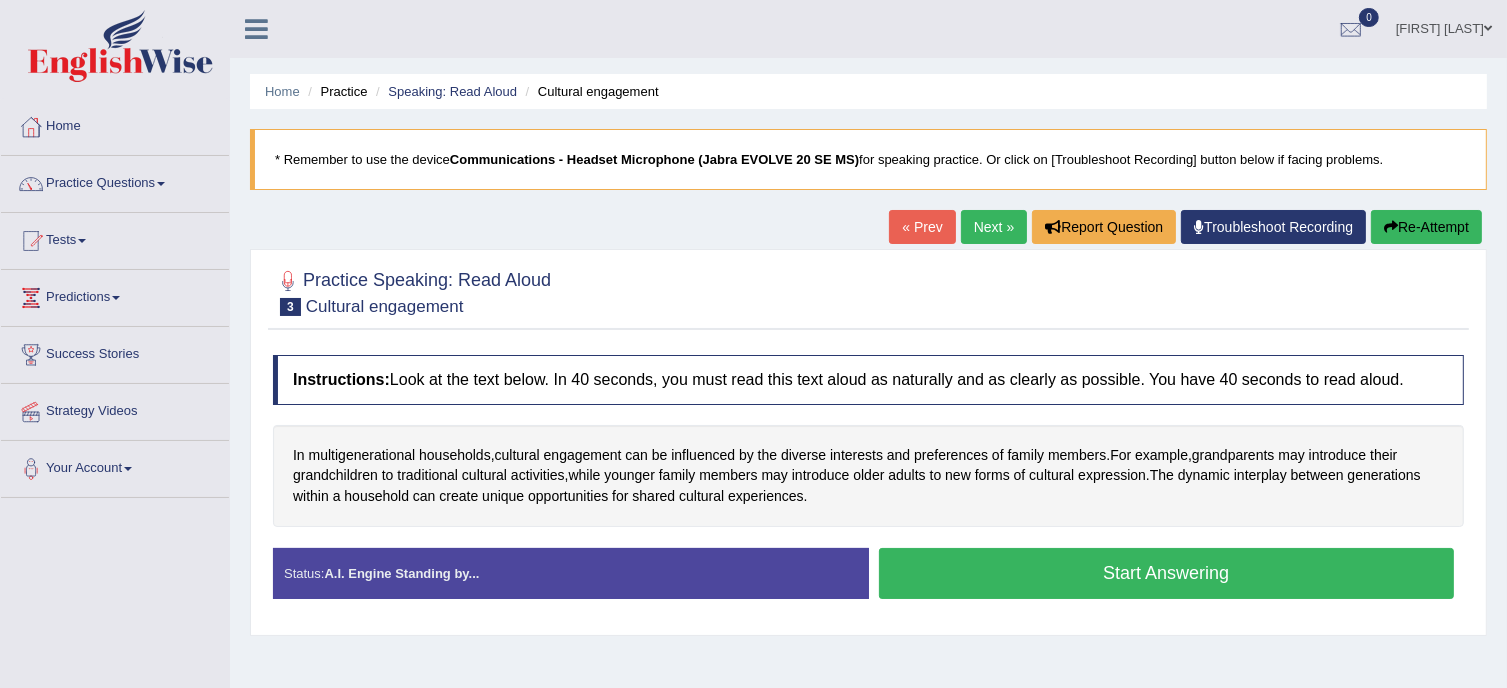 click on "Start Answering" at bounding box center (1167, 573) 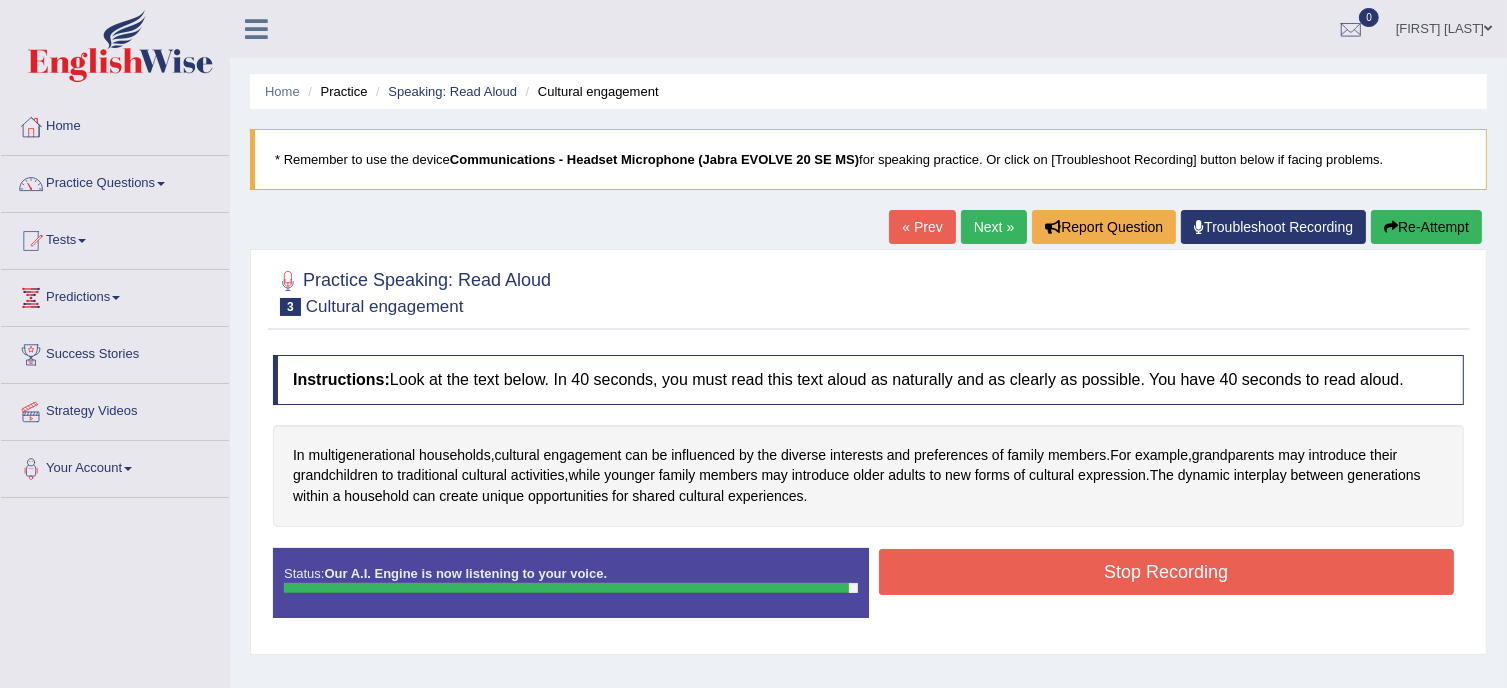 click on "Stop Recording" at bounding box center [1167, 572] 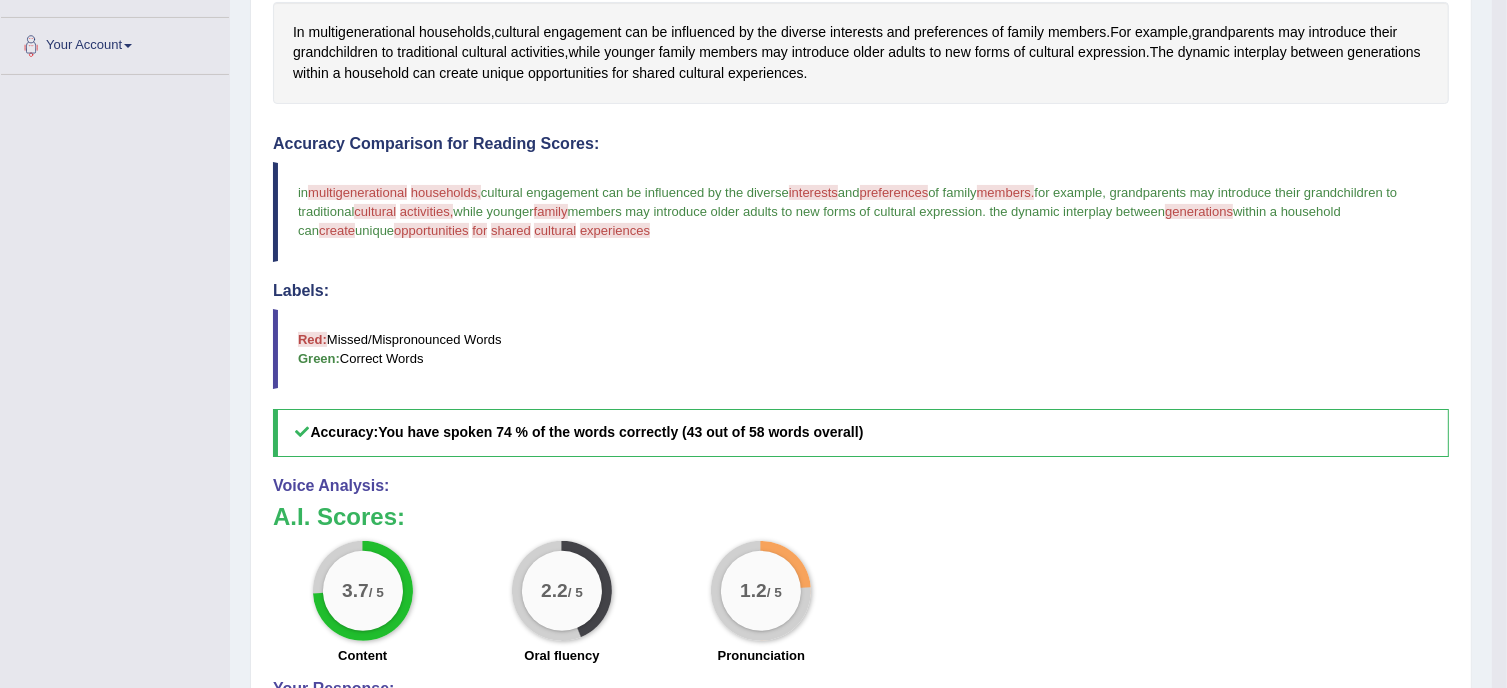 scroll, scrollTop: 424, scrollLeft: 0, axis: vertical 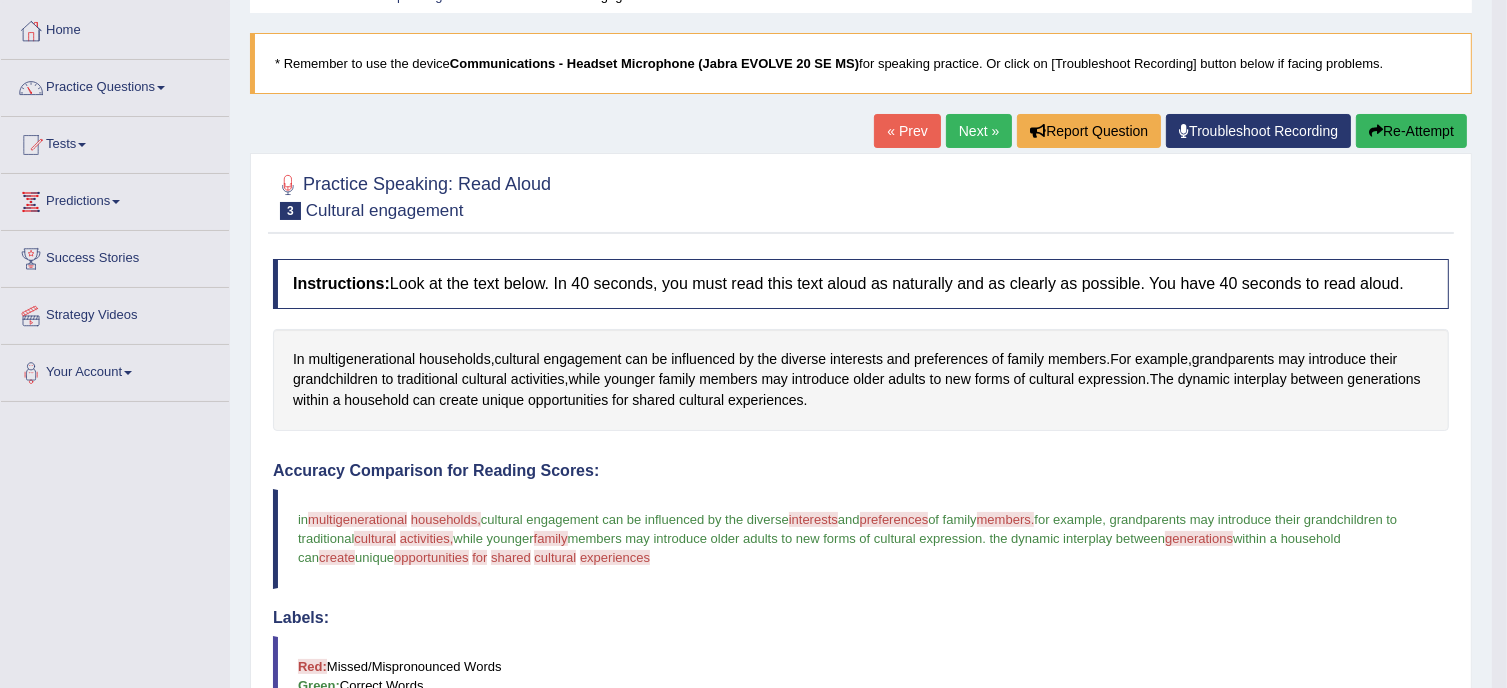 click on "Next »" at bounding box center (979, 131) 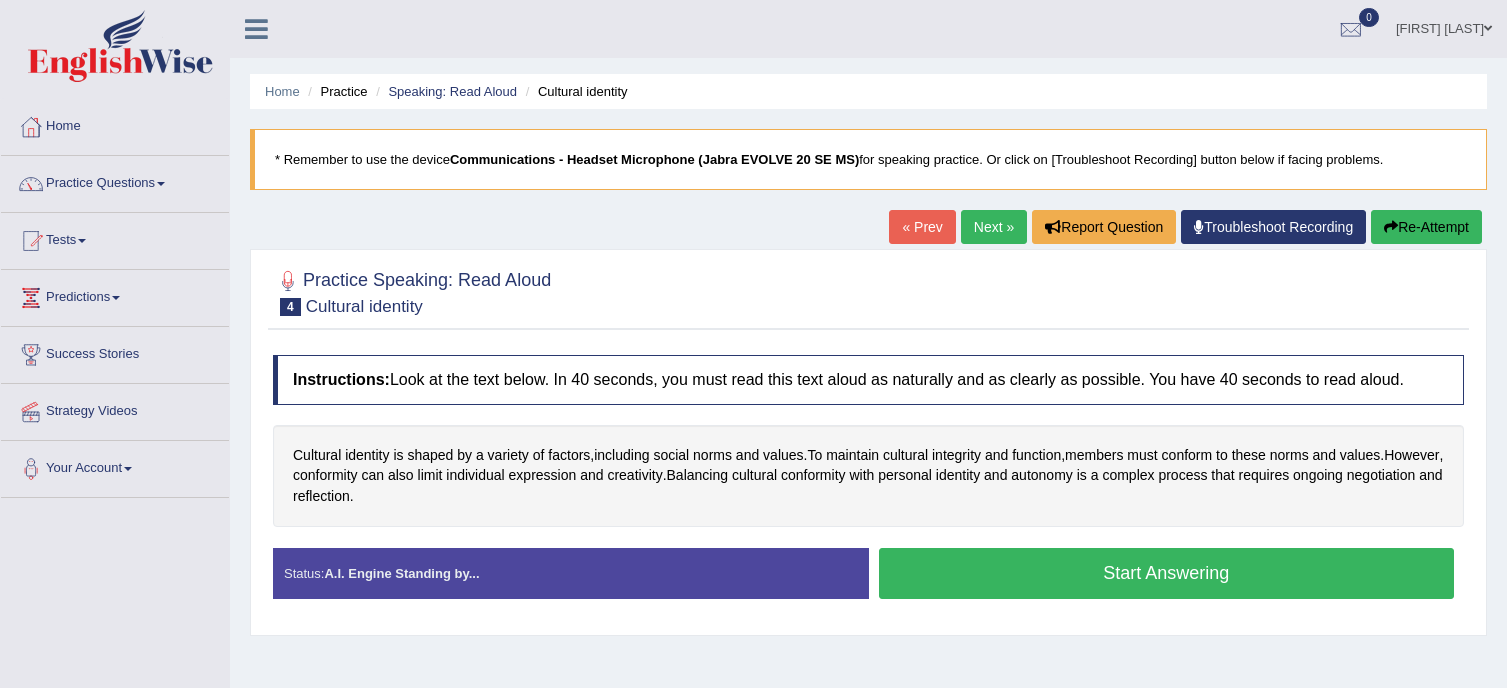 scroll, scrollTop: 0, scrollLeft: 0, axis: both 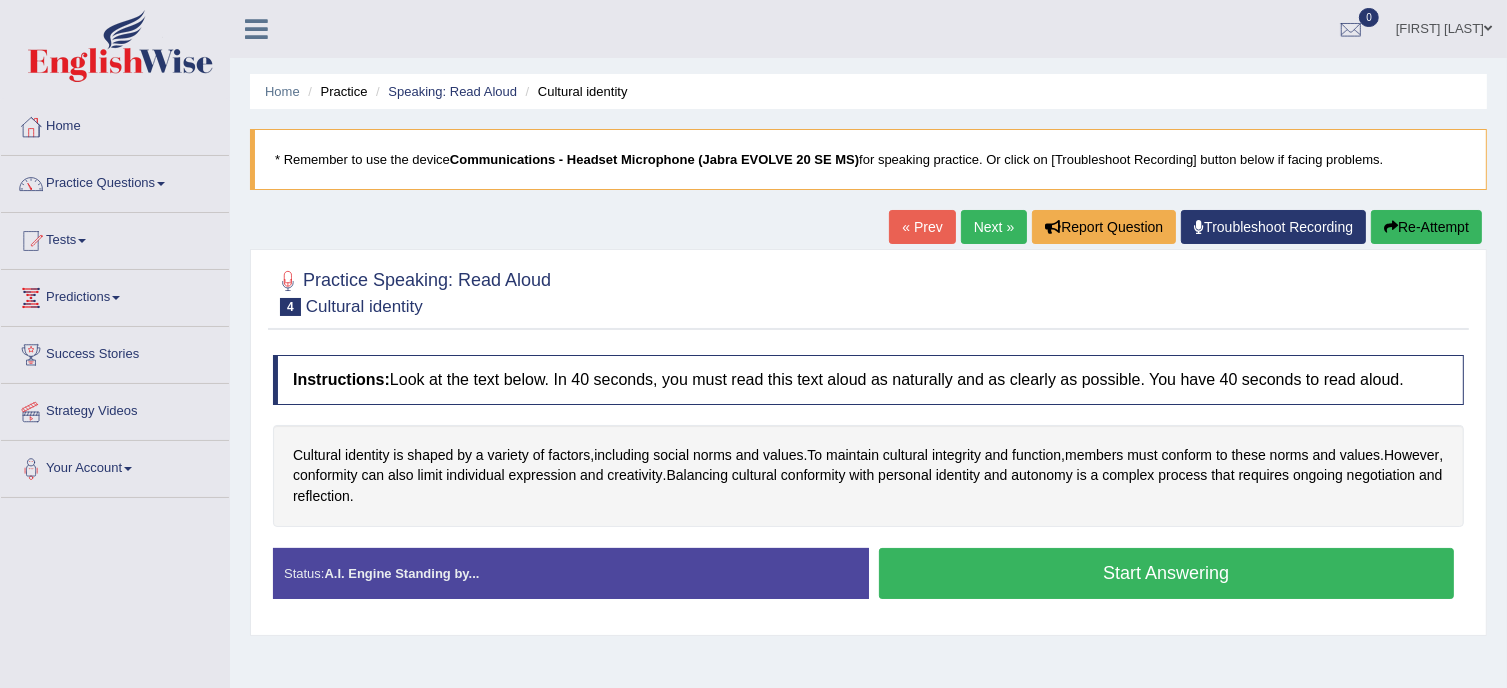 click on "Start Answering" at bounding box center [1167, 573] 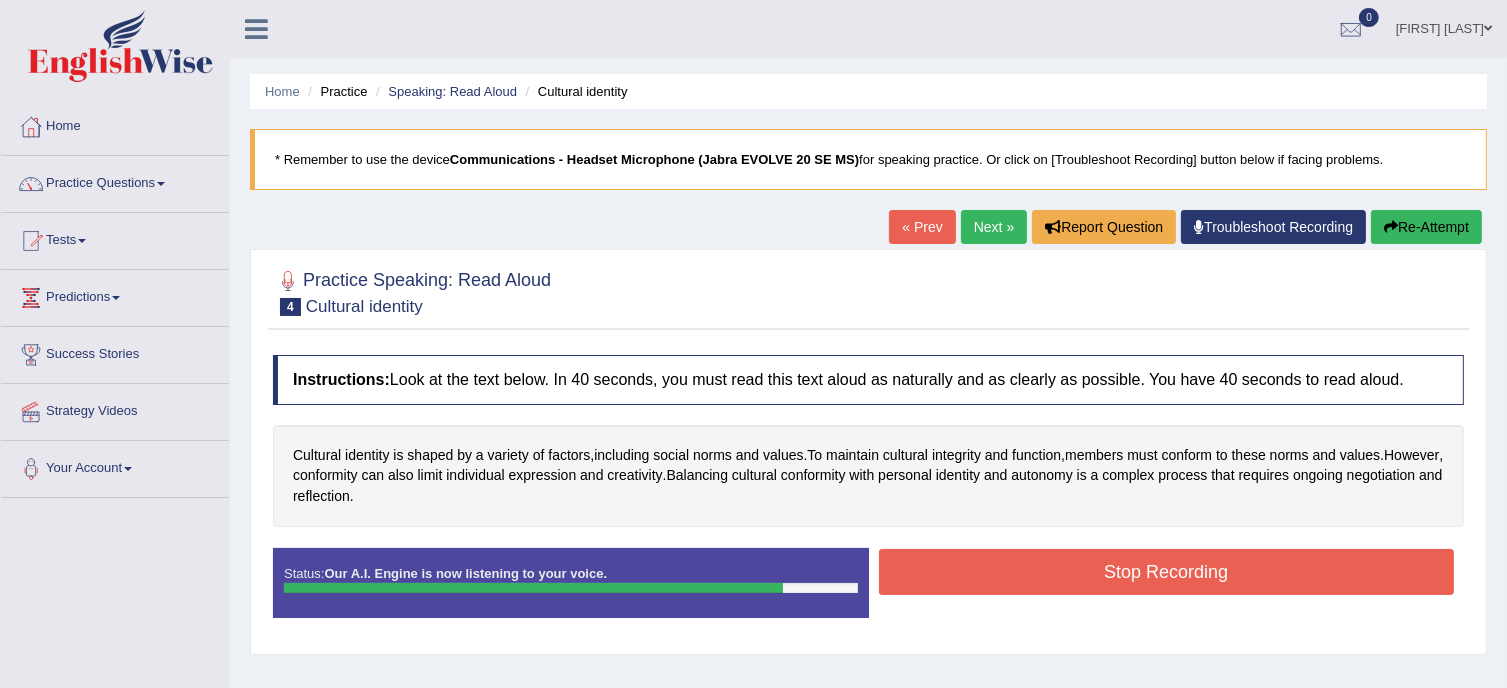 click on "Stop Recording" at bounding box center (1167, 572) 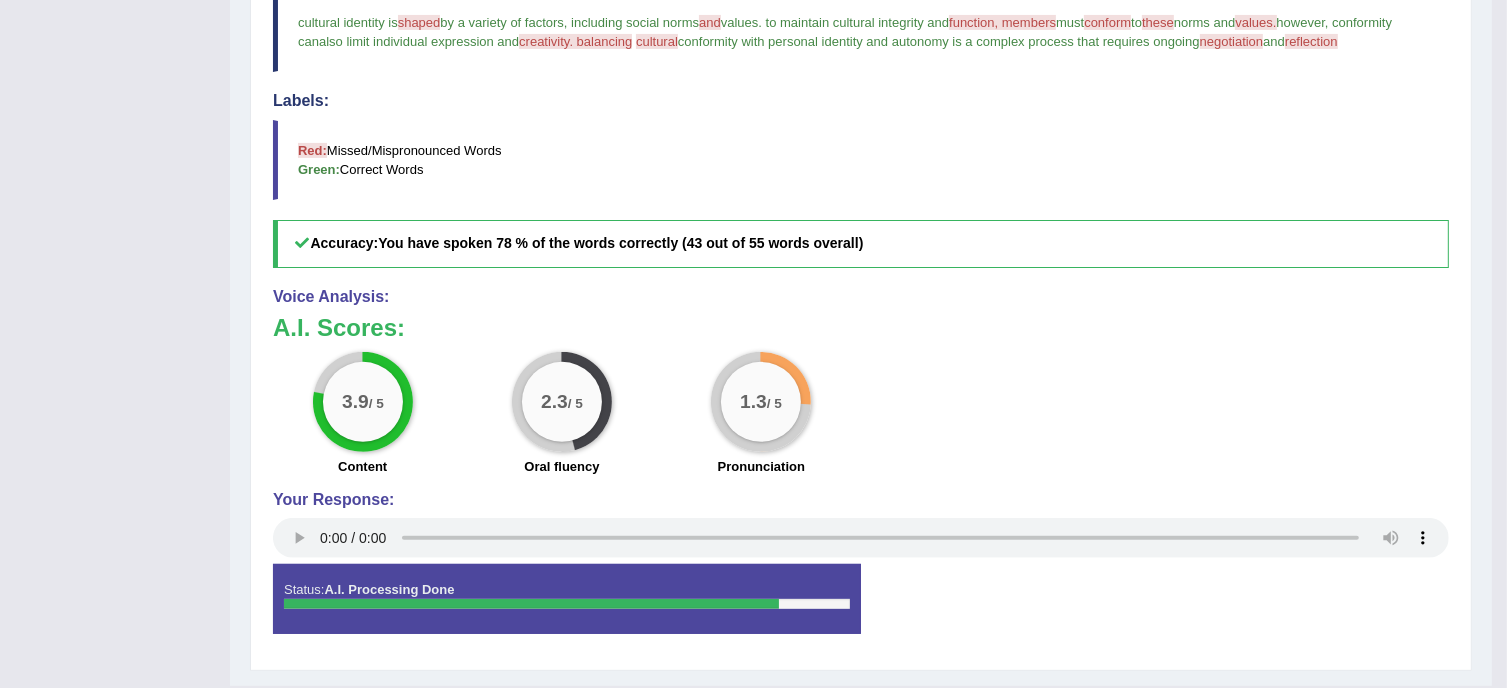 scroll, scrollTop: 637, scrollLeft: 0, axis: vertical 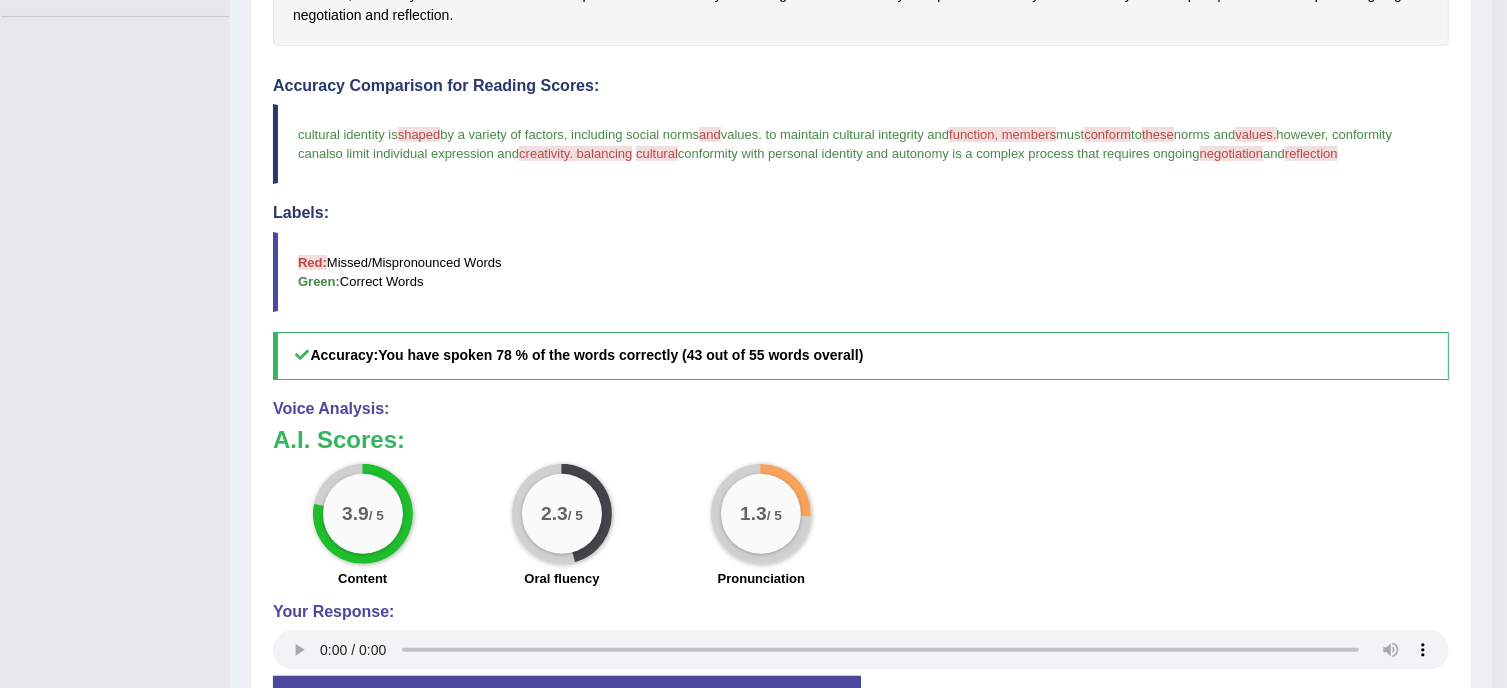 click on "Red:  Missed/Mispronounced Words
Green:  Correct Words" at bounding box center (861, 272) 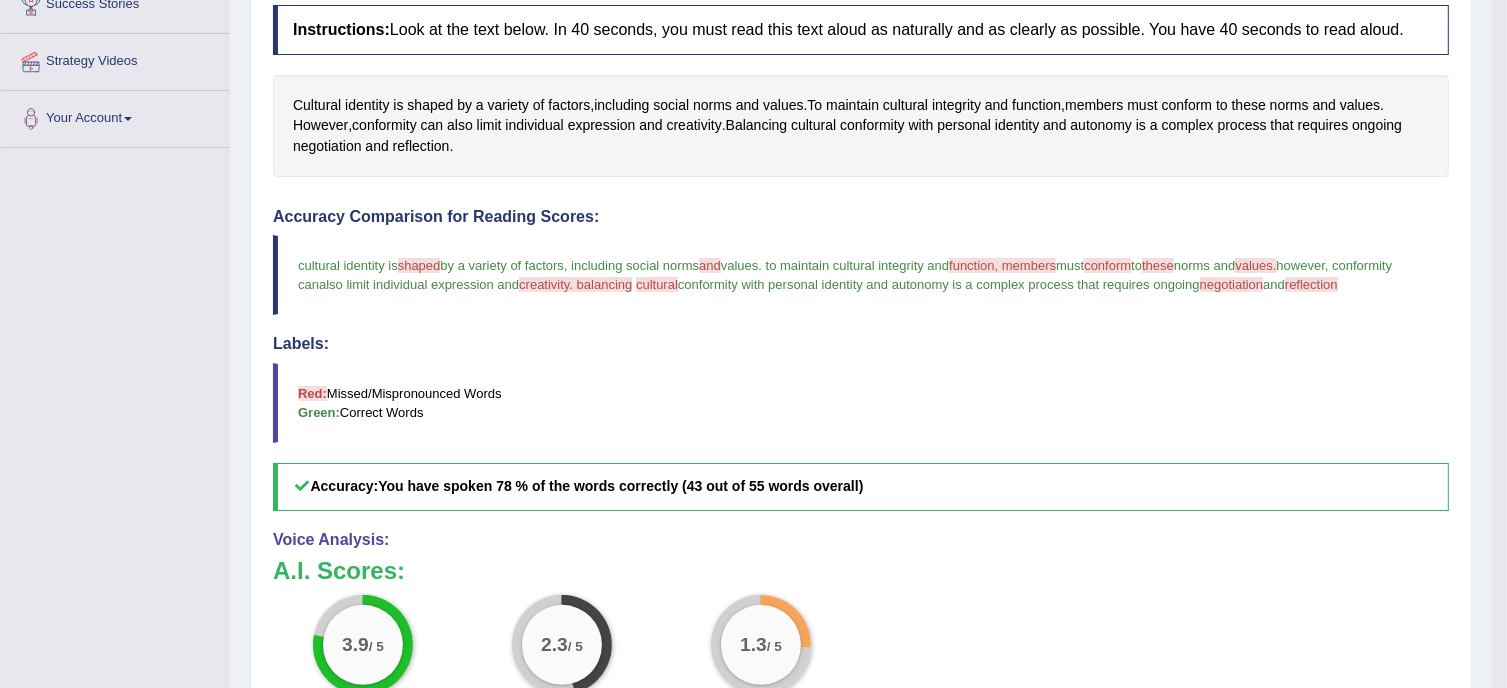 scroll, scrollTop: 344, scrollLeft: 0, axis: vertical 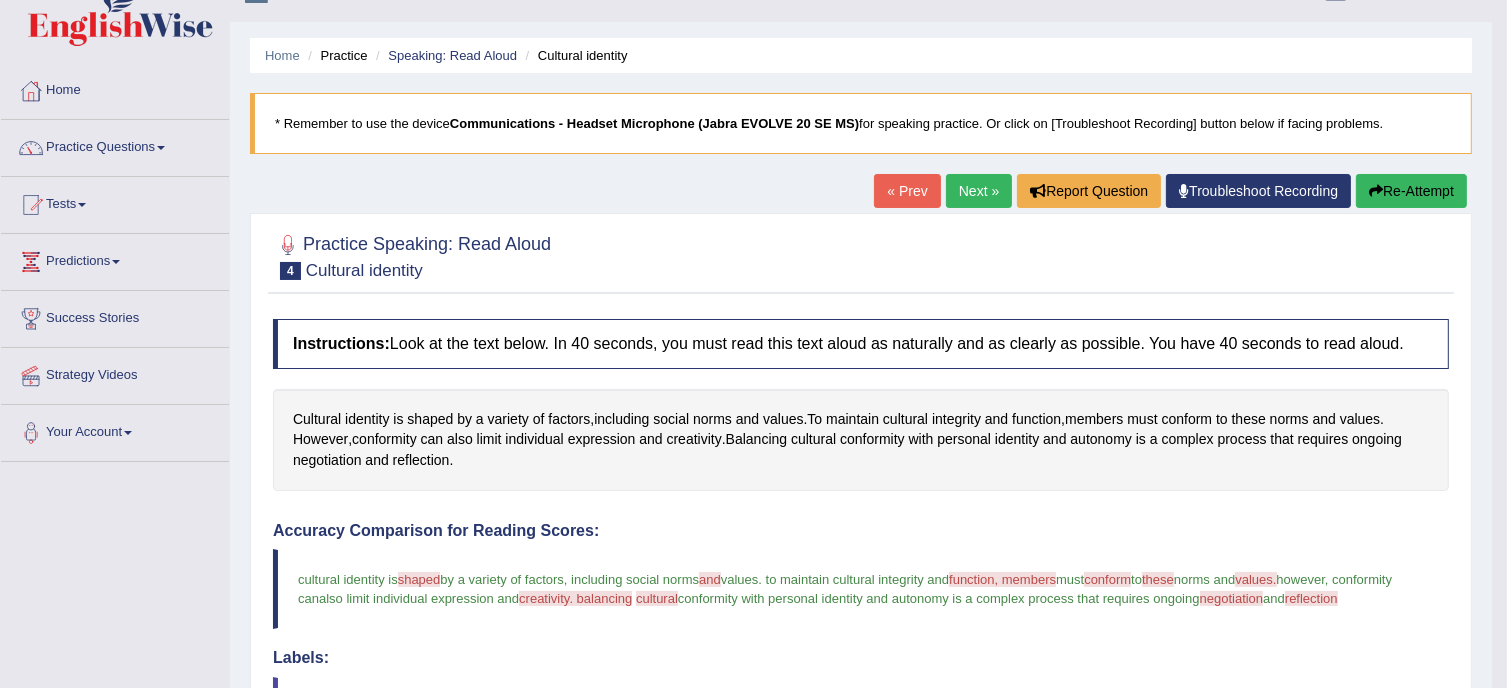 click on "Next »" at bounding box center (979, 191) 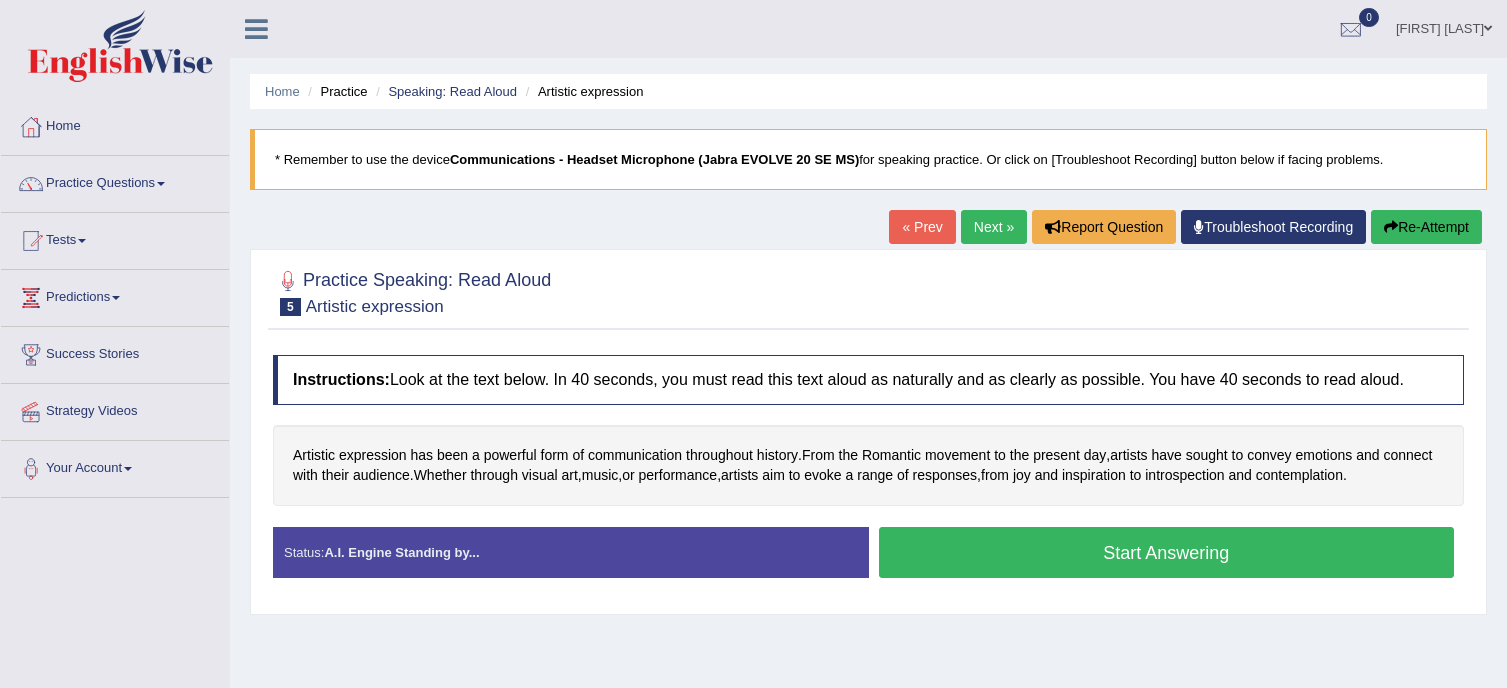 scroll, scrollTop: 0, scrollLeft: 0, axis: both 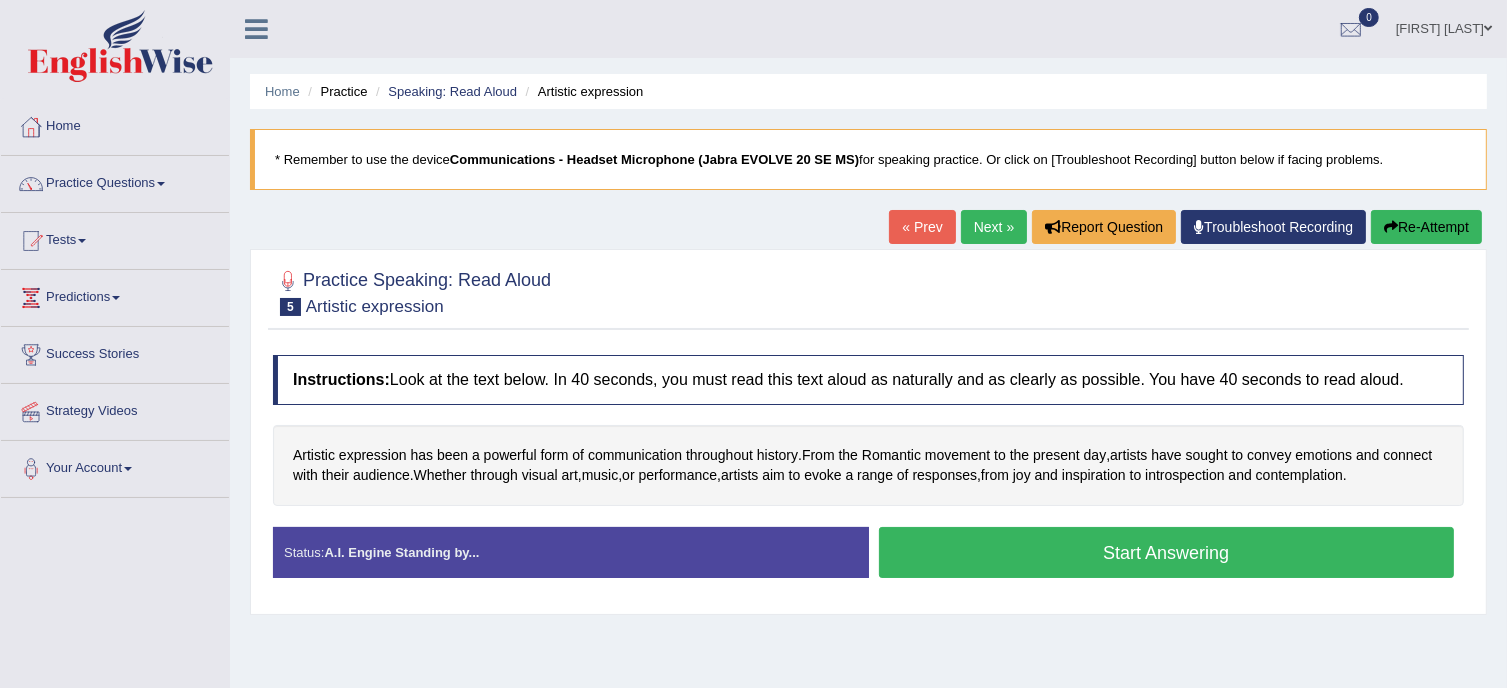 click on "Start Answering" at bounding box center (1167, 552) 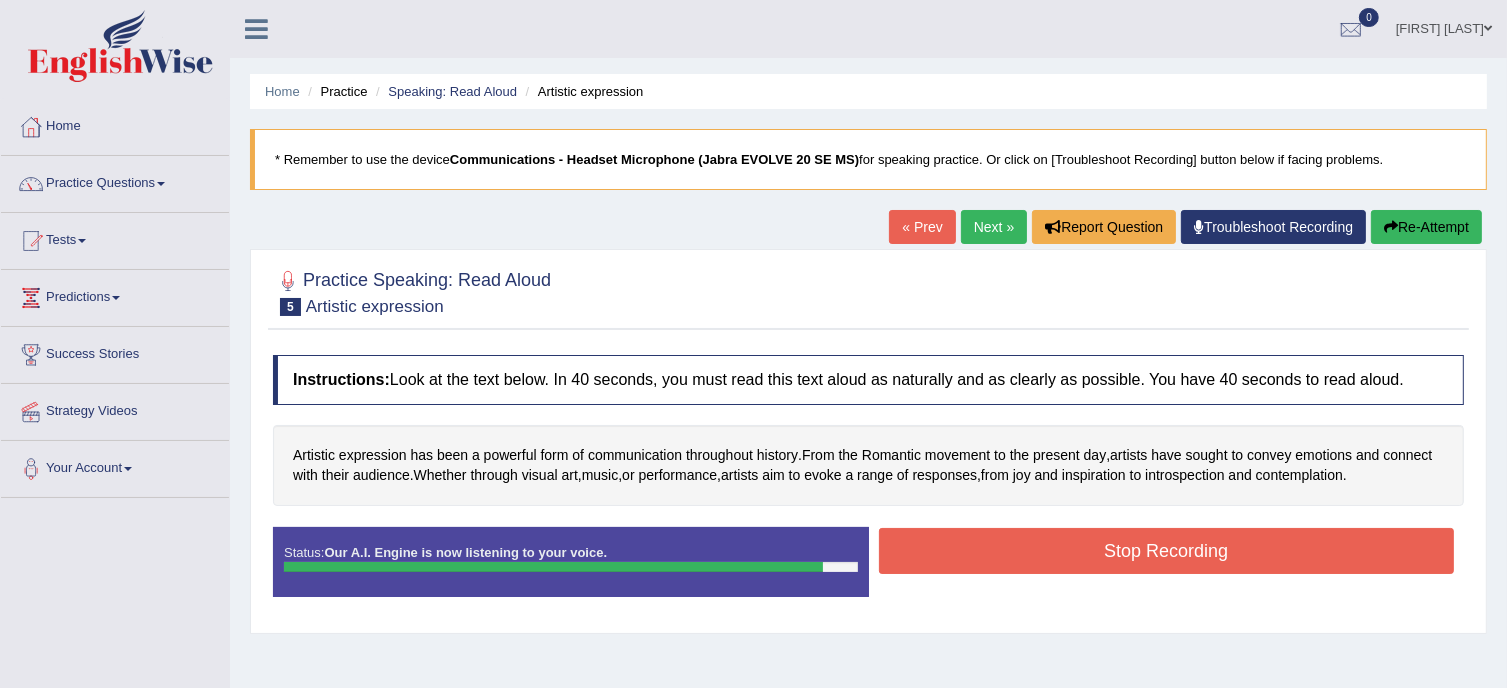 click on "Stop Recording" at bounding box center (1167, 551) 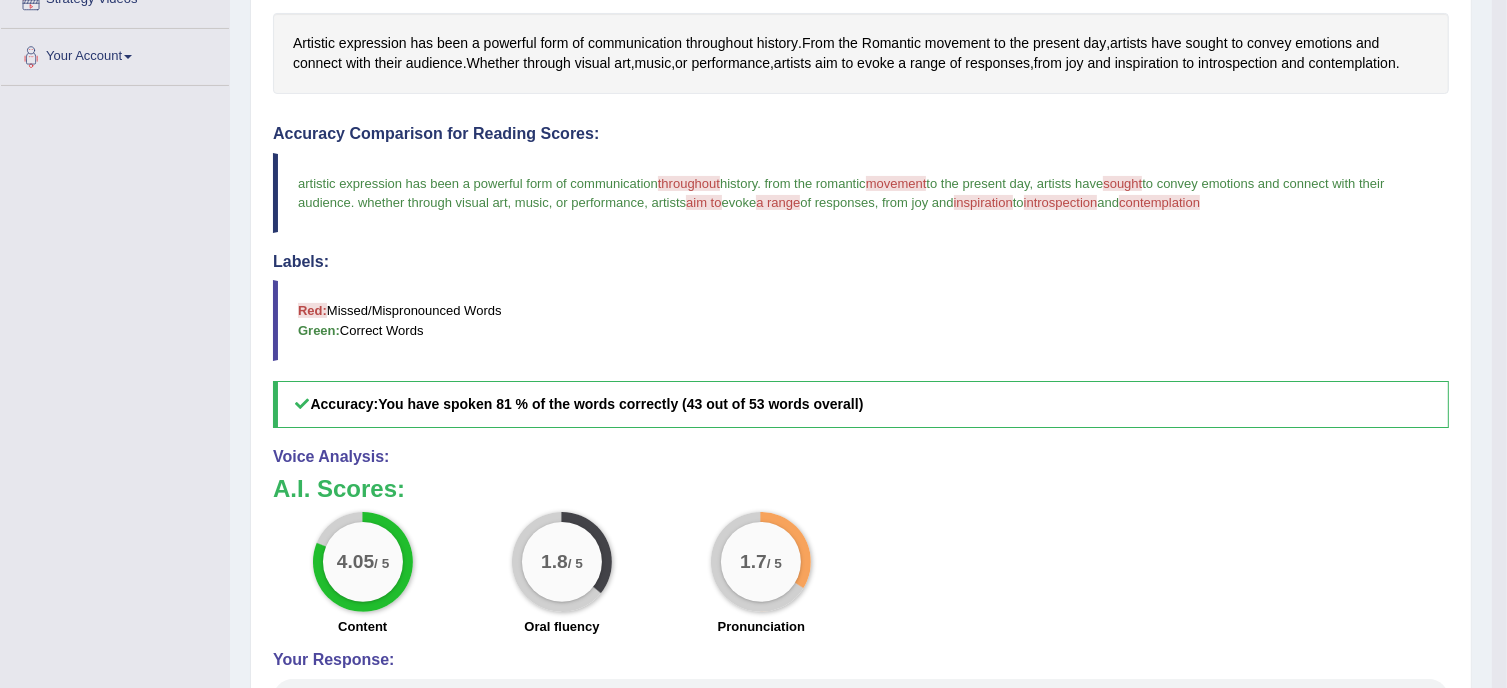 scroll, scrollTop: 414, scrollLeft: 0, axis: vertical 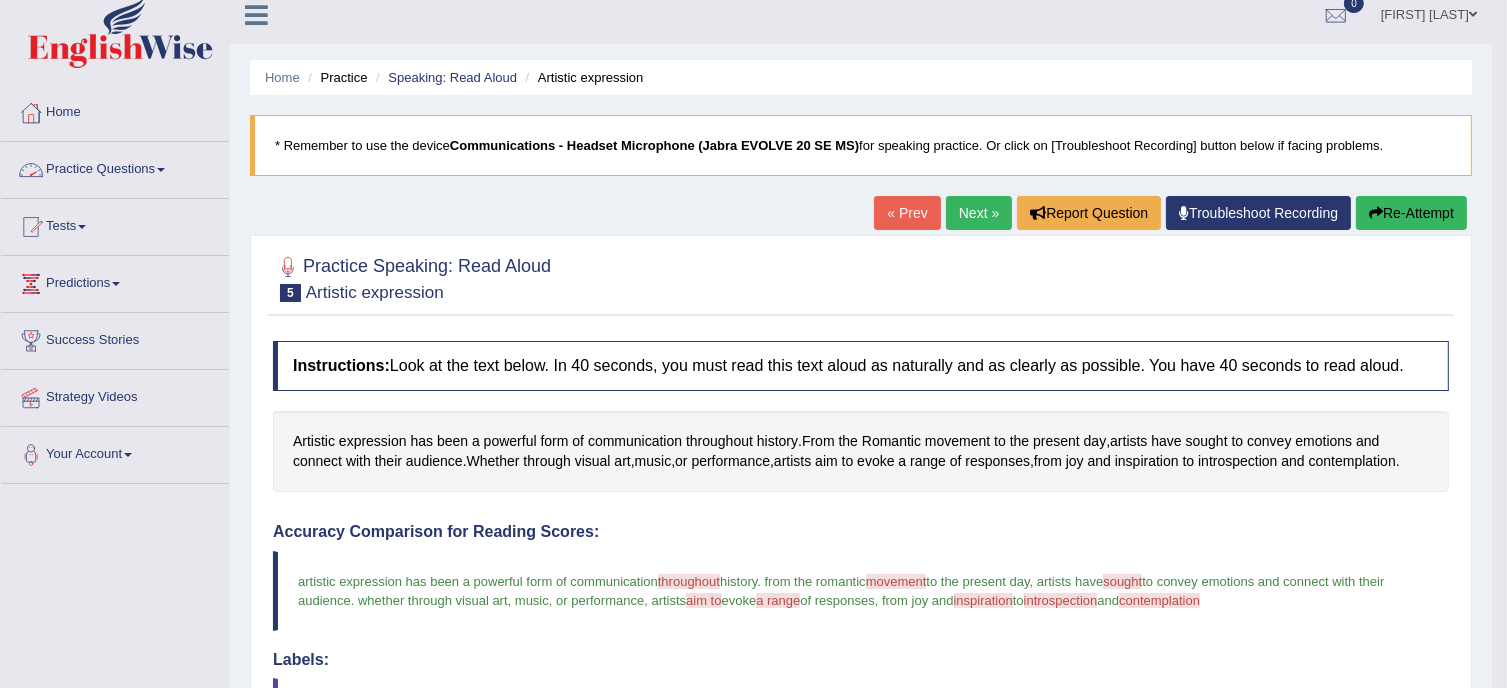 click on "Practice Questions" at bounding box center (115, 167) 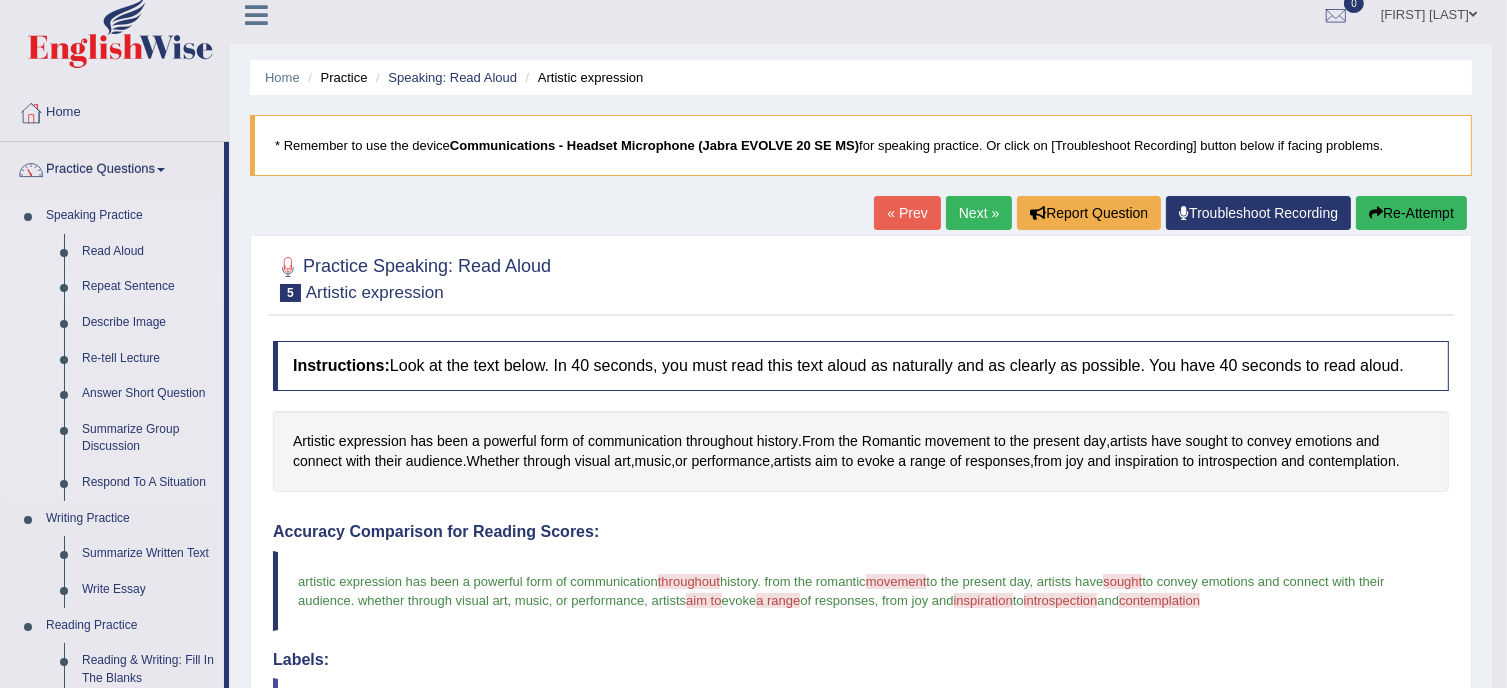 click on "Repeat Sentence" at bounding box center (148, 287) 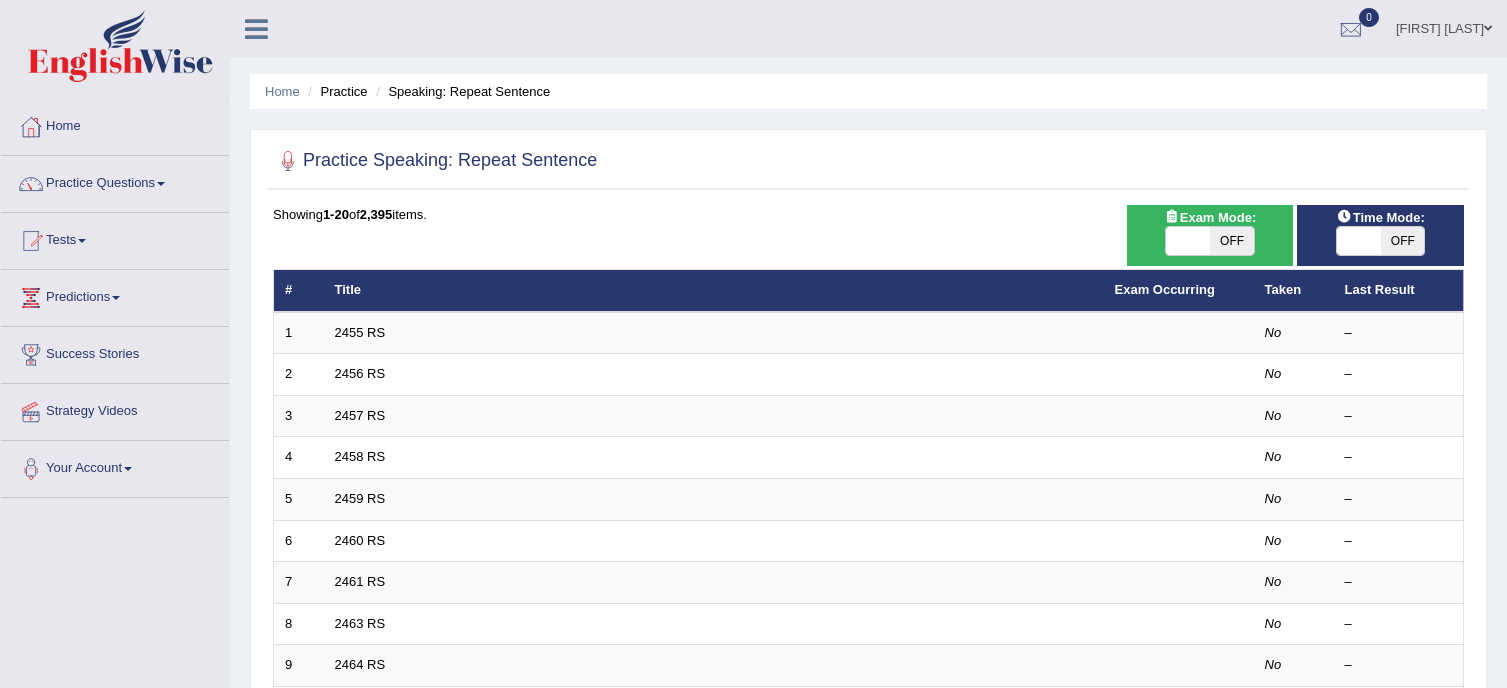 scroll, scrollTop: 0, scrollLeft: 0, axis: both 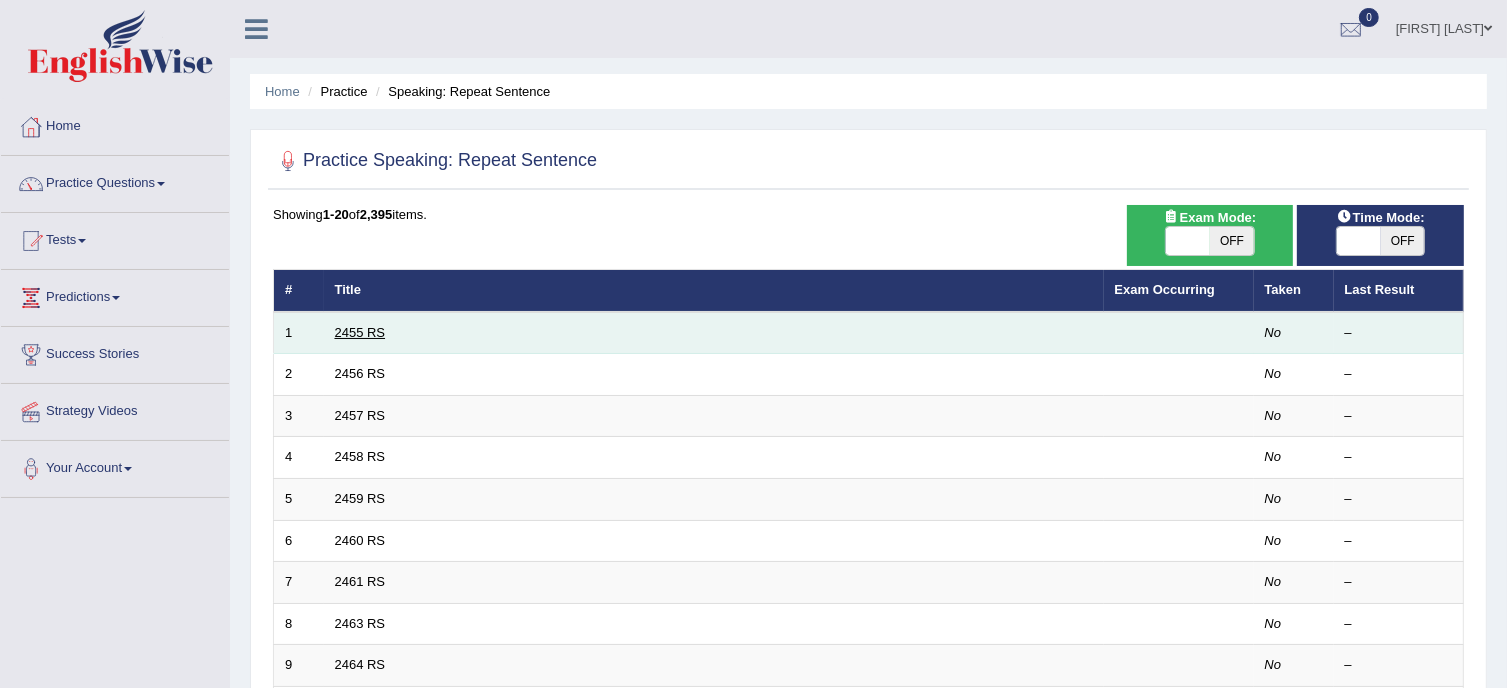click on "2455 RS" at bounding box center [360, 332] 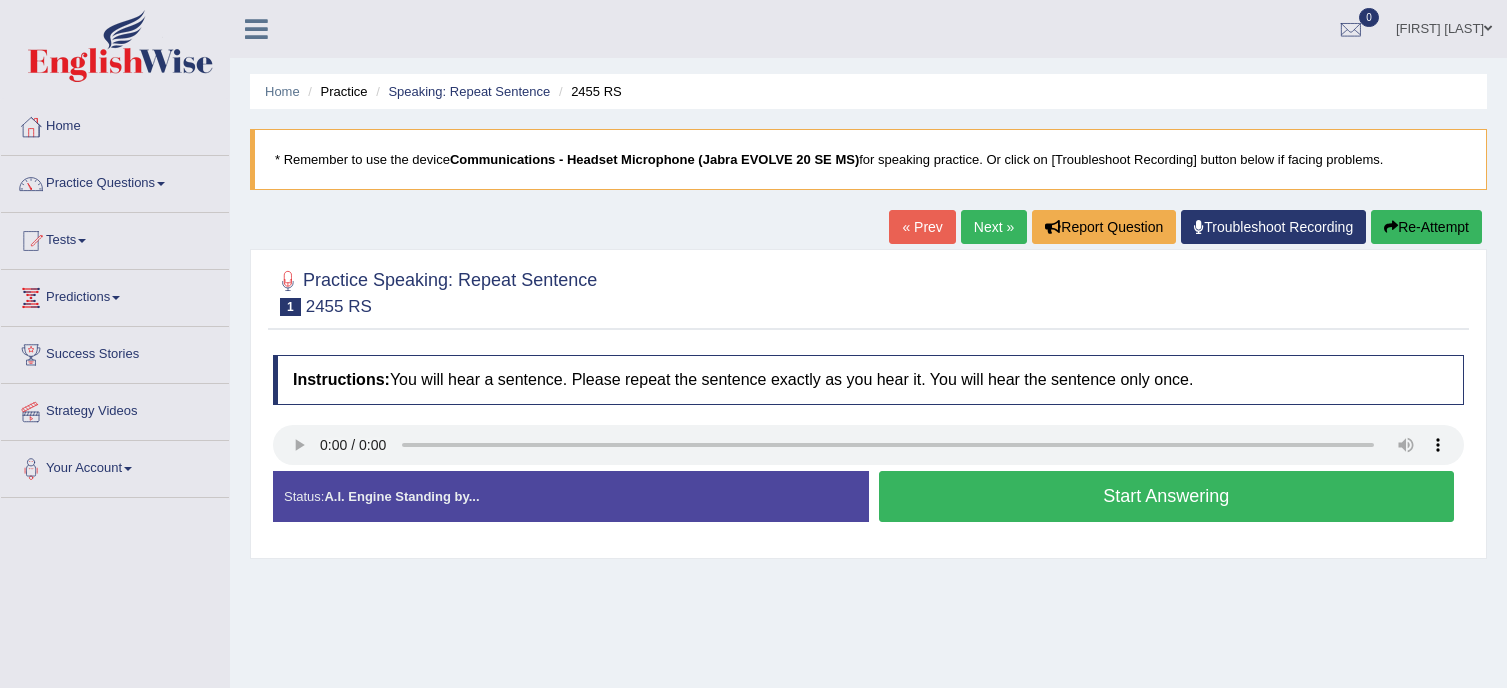 scroll, scrollTop: 0, scrollLeft: 0, axis: both 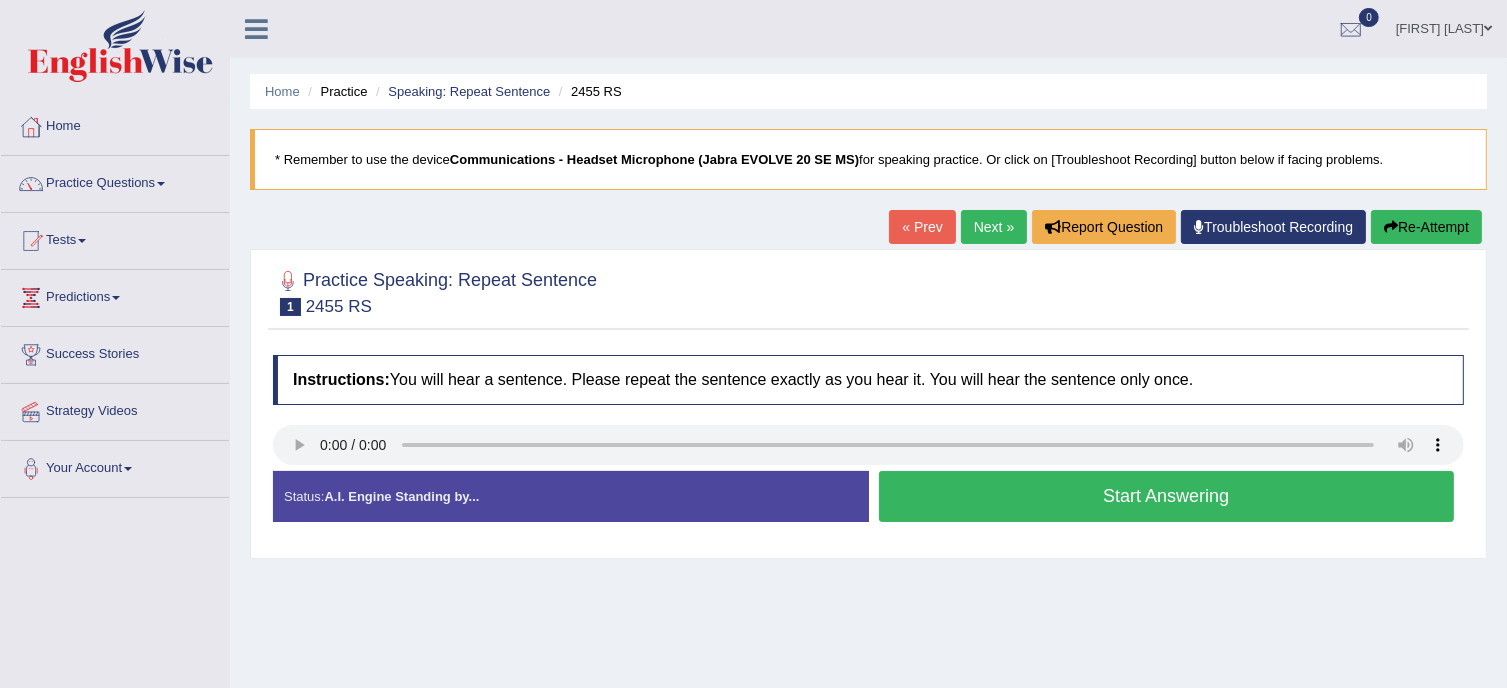 click on "Start Answering" at bounding box center [1167, 496] 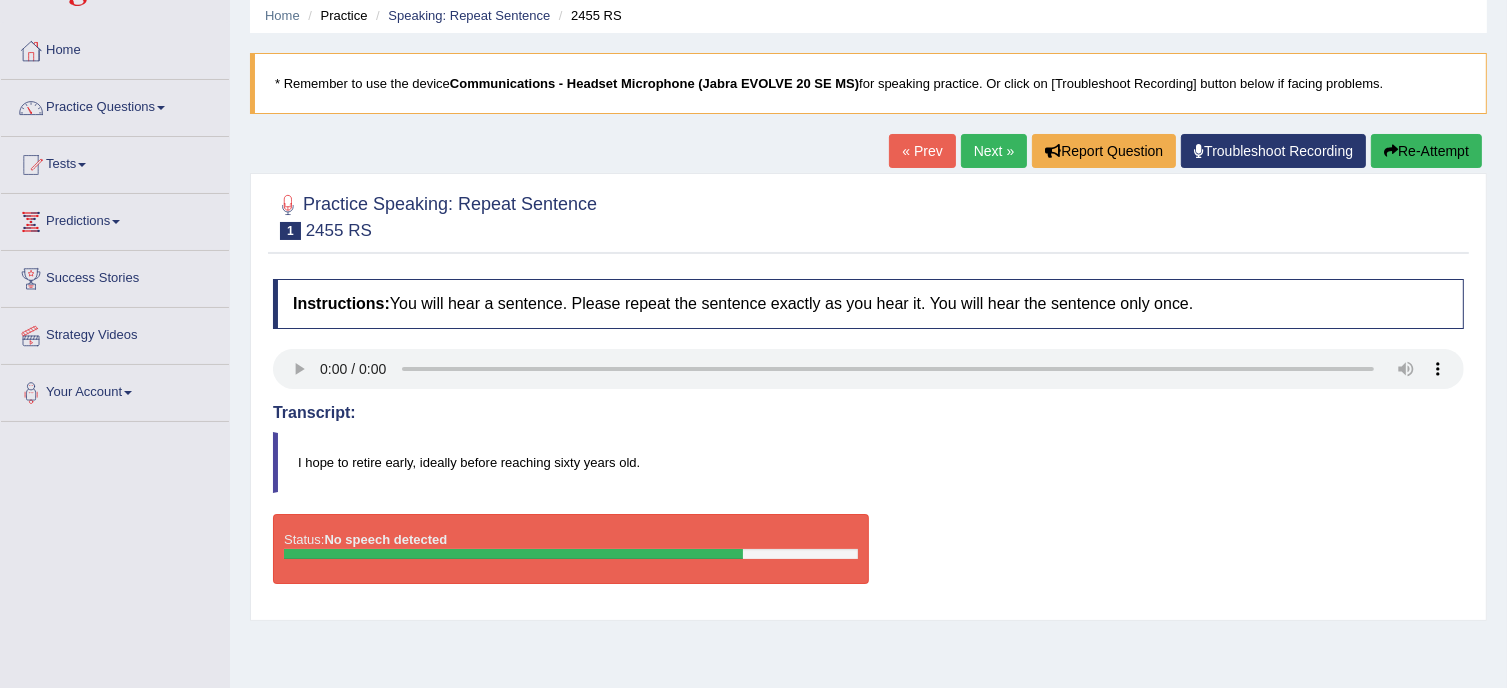 scroll, scrollTop: 95, scrollLeft: 0, axis: vertical 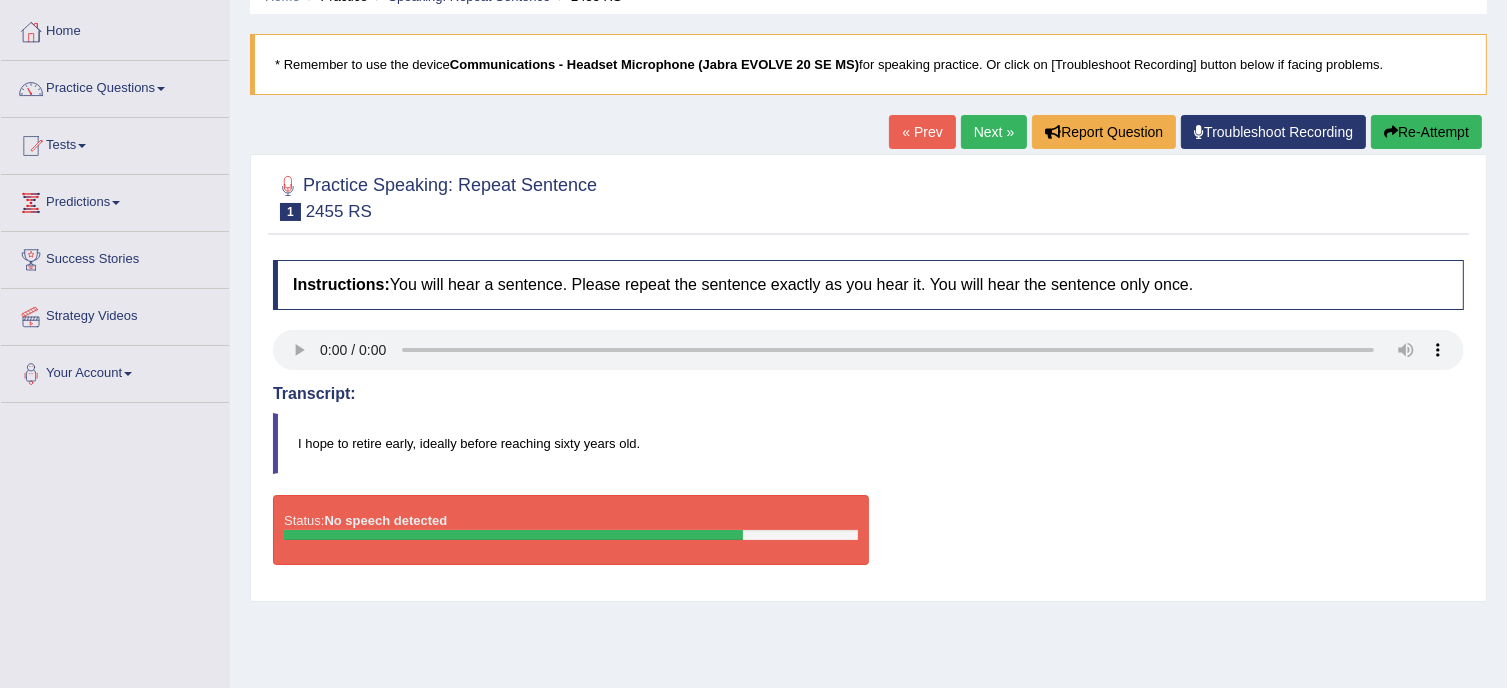 click on "Next »" at bounding box center [994, 132] 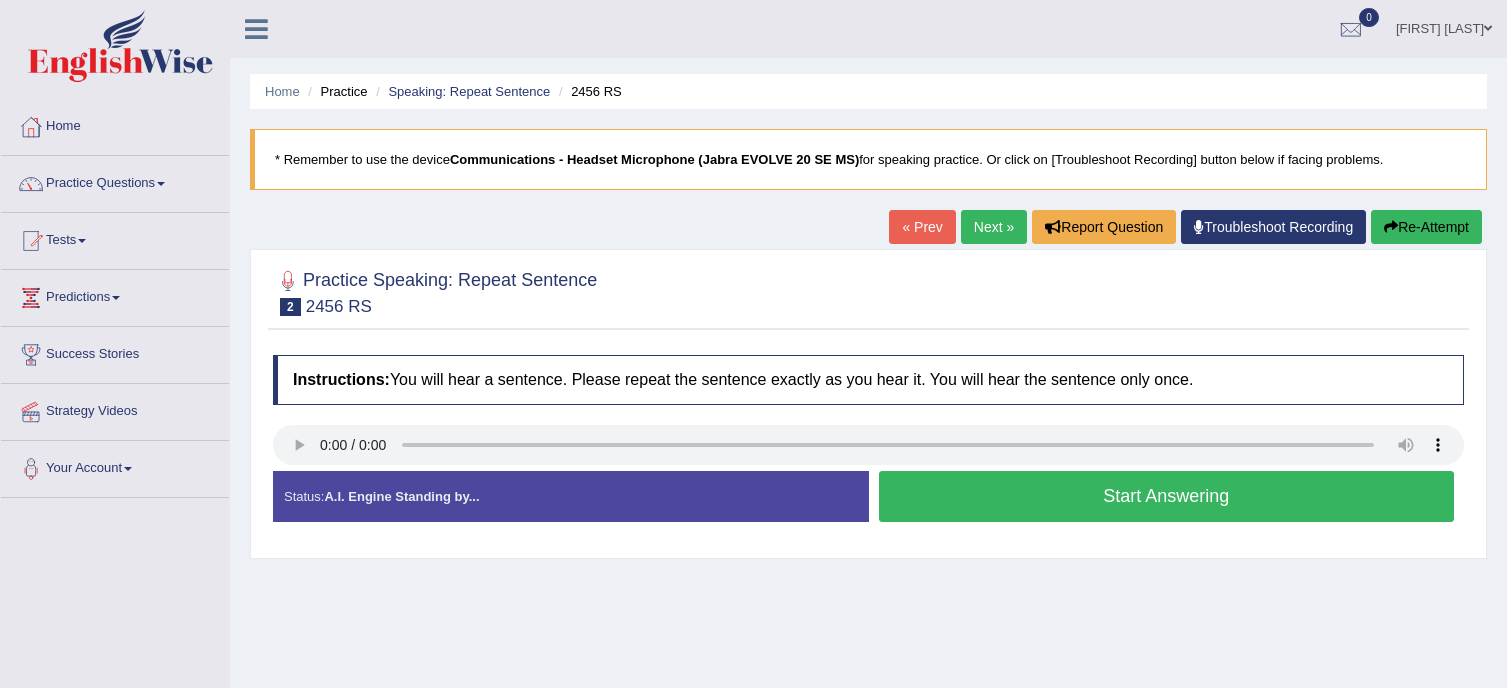 scroll, scrollTop: 0, scrollLeft: 0, axis: both 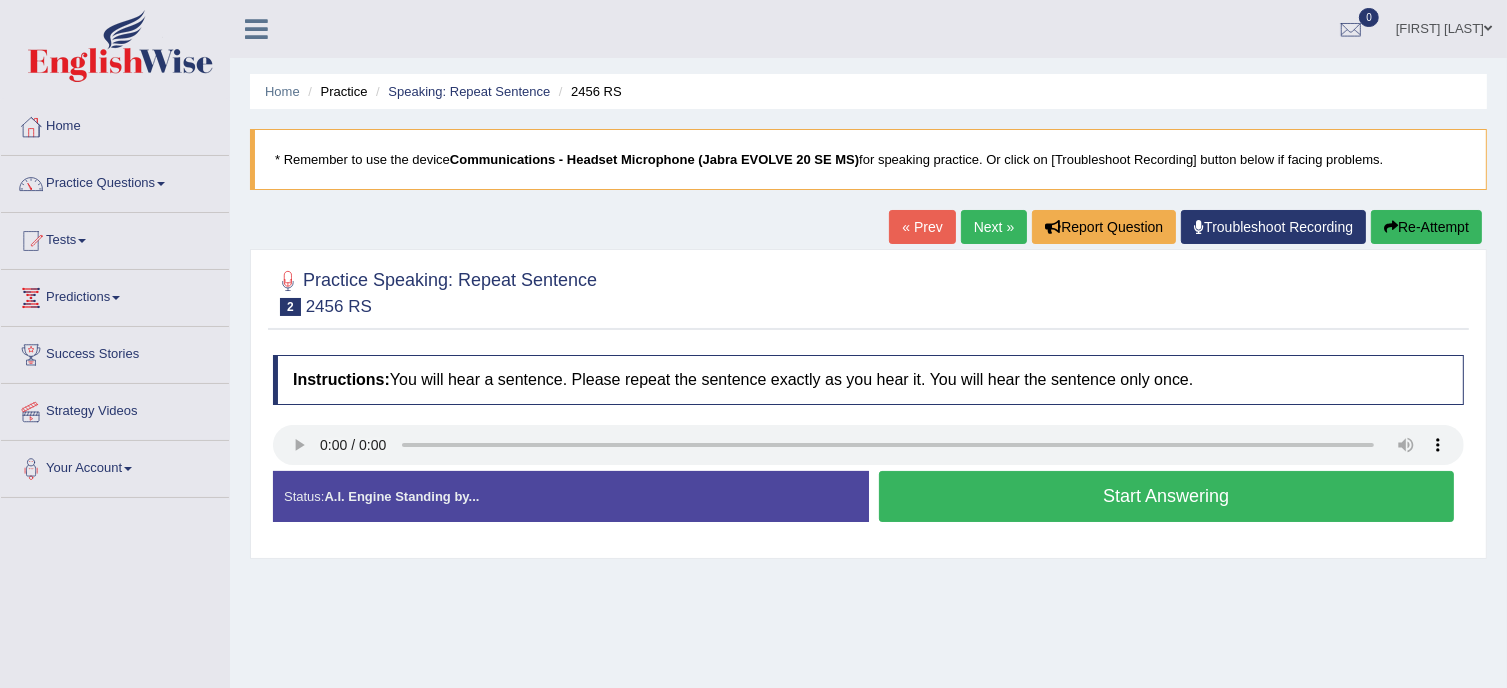 click on "Start Answering" at bounding box center [1167, 496] 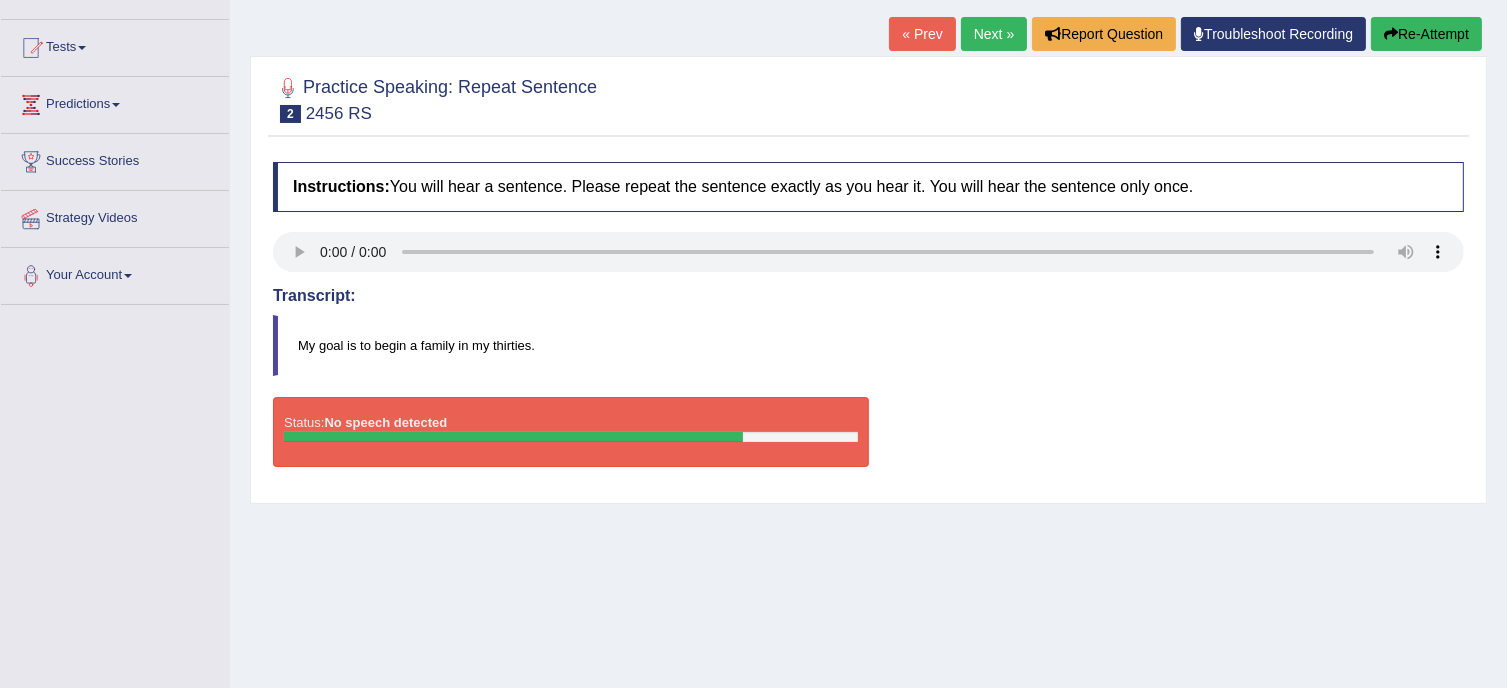 scroll, scrollTop: 200, scrollLeft: 0, axis: vertical 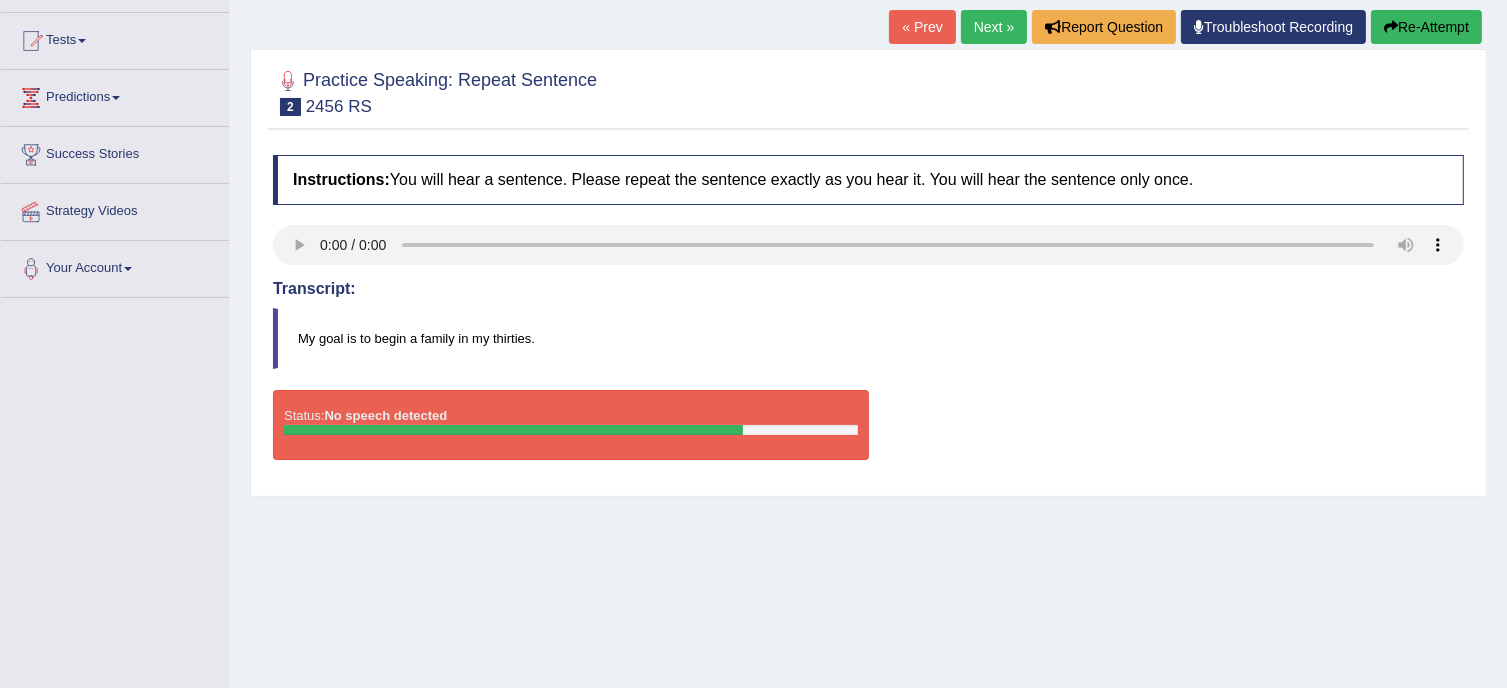 click on "Next »" at bounding box center (994, 27) 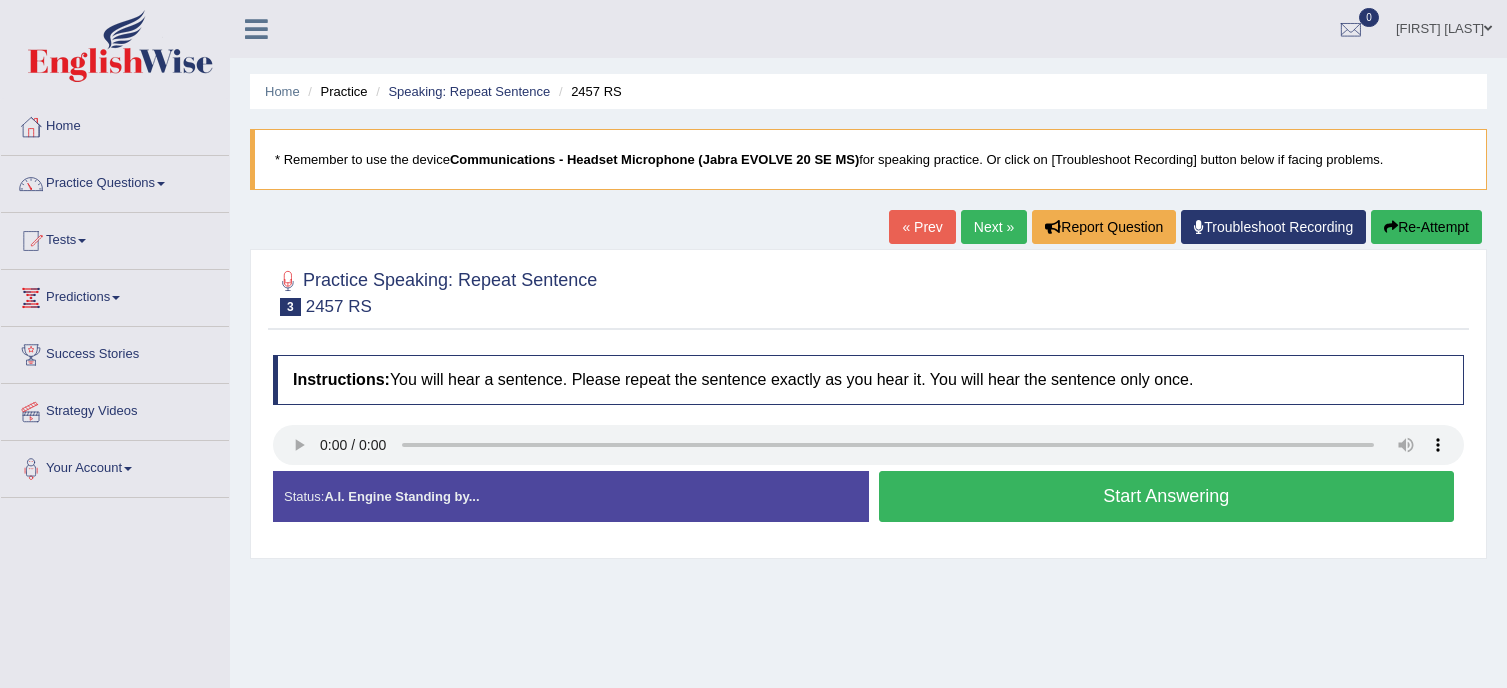 scroll, scrollTop: 0, scrollLeft: 0, axis: both 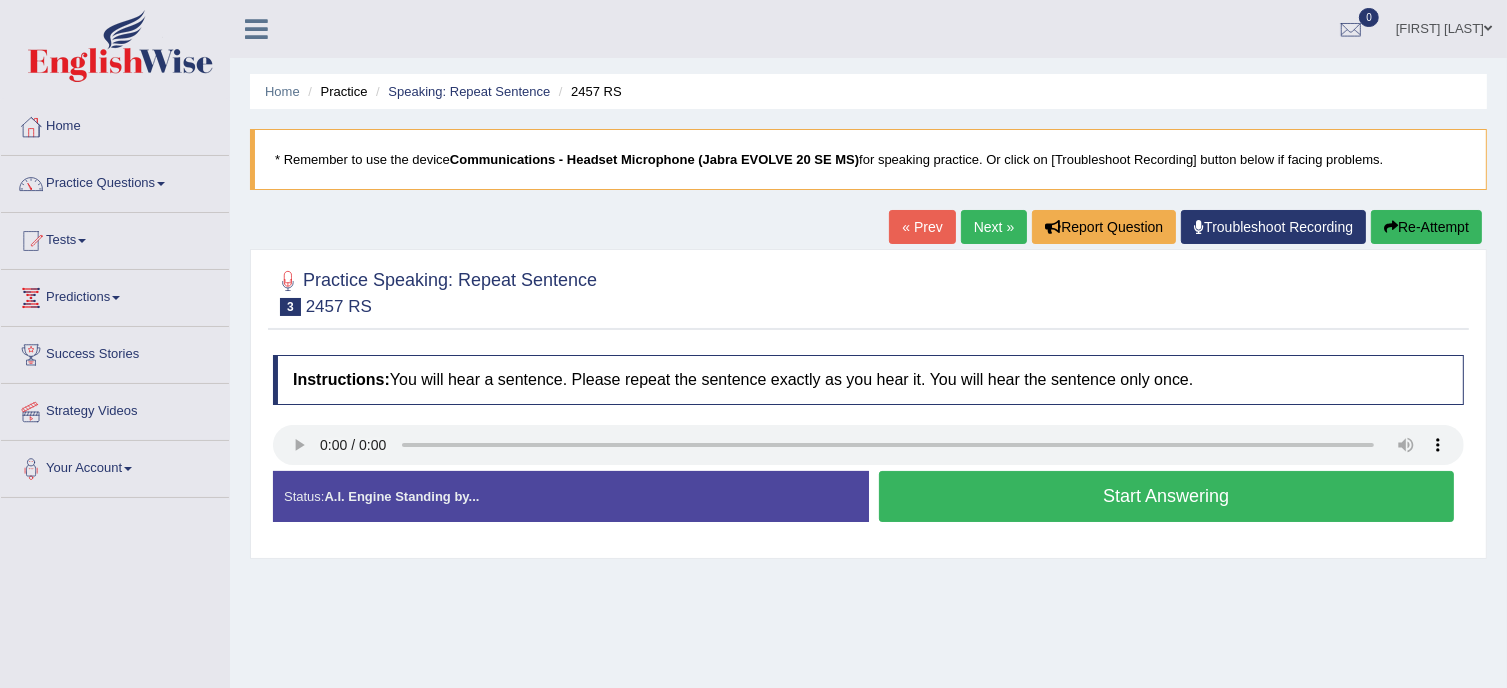 click on "Start Answering" at bounding box center [1167, 496] 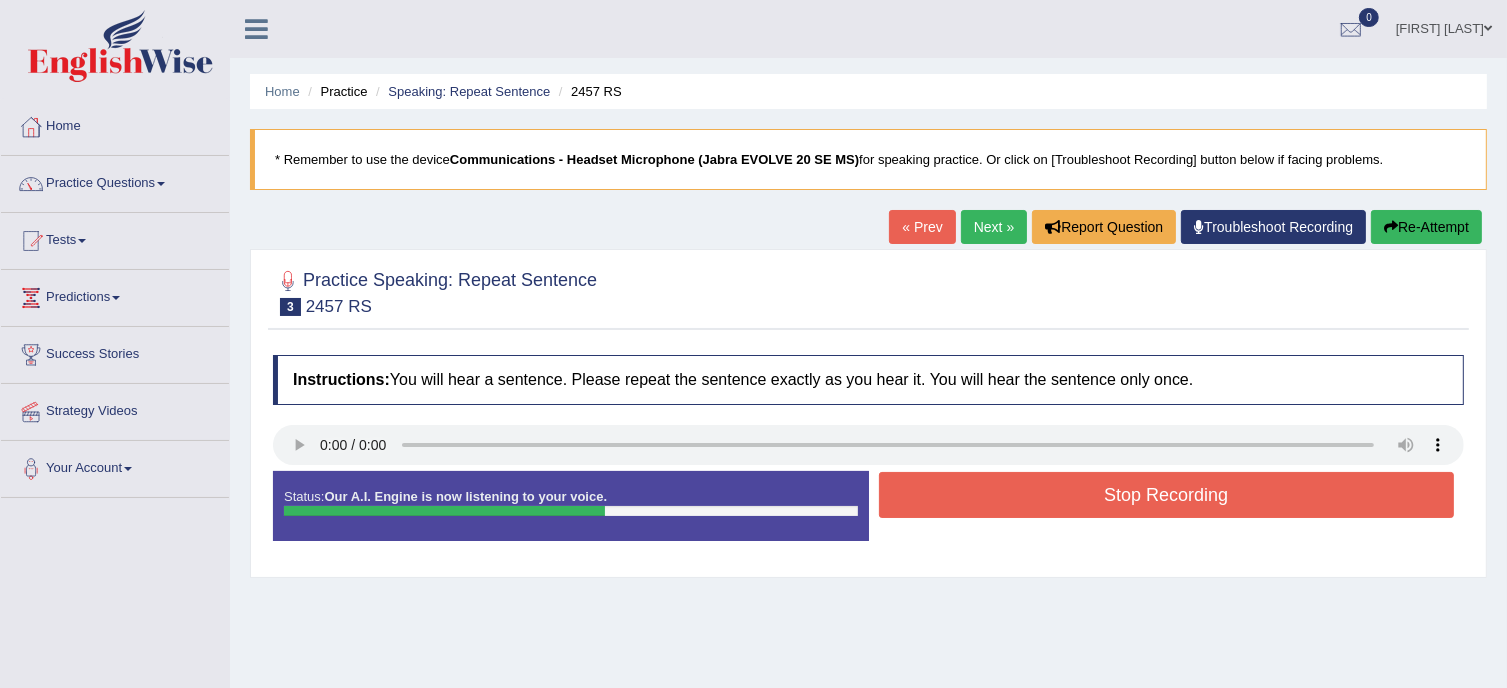 click on "Stop Recording" at bounding box center [1167, 495] 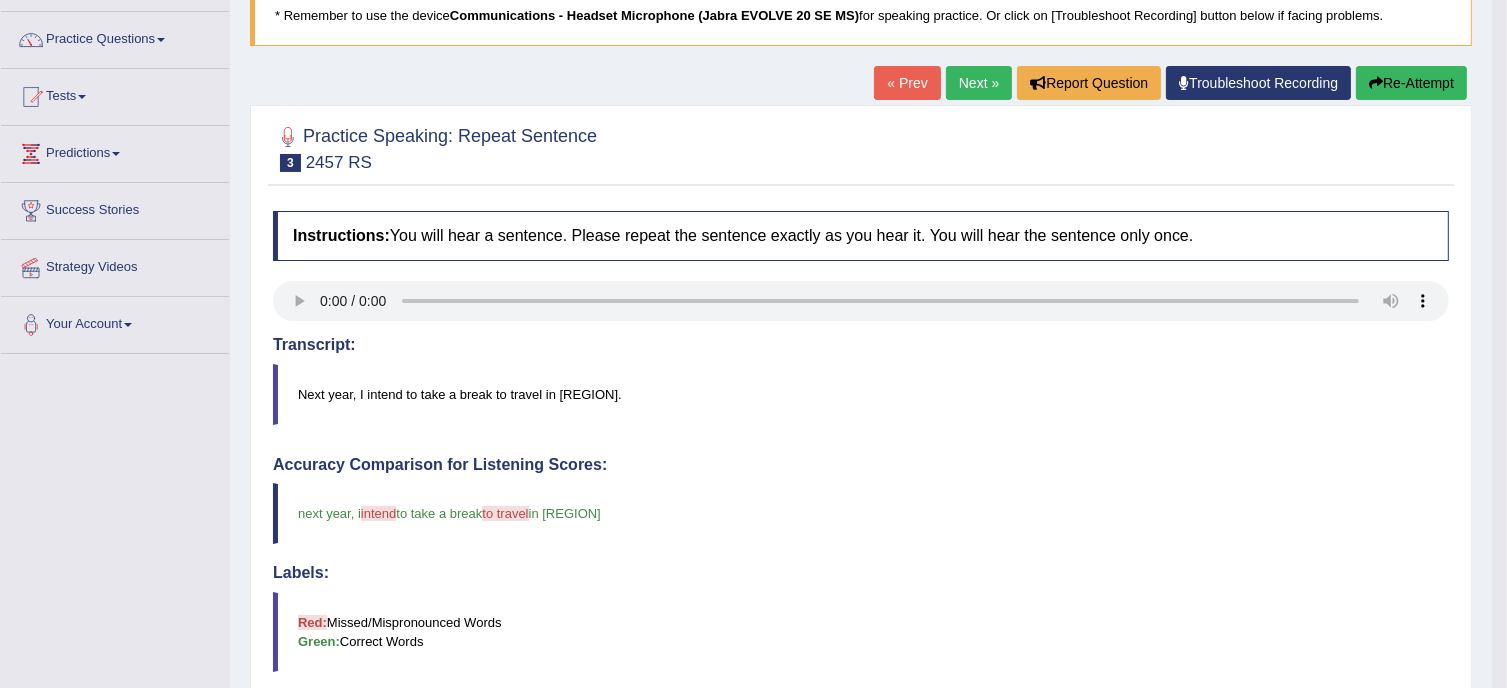scroll, scrollTop: 139, scrollLeft: 0, axis: vertical 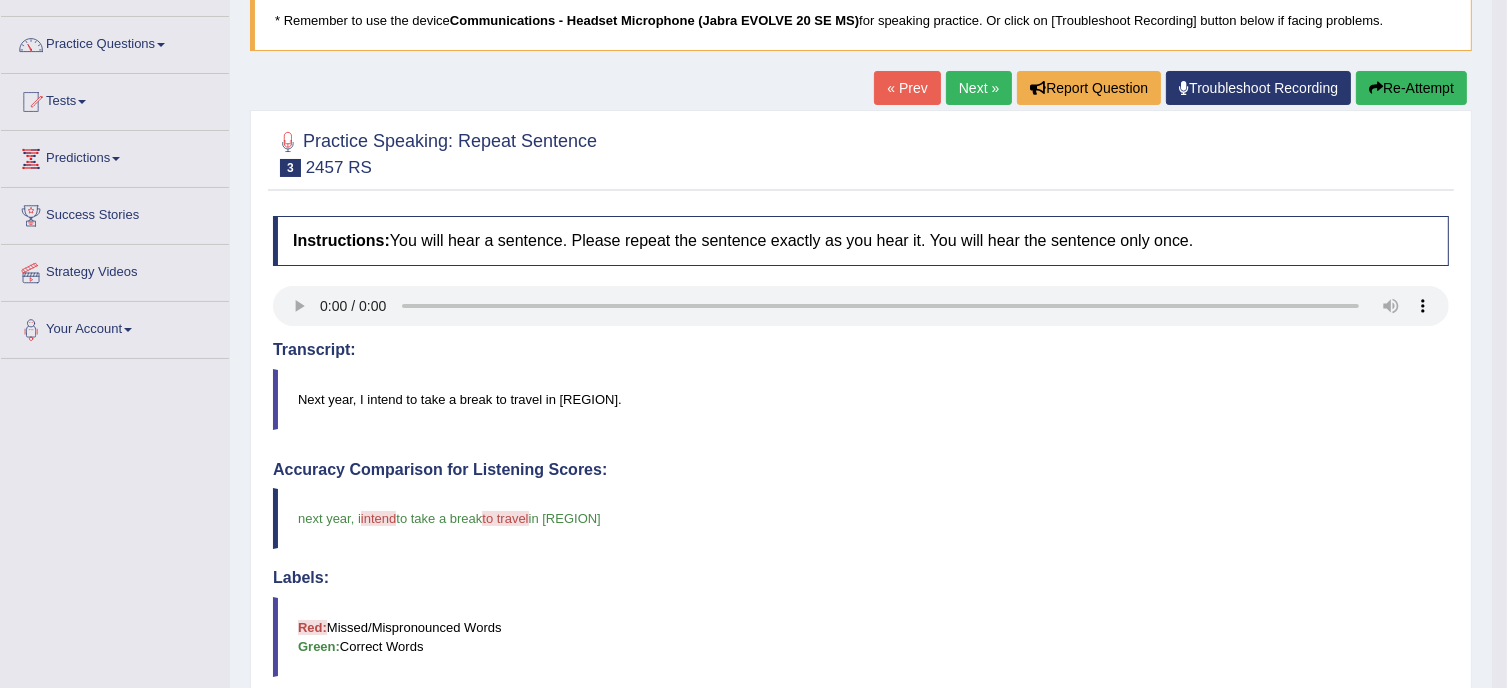 click on "Next »" at bounding box center (979, 88) 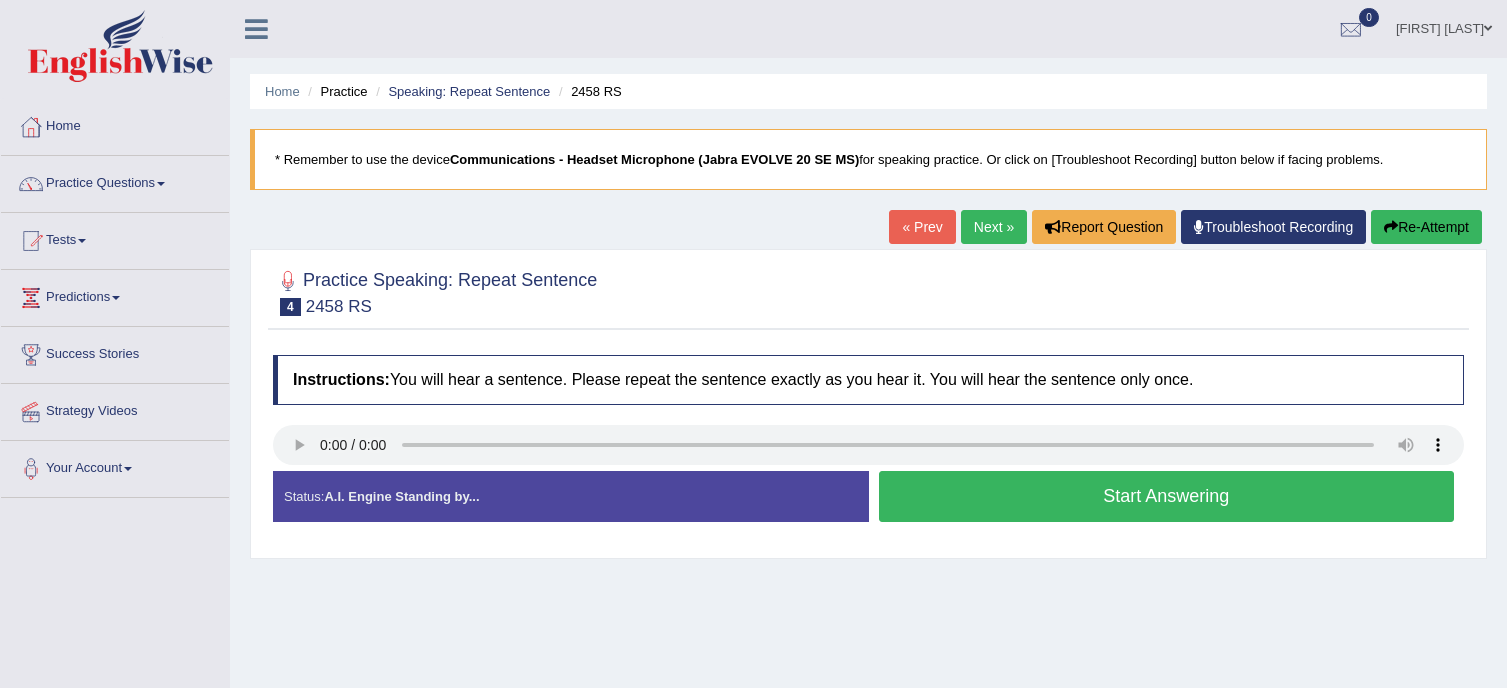scroll, scrollTop: 0, scrollLeft: 0, axis: both 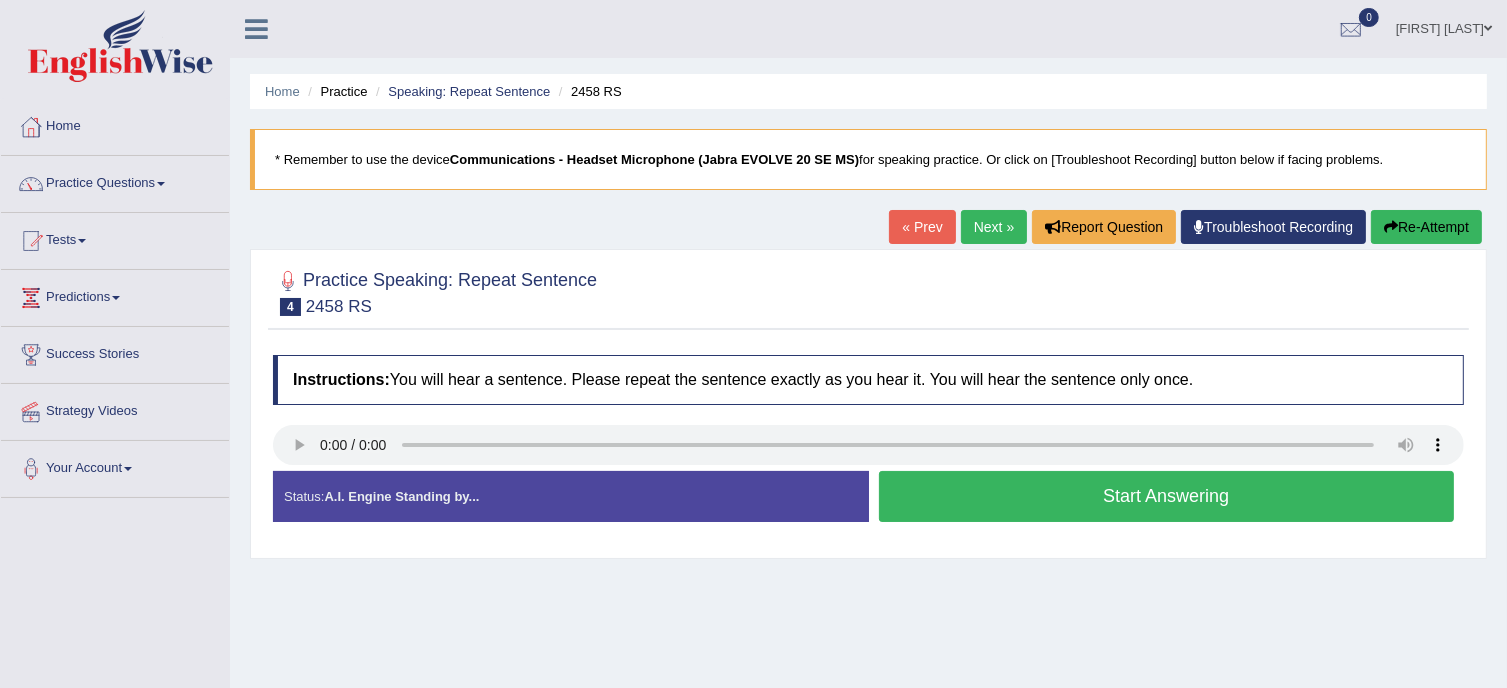 click on "Start Answering" at bounding box center (1167, 496) 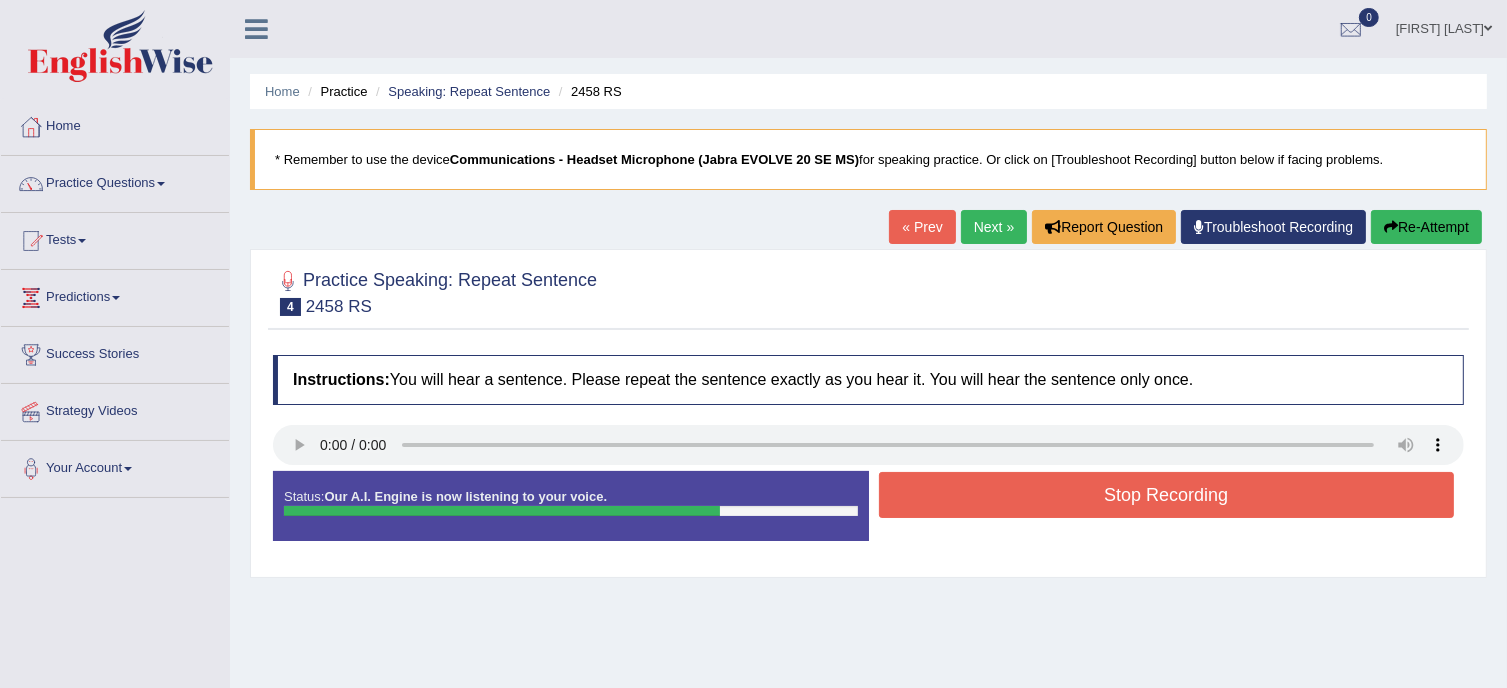 click on "Stop Recording" at bounding box center (1167, 495) 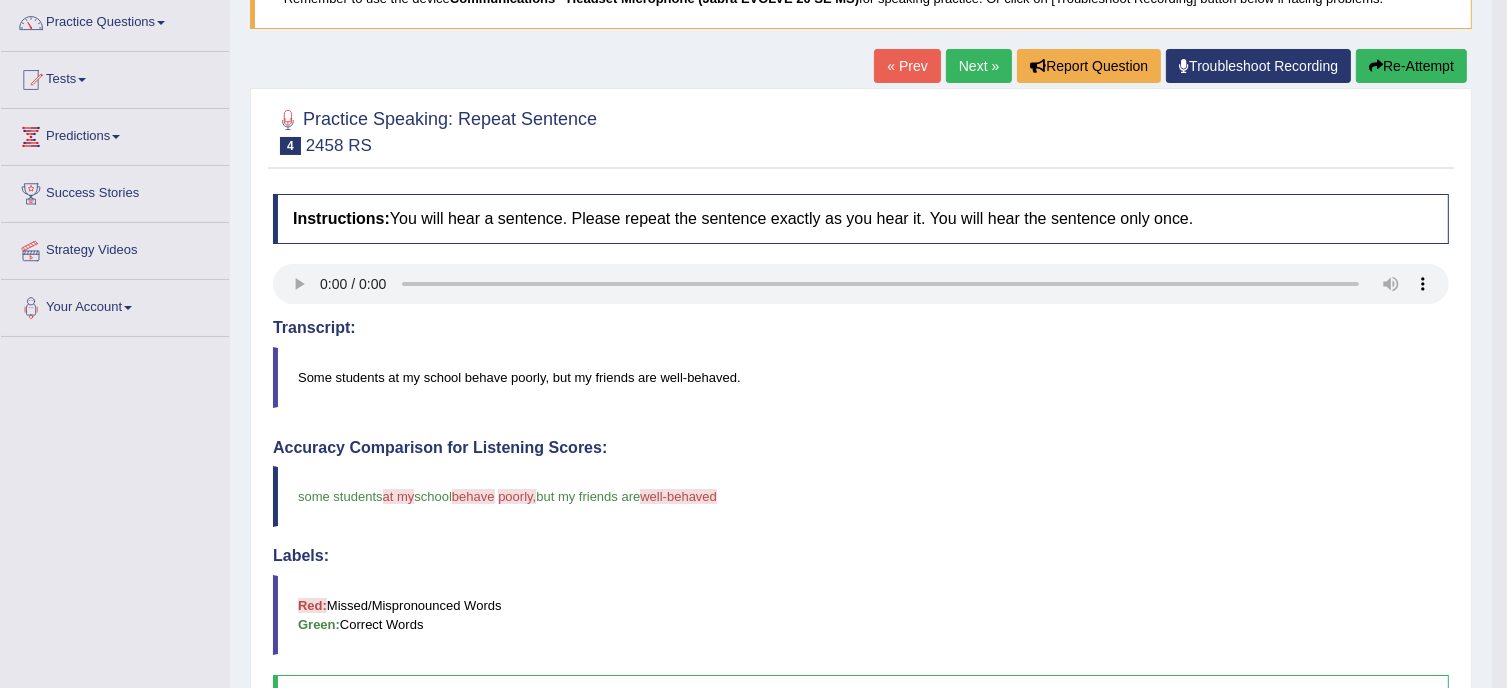scroll, scrollTop: 159, scrollLeft: 0, axis: vertical 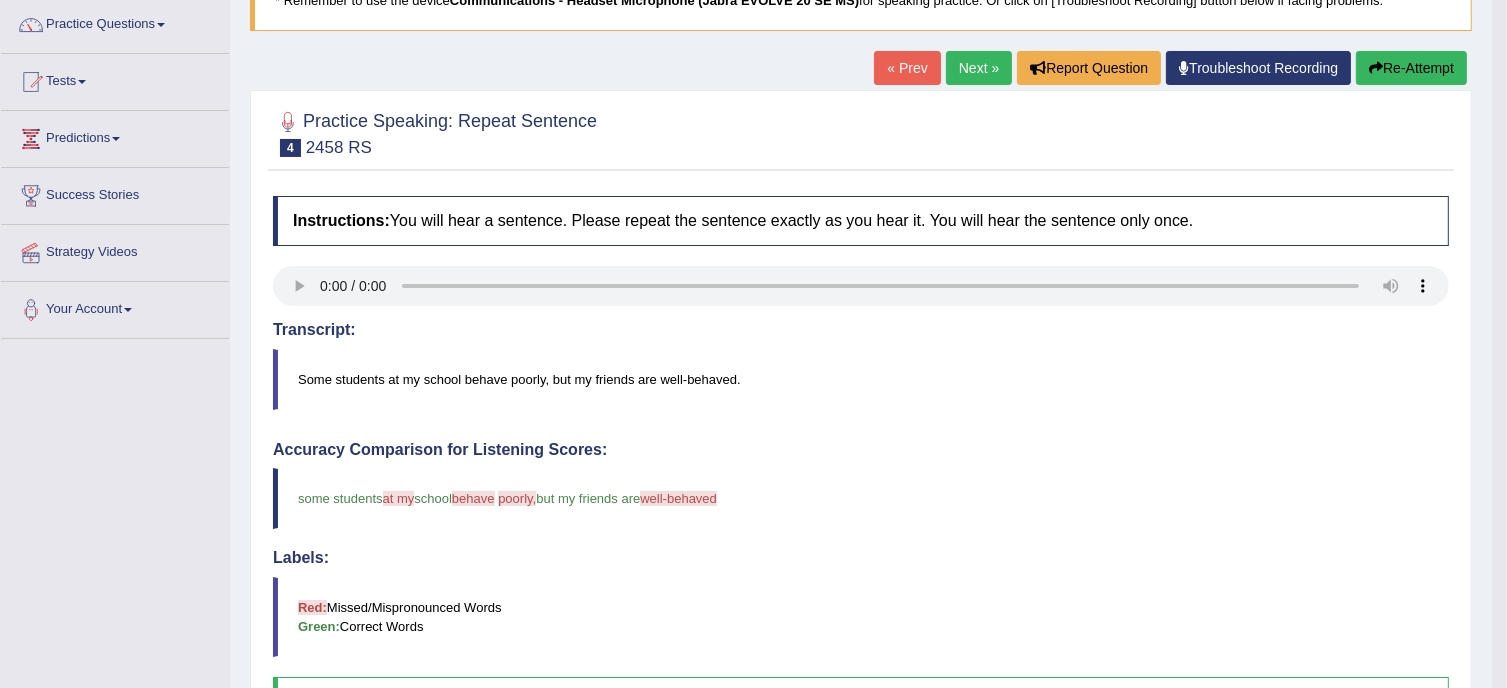 click on "Next »" at bounding box center [979, 68] 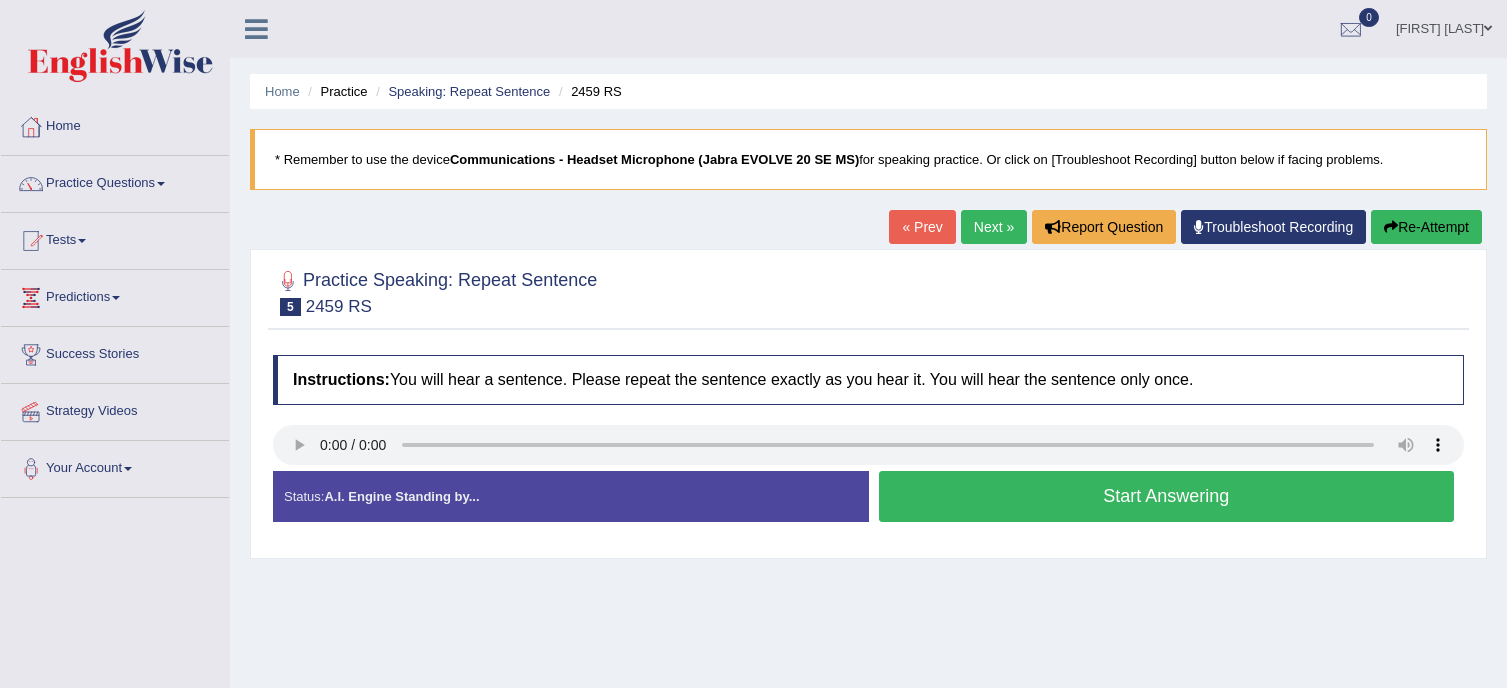 scroll, scrollTop: 0, scrollLeft: 0, axis: both 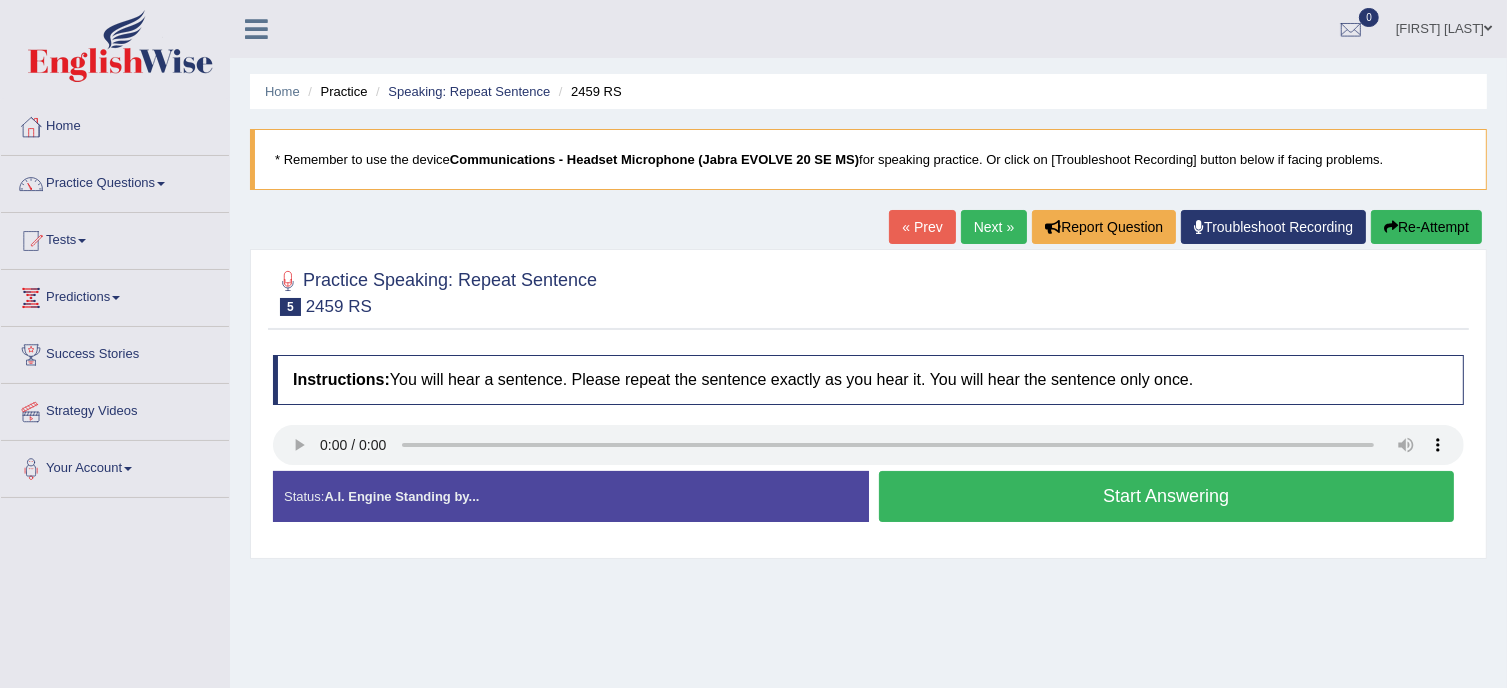 click on "Start Answering" at bounding box center [1167, 496] 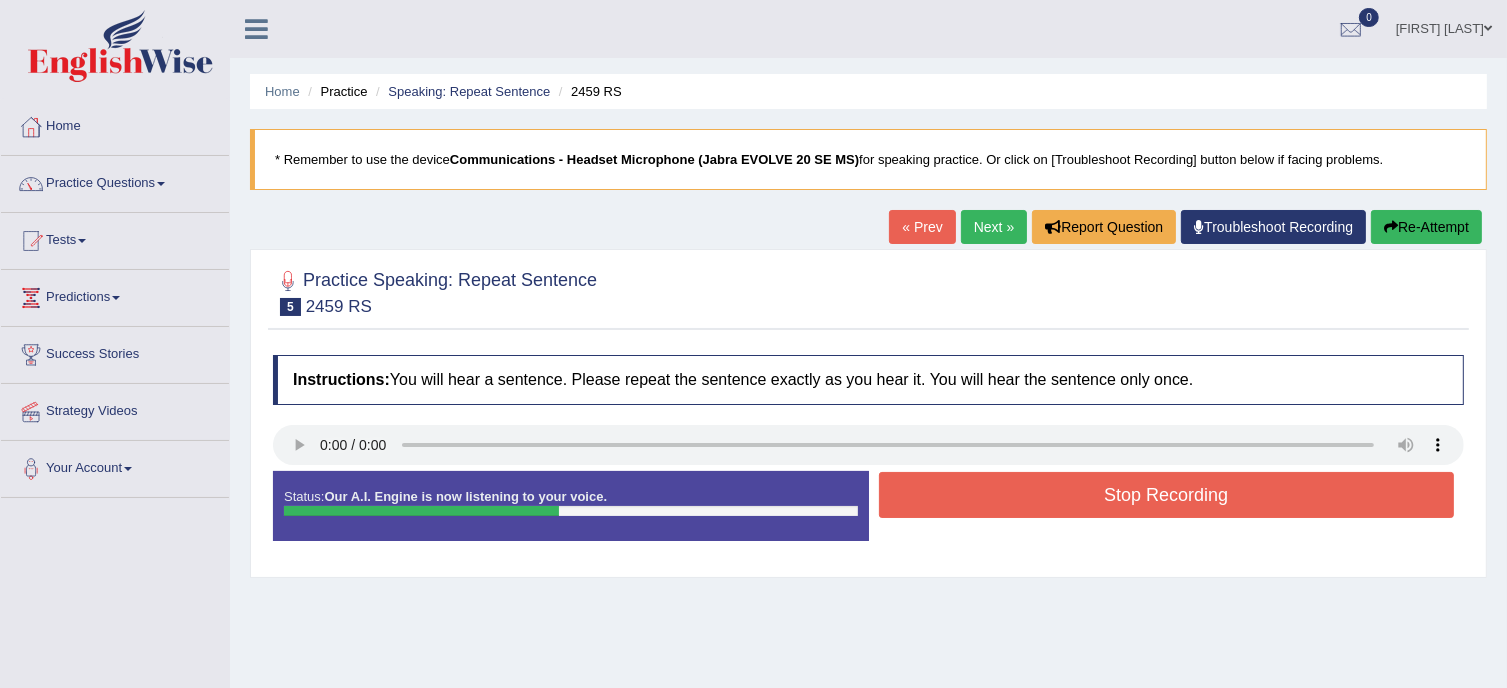 click on "Stop Recording" at bounding box center [1167, 495] 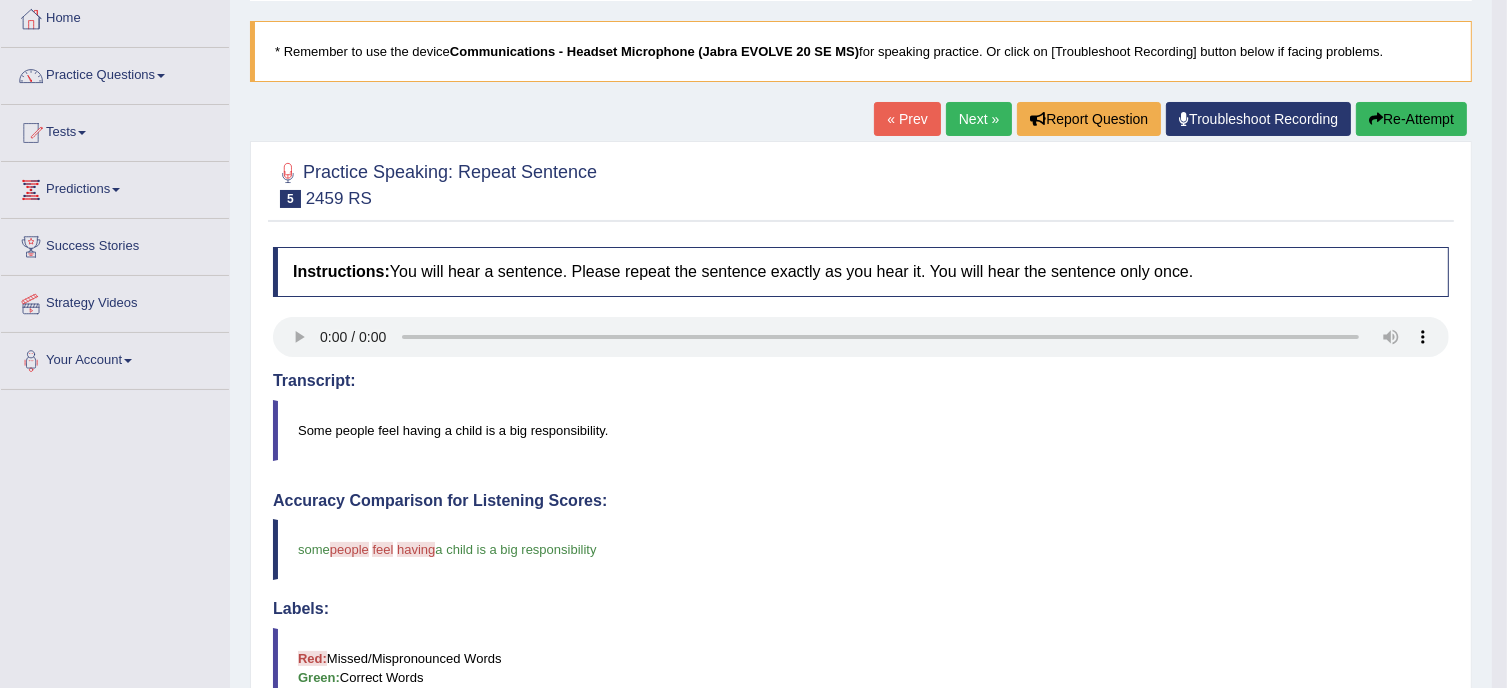 scroll, scrollTop: 106, scrollLeft: 0, axis: vertical 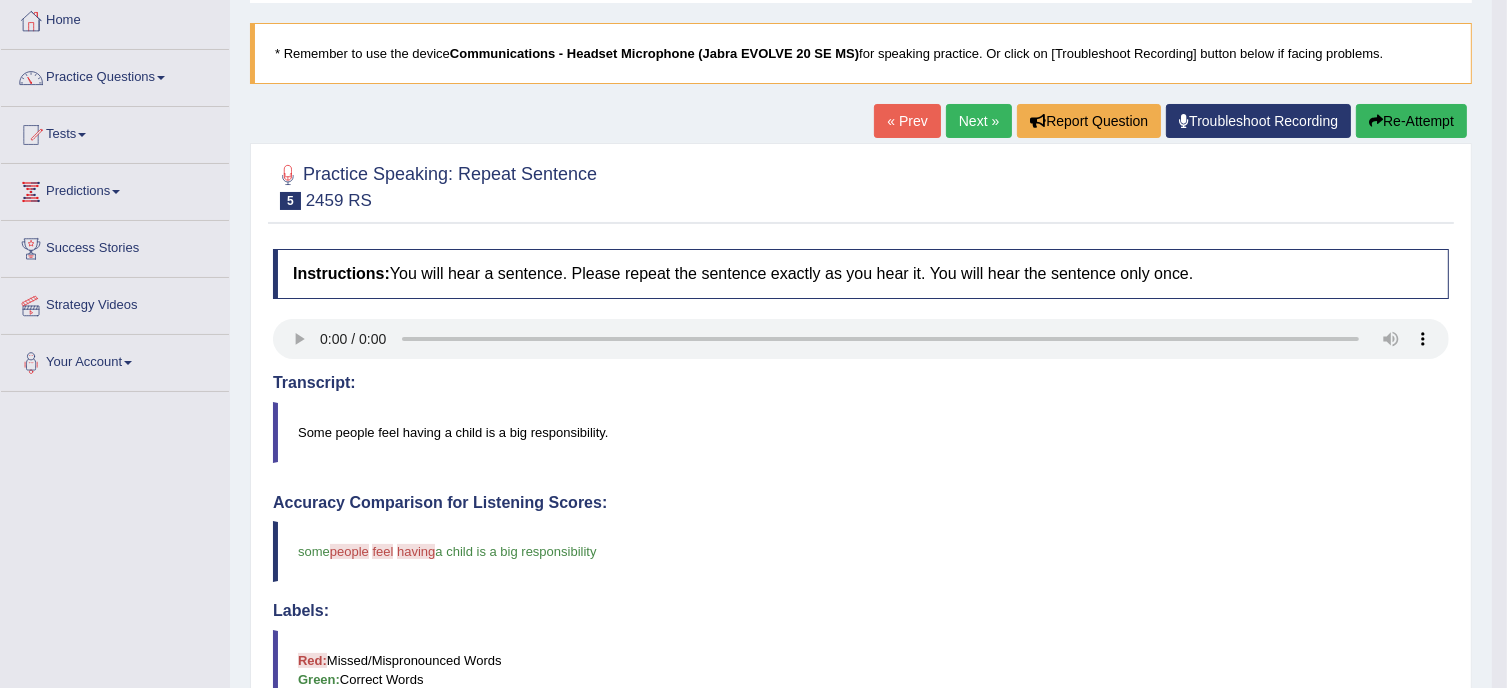 click on "Next »" at bounding box center [979, 121] 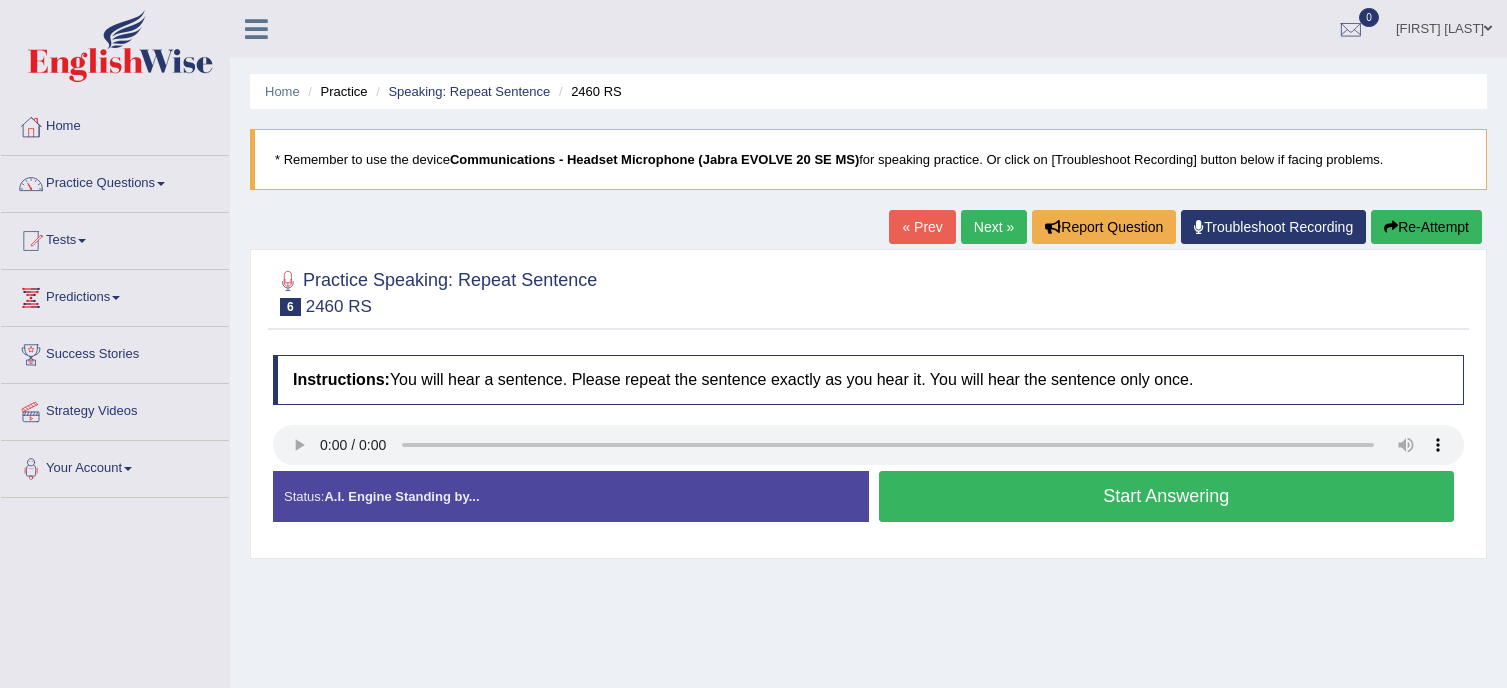 scroll, scrollTop: 0, scrollLeft: 0, axis: both 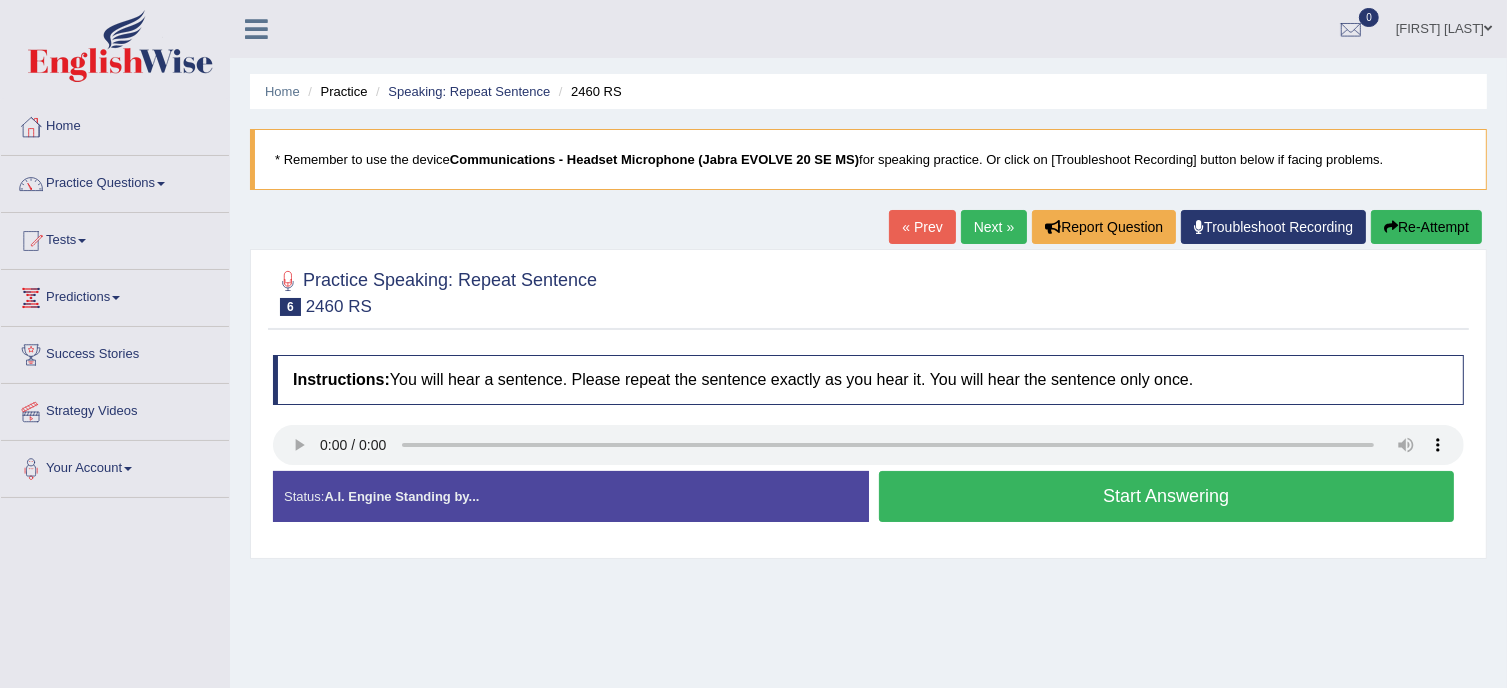 click on "Start Answering" at bounding box center (1167, 496) 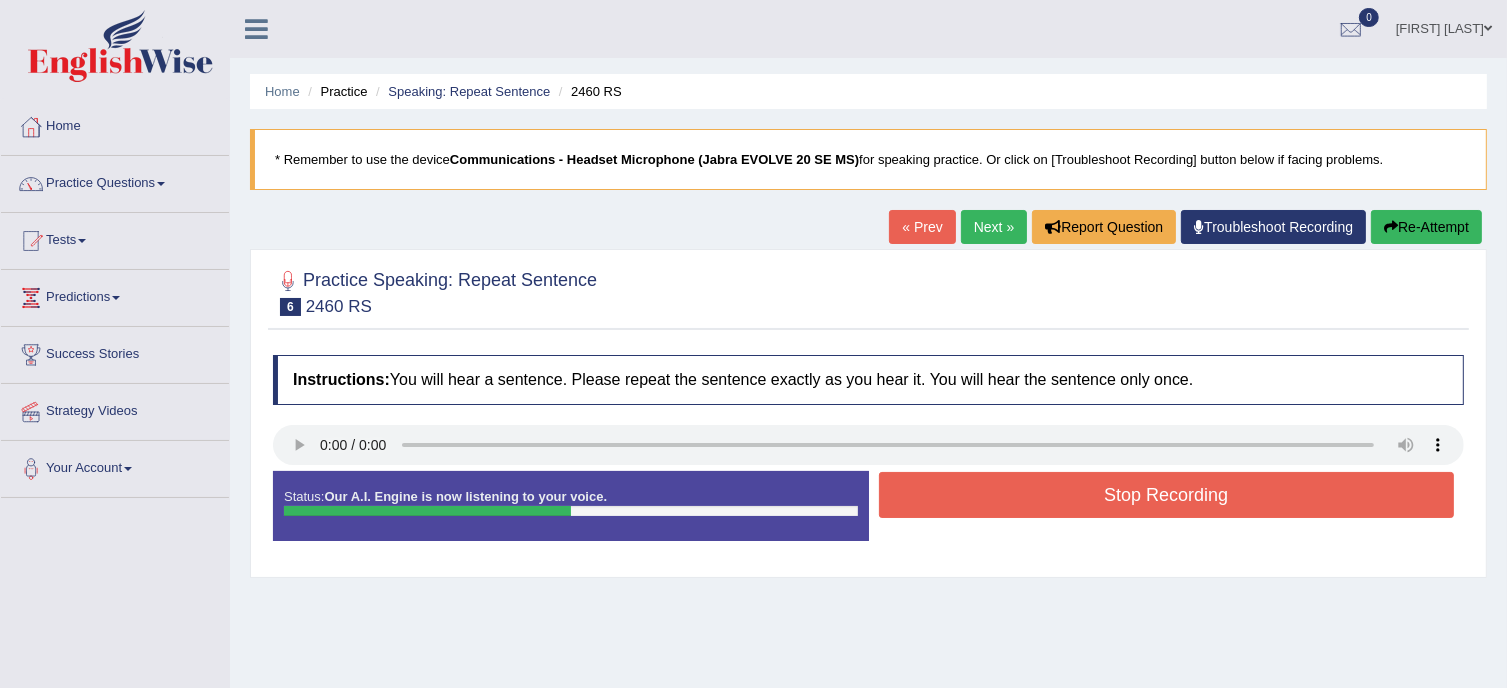 click on "Stop Recording" at bounding box center [1167, 495] 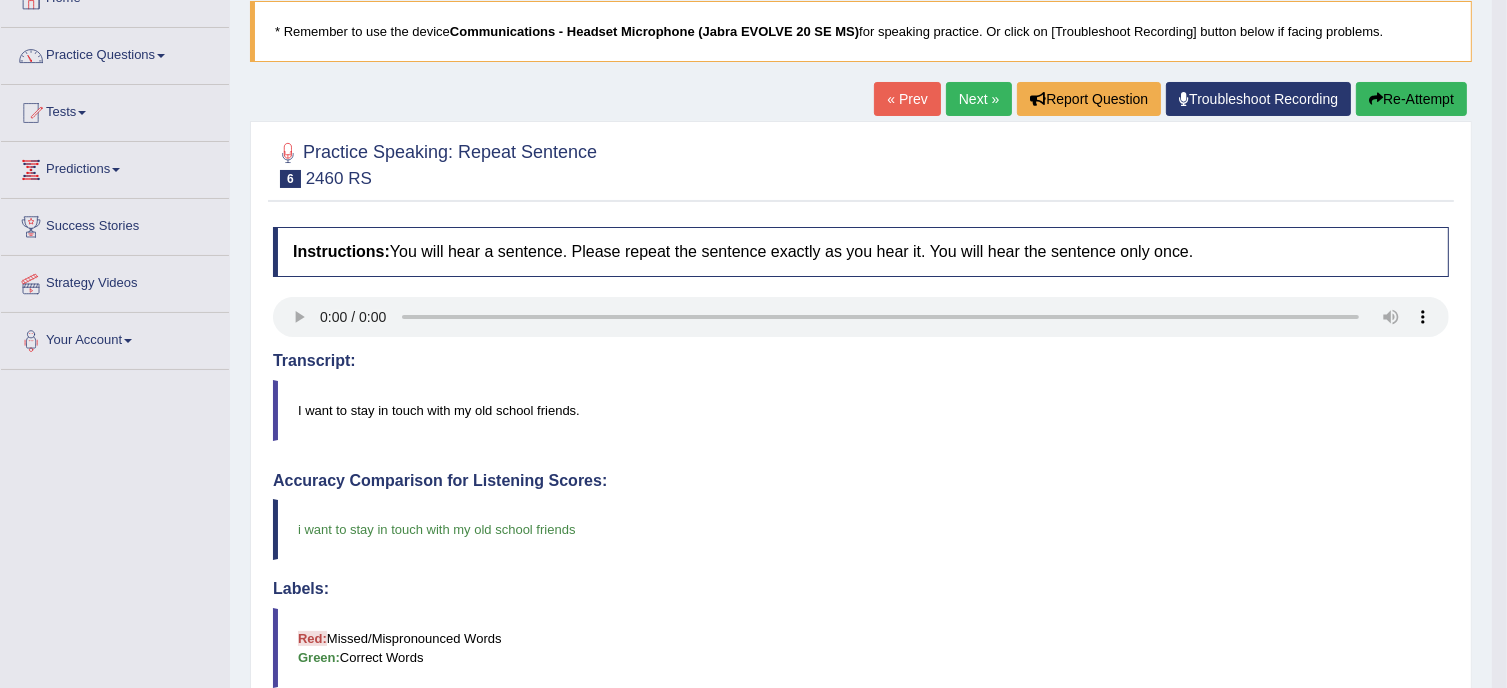 scroll, scrollTop: 126, scrollLeft: 0, axis: vertical 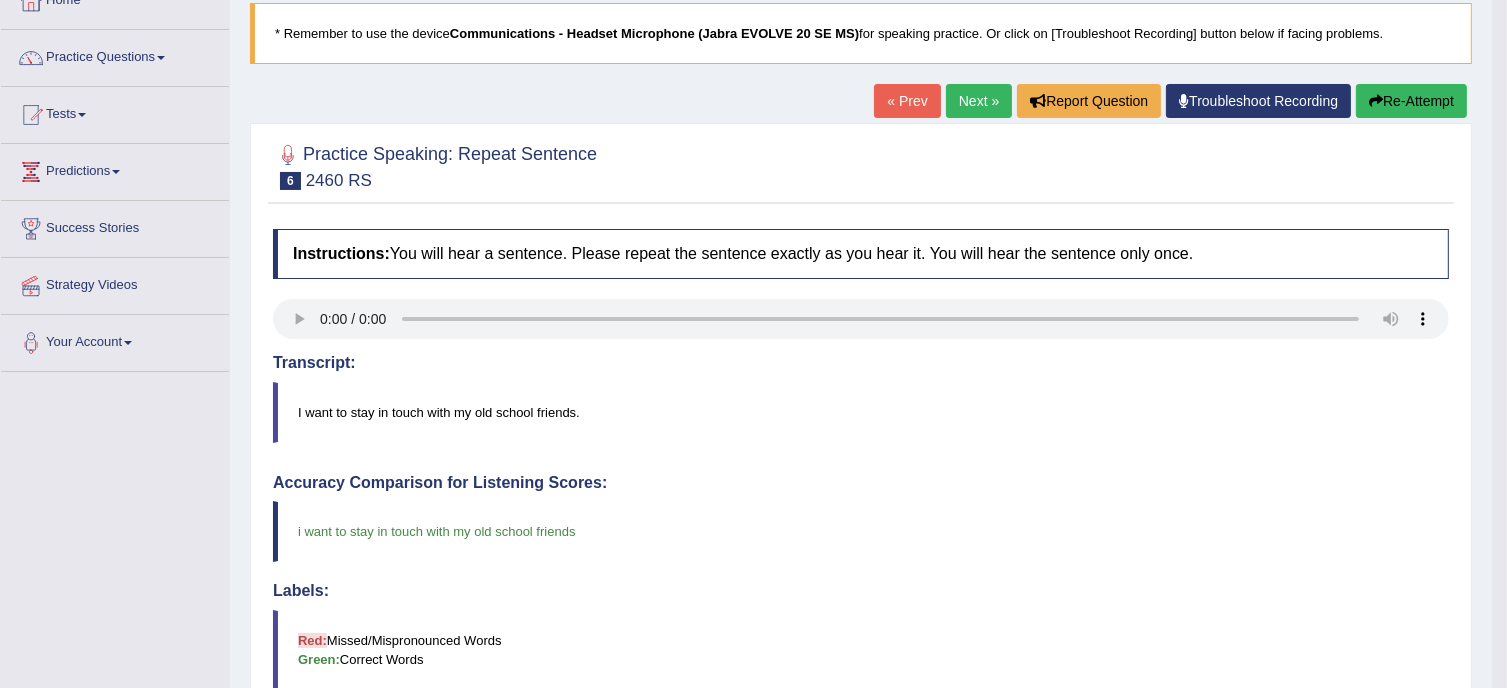 click on "Next »" at bounding box center [979, 101] 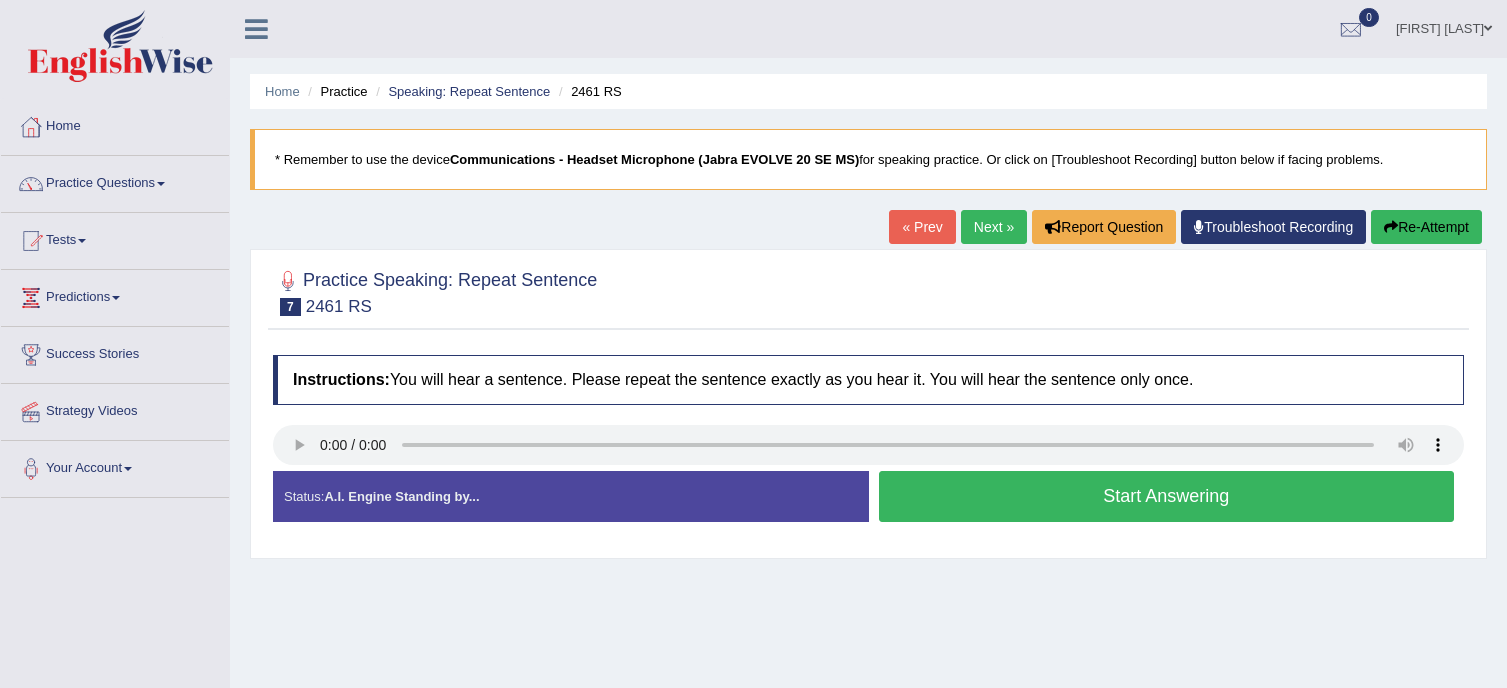 scroll, scrollTop: 0, scrollLeft: 0, axis: both 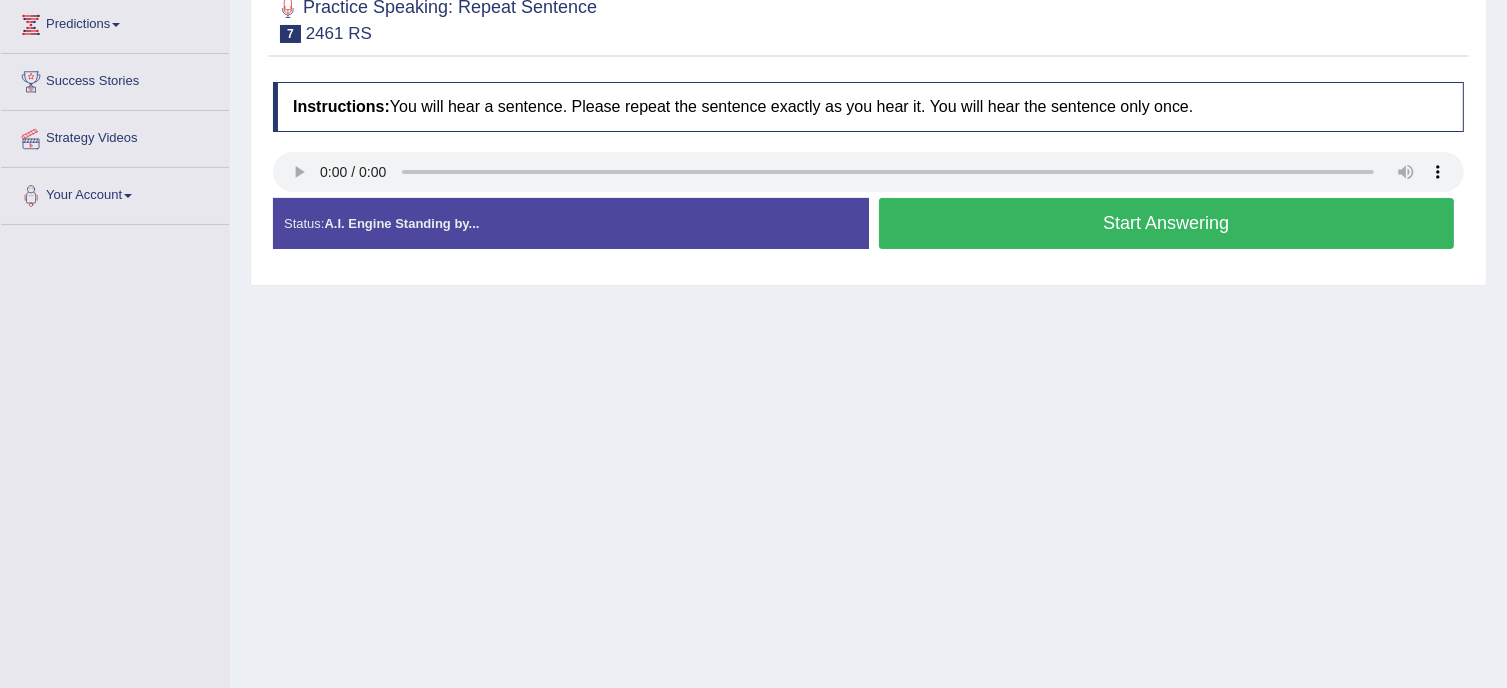 click on "Start Answering" at bounding box center [1167, 223] 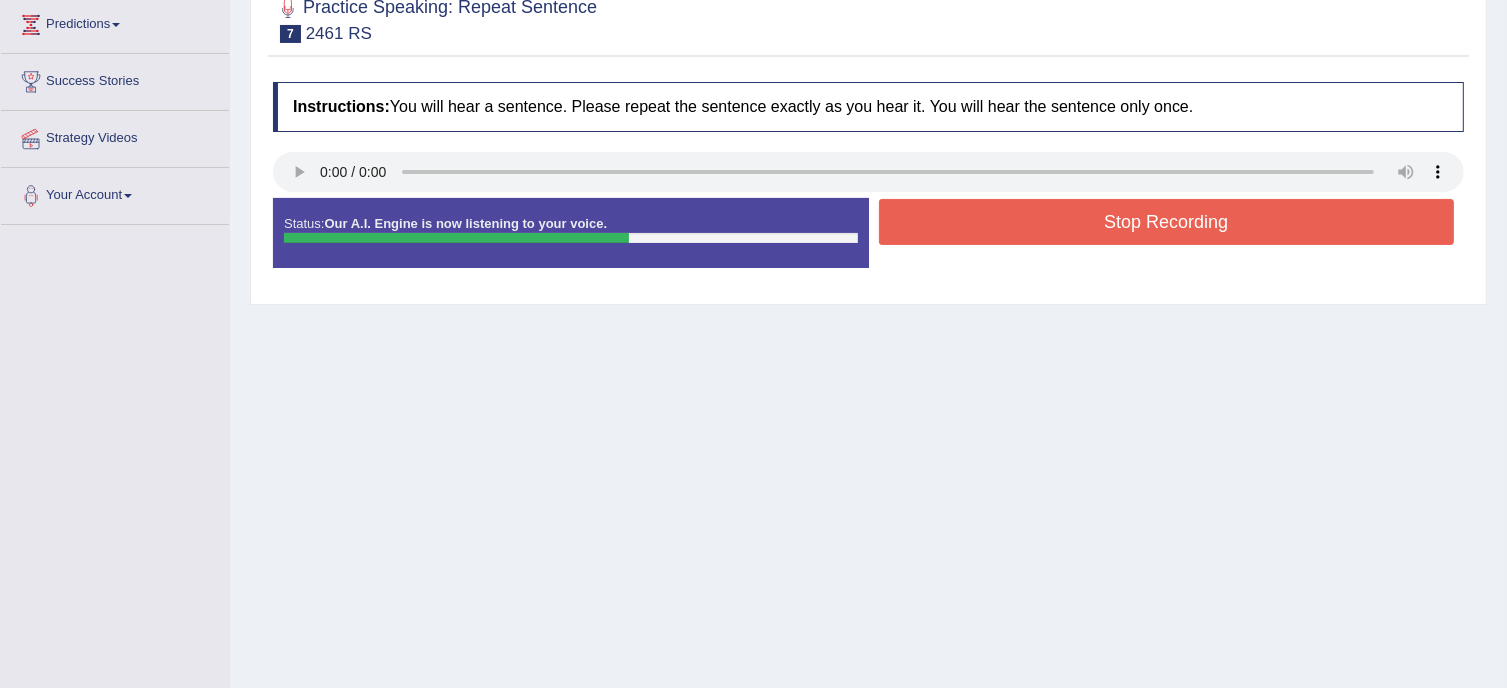 click on "Stop Recording" at bounding box center (1167, 222) 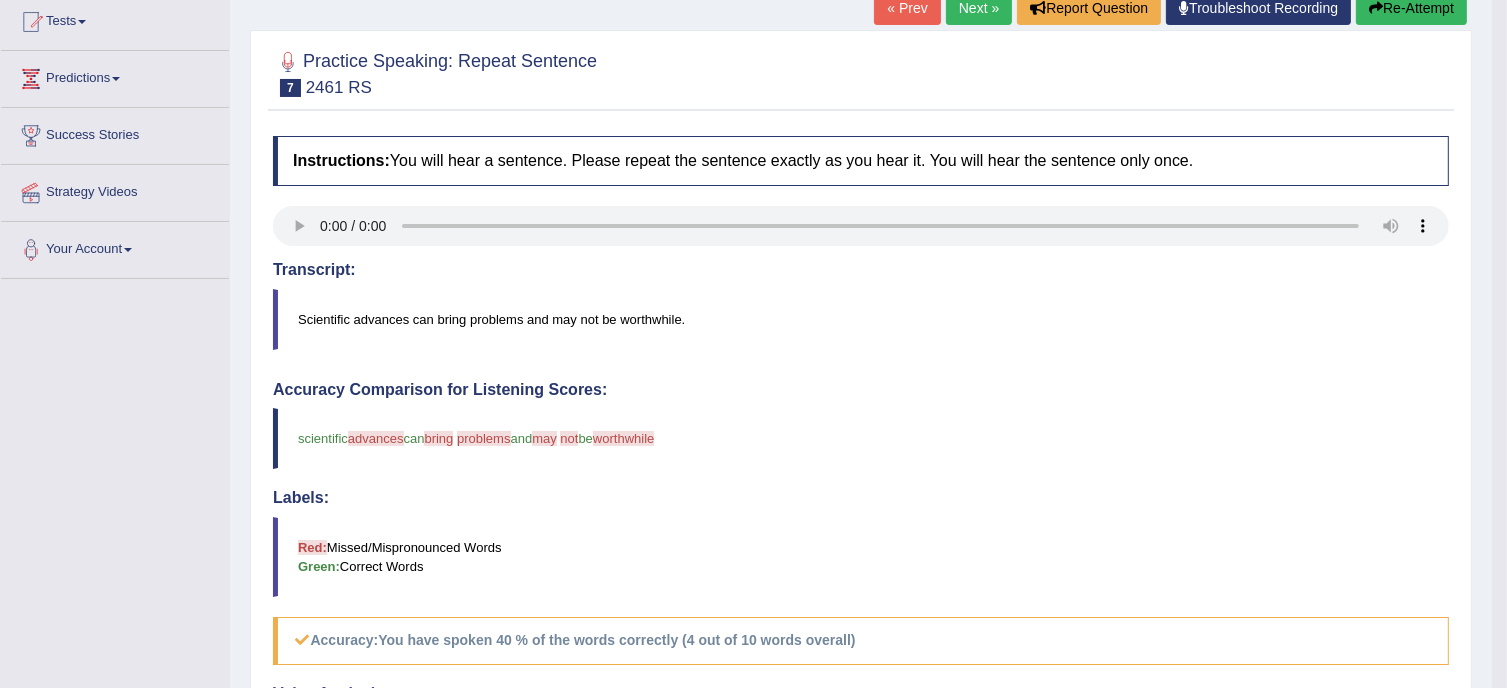 scroll, scrollTop: 214, scrollLeft: 0, axis: vertical 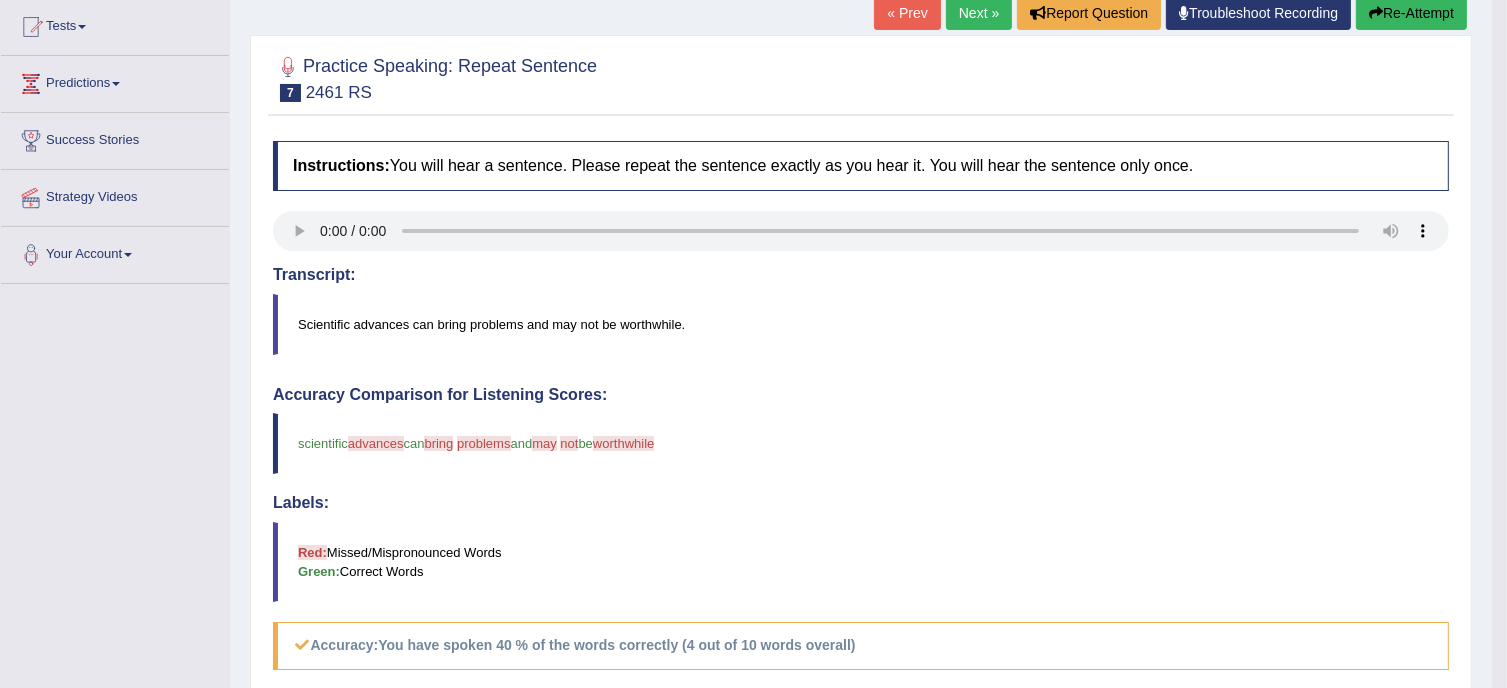 click on "Next »" at bounding box center (979, 13) 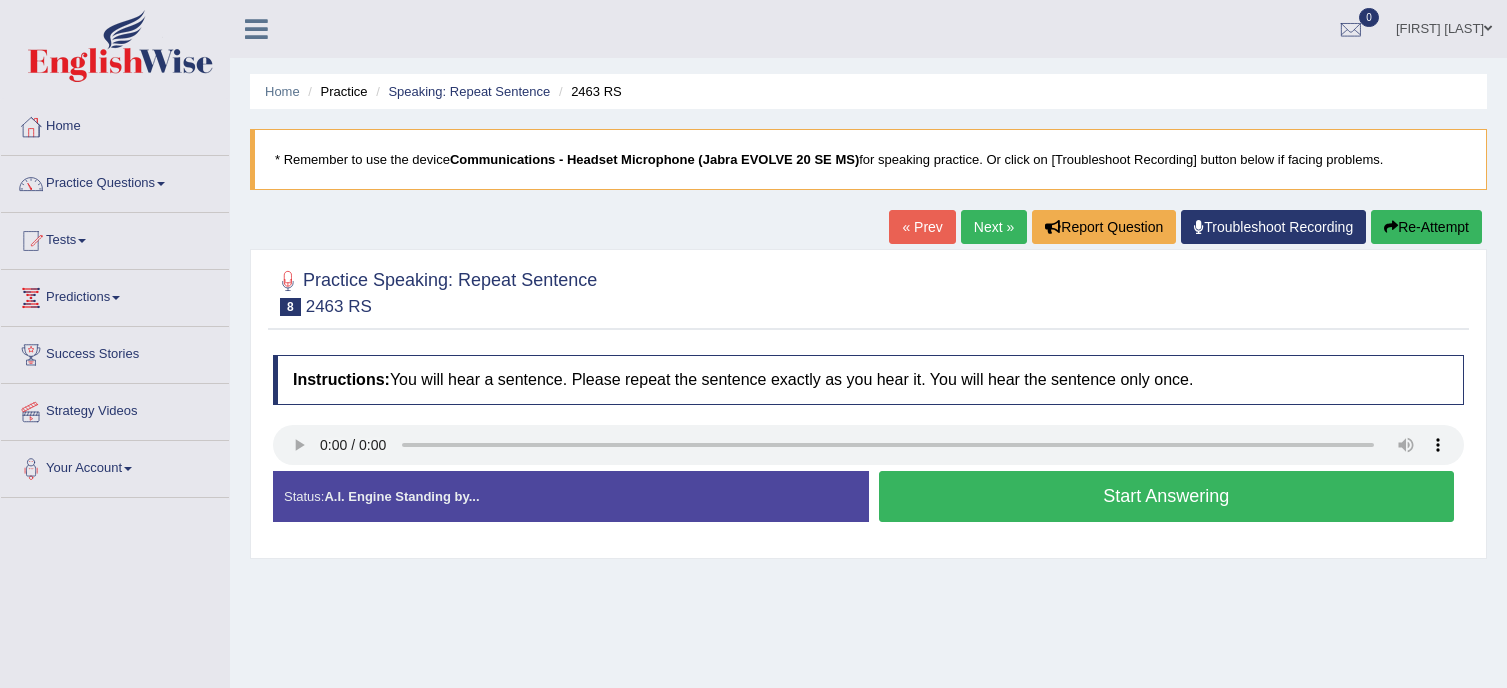 scroll, scrollTop: 0, scrollLeft: 0, axis: both 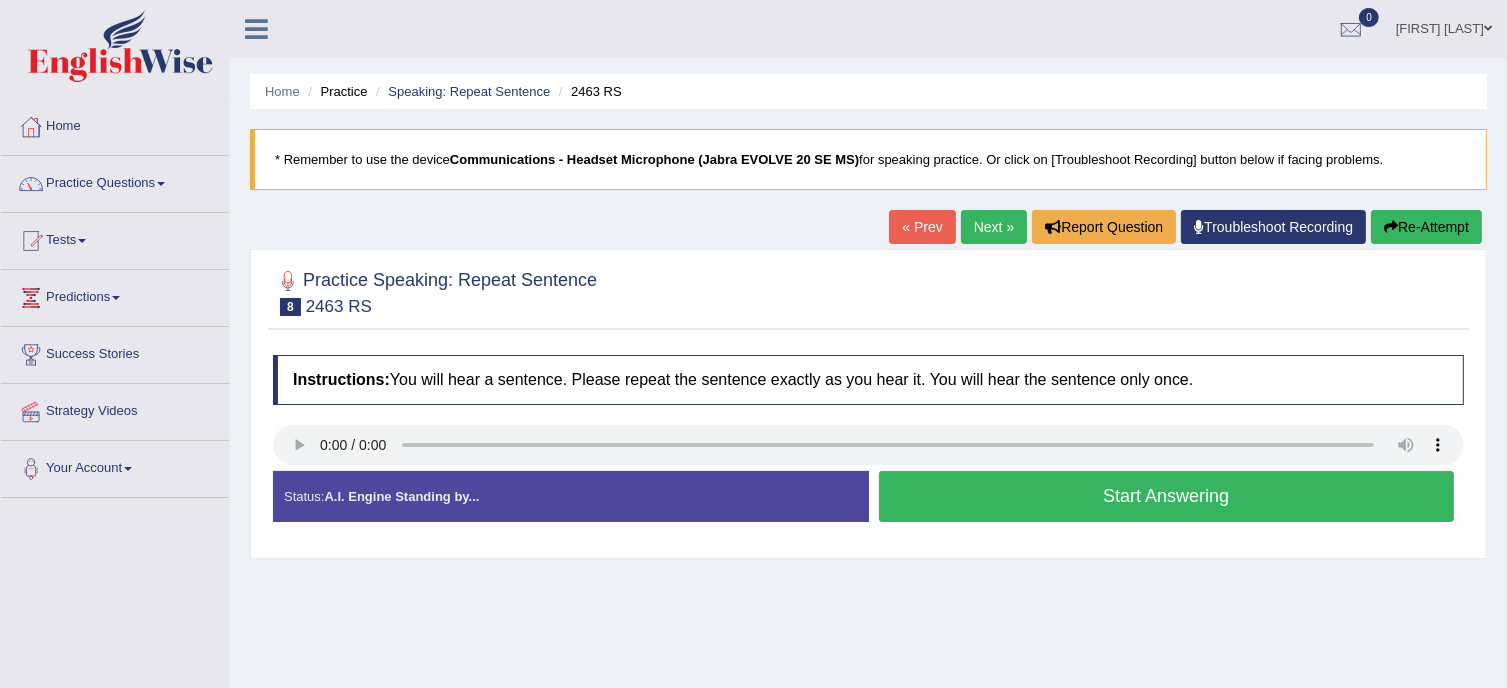 click on "Start Answering" at bounding box center (1167, 496) 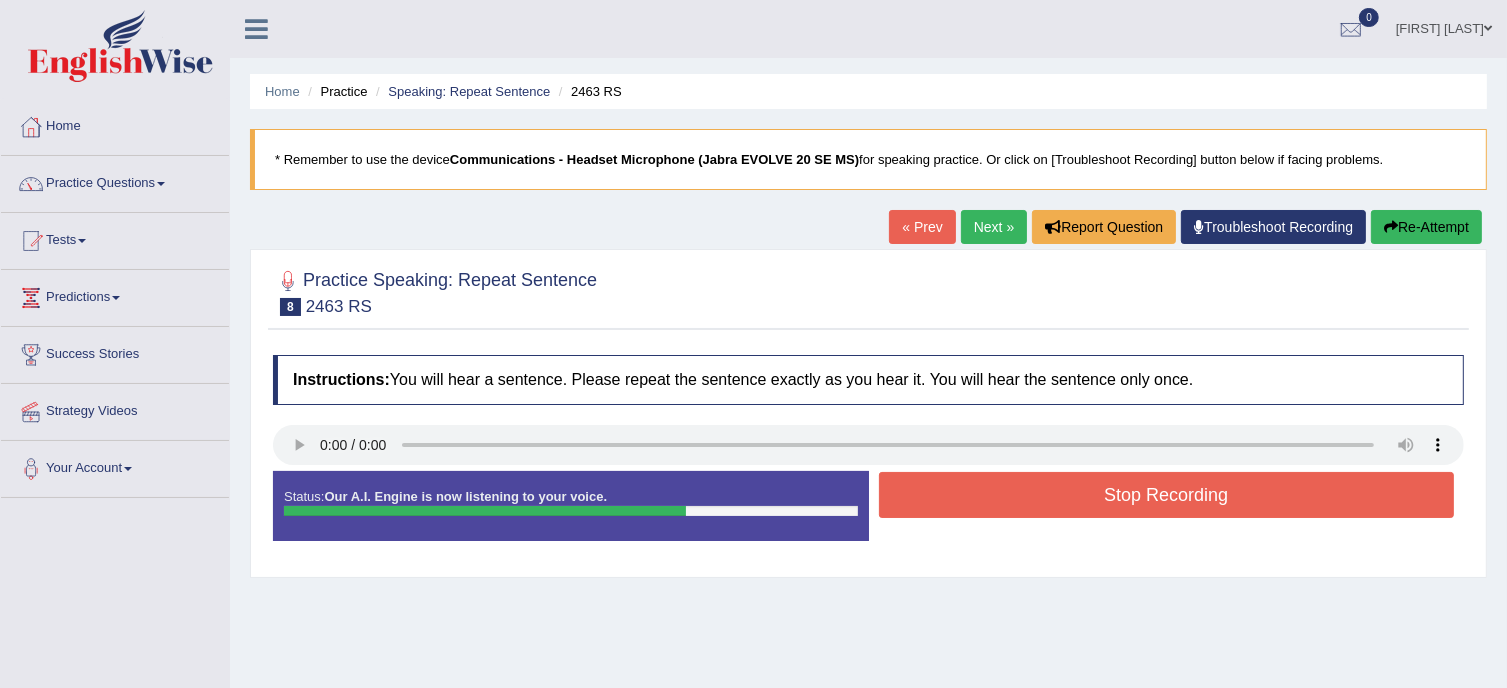 click on "Stop Recording" at bounding box center [1167, 495] 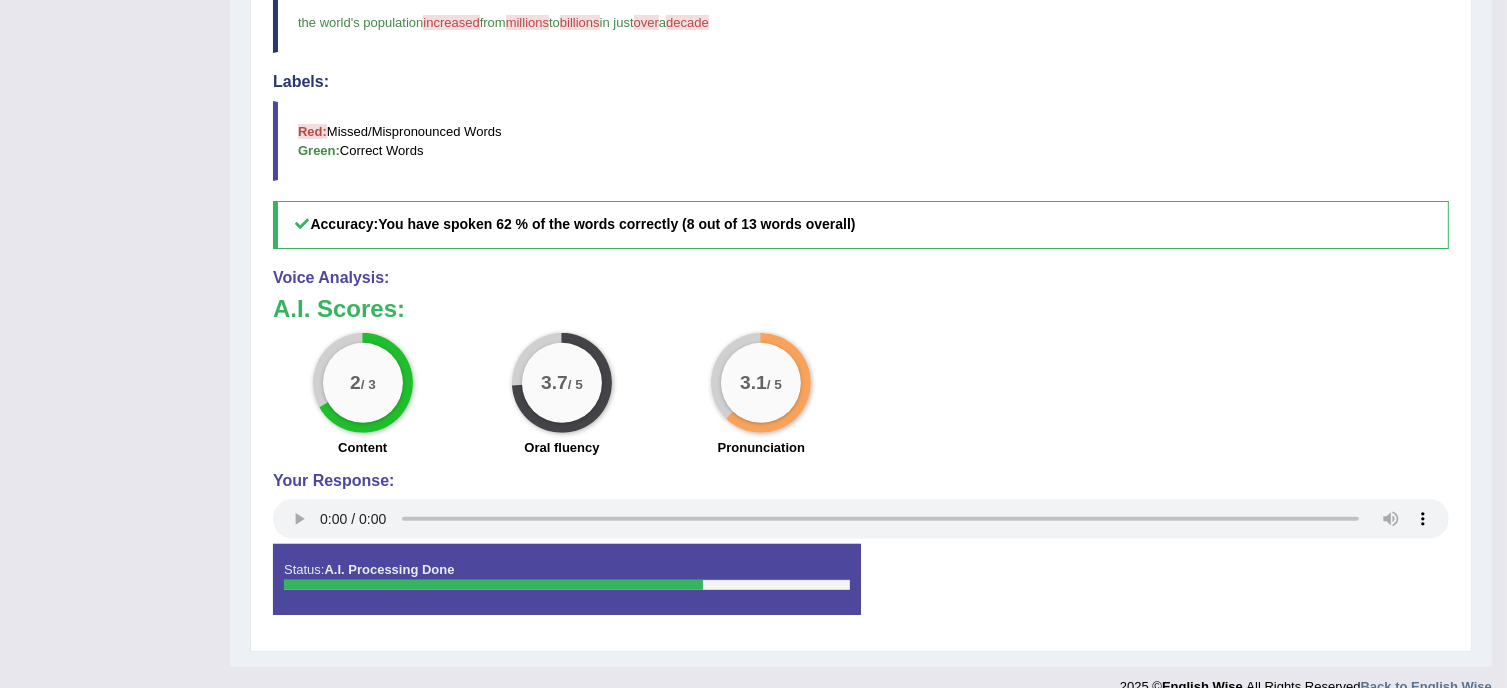 scroll, scrollTop: 636, scrollLeft: 0, axis: vertical 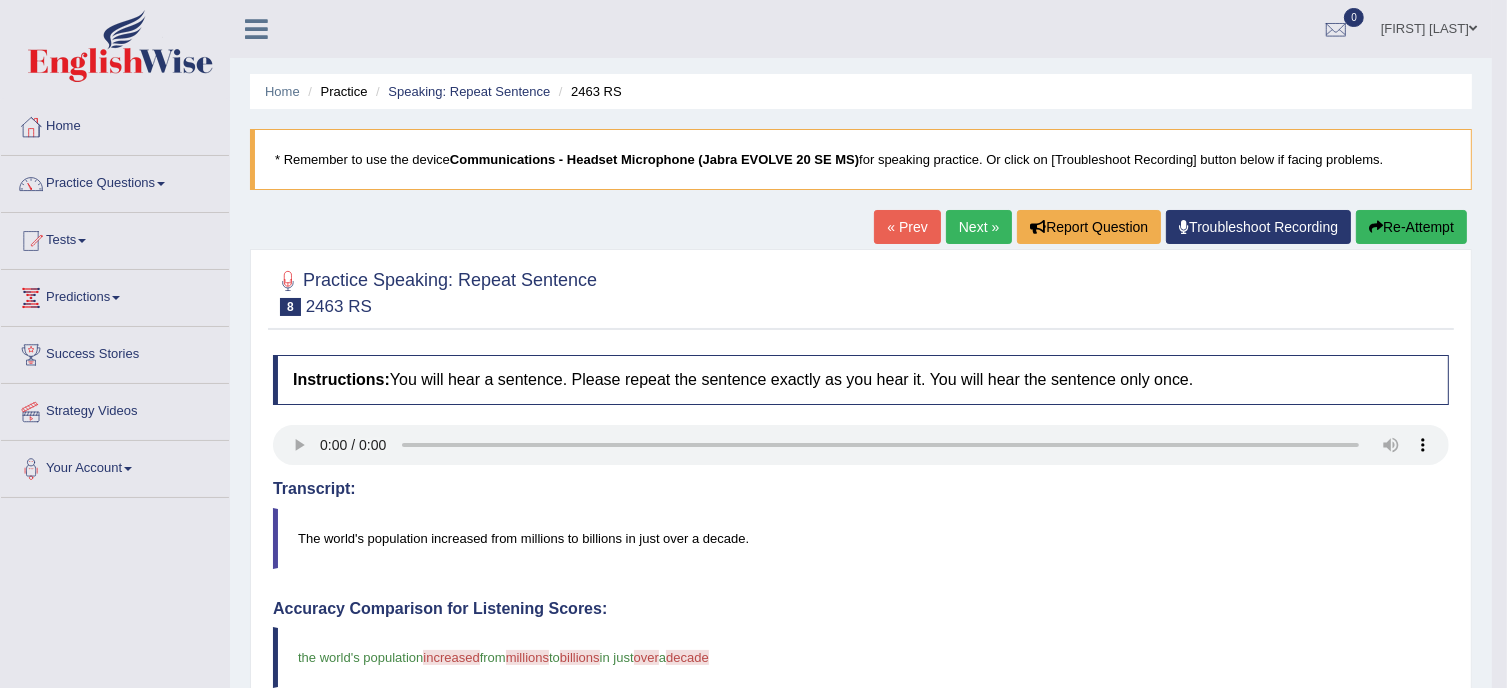 click on "Next »" at bounding box center (979, 227) 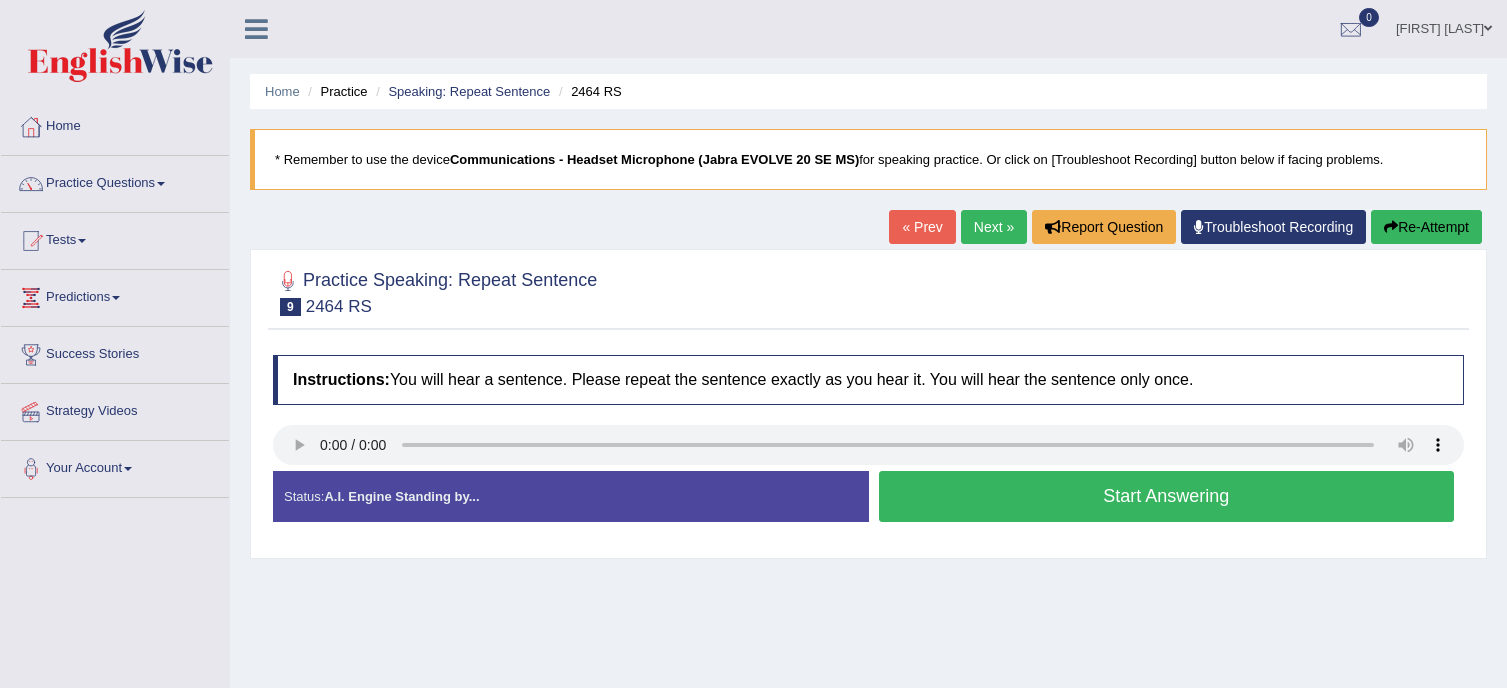 scroll, scrollTop: 0, scrollLeft: 0, axis: both 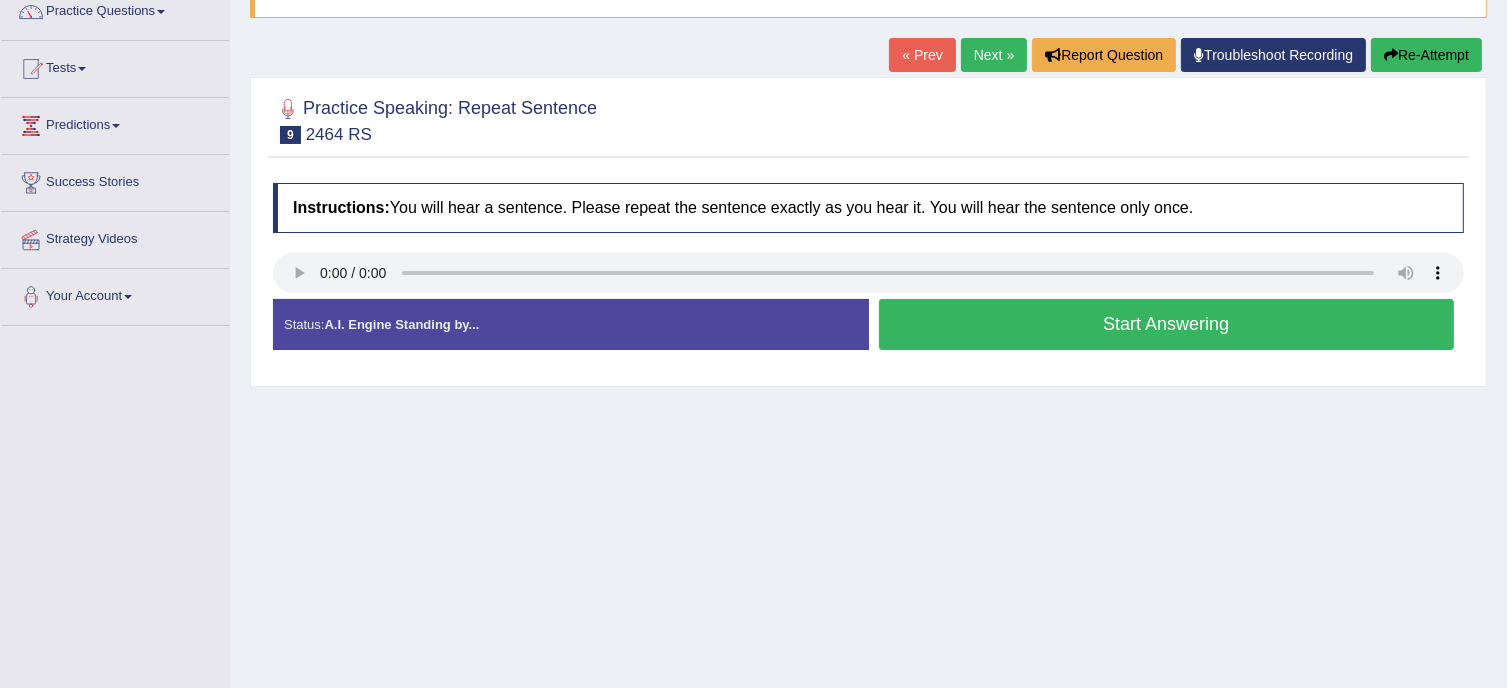 click on "Start Answering" at bounding box center (1167, 324) 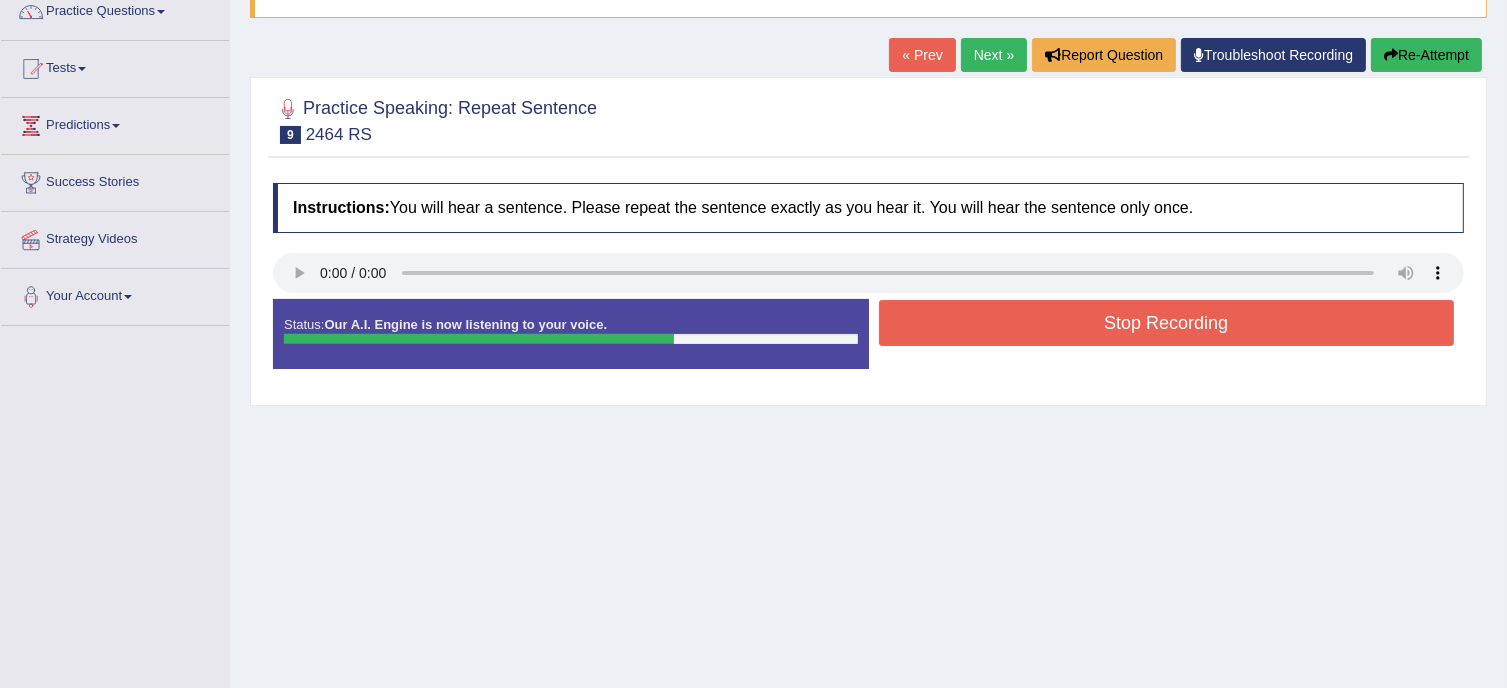 click on "Stop Recording" at bounding box center (1167, 323) 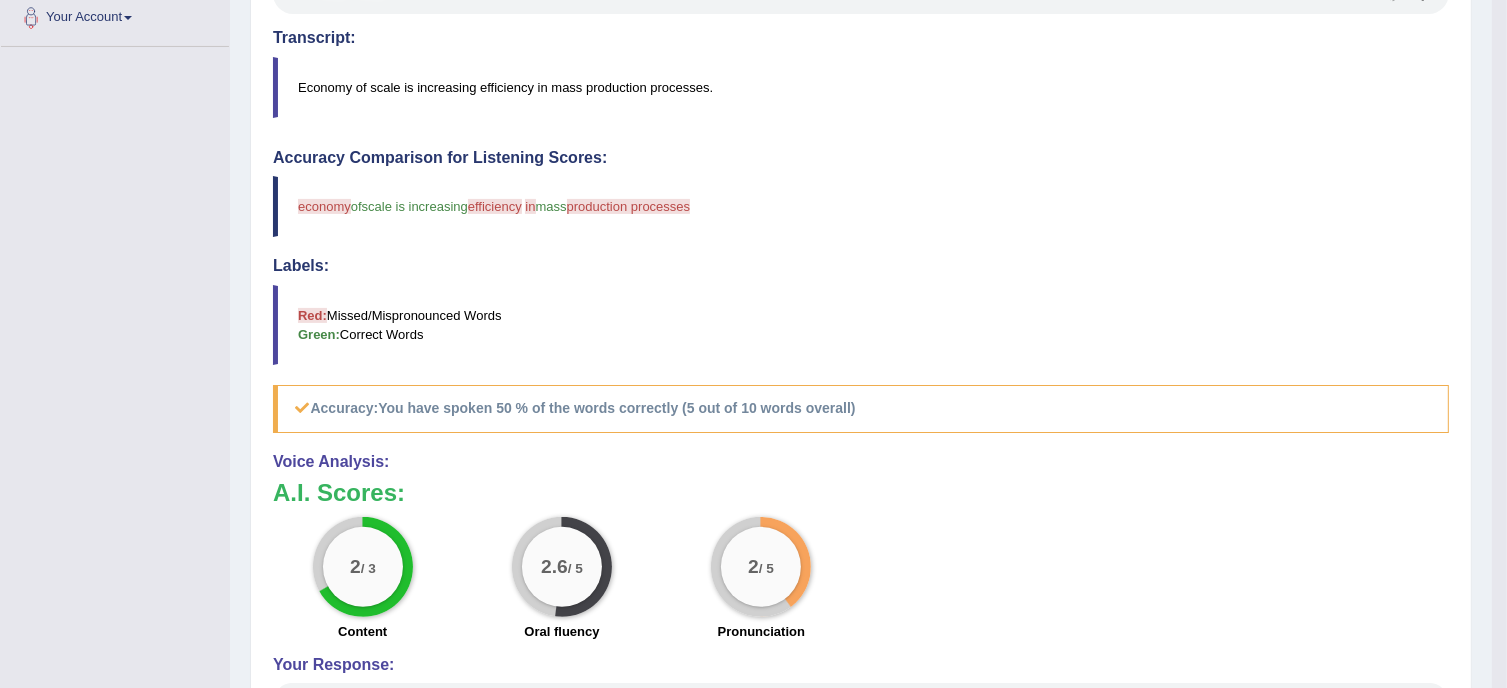 scroll, scrollTop: 455, scrollLeft: 0, axis: vertical 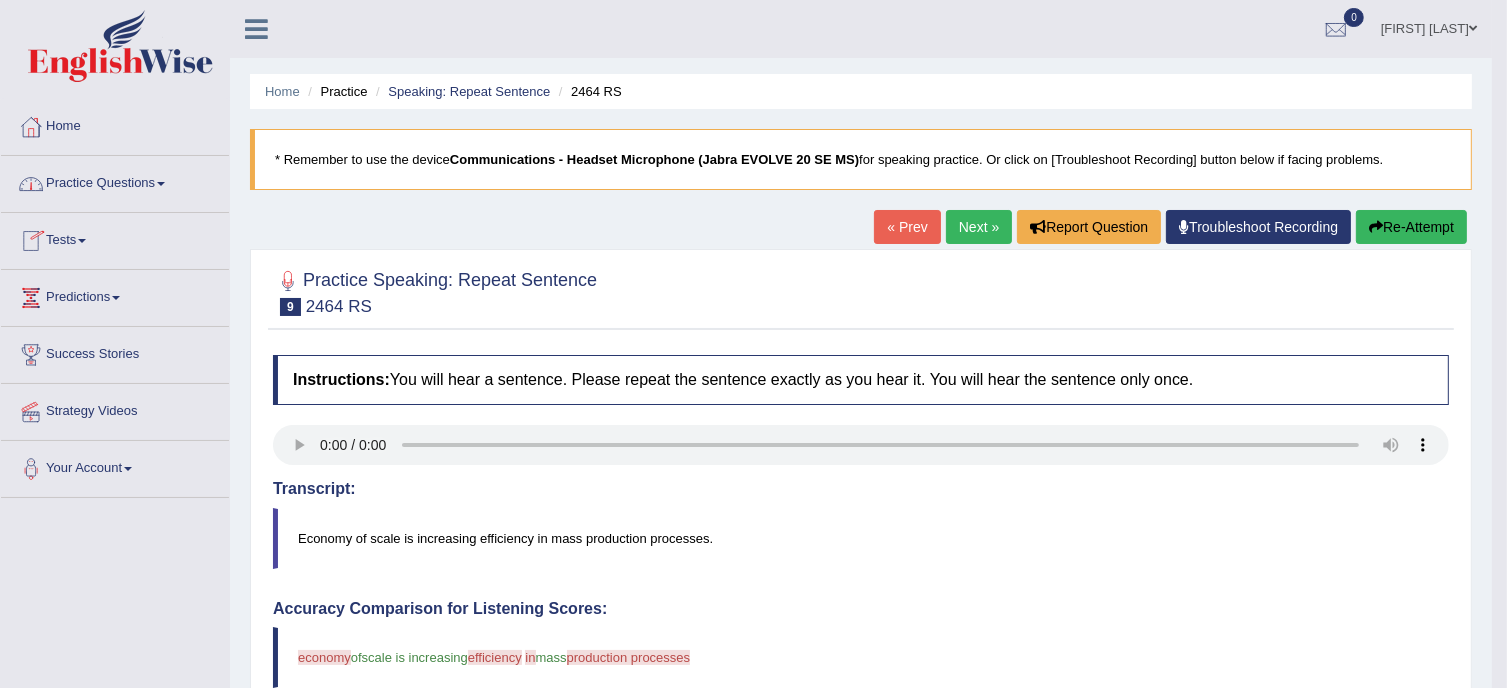 click on "Practice Questions" at bounding box center (115, 181) 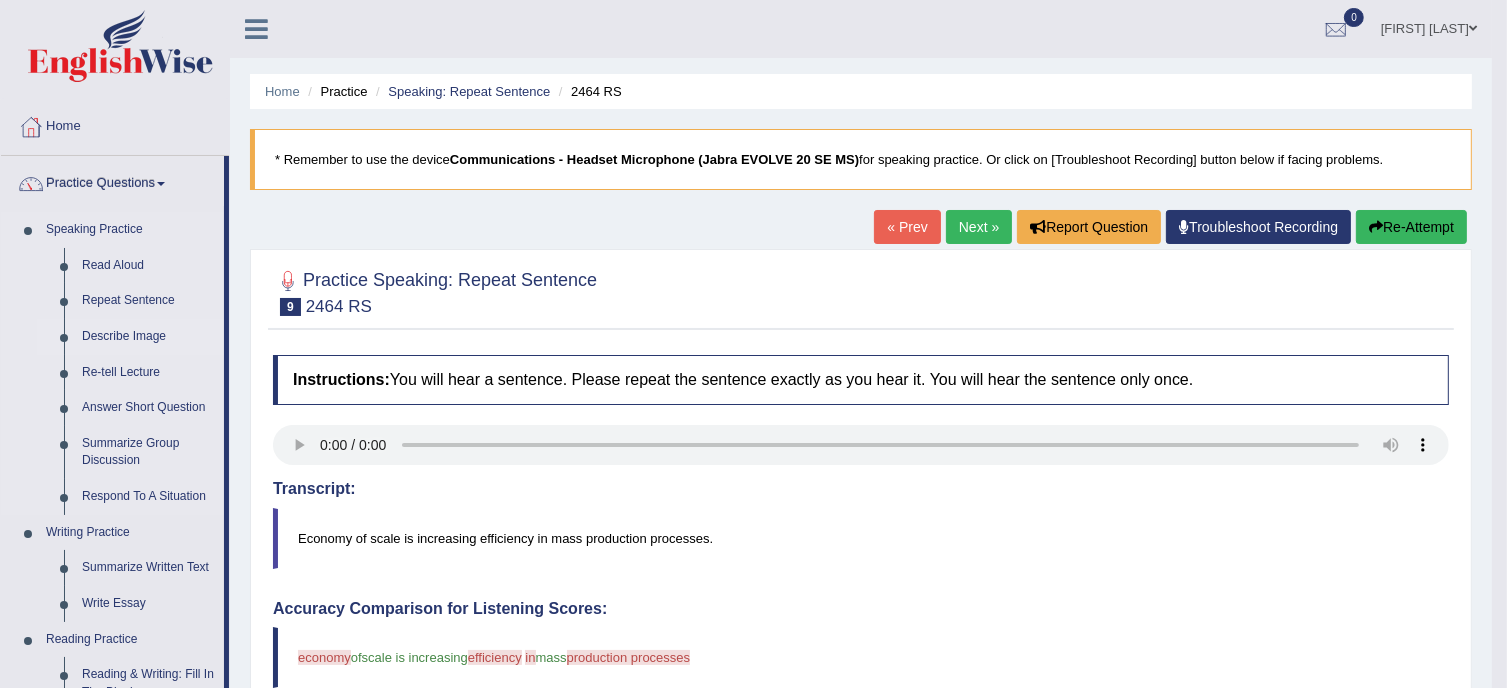 click on "Describe Image" at bounding box center [148, 337] 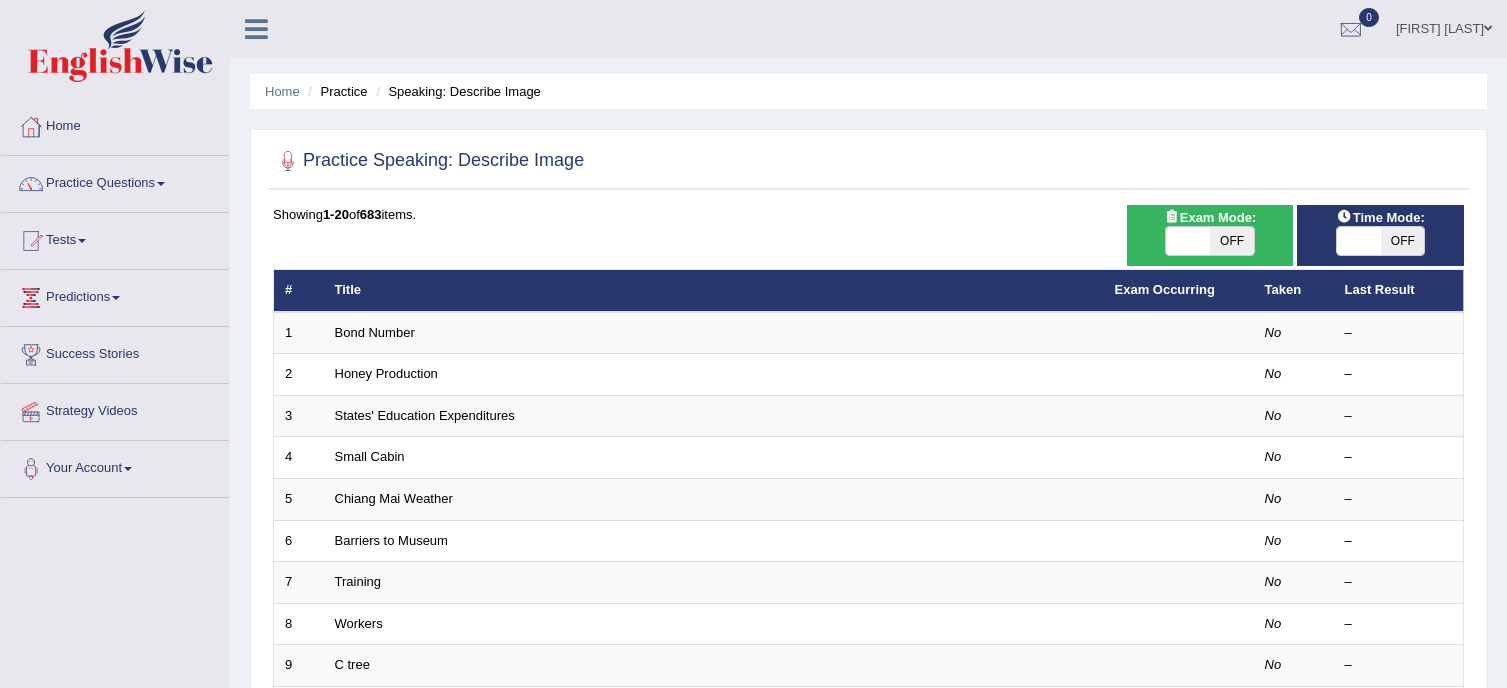 scroll, scrollTop: 0, scrollLeft: 0, axis: both 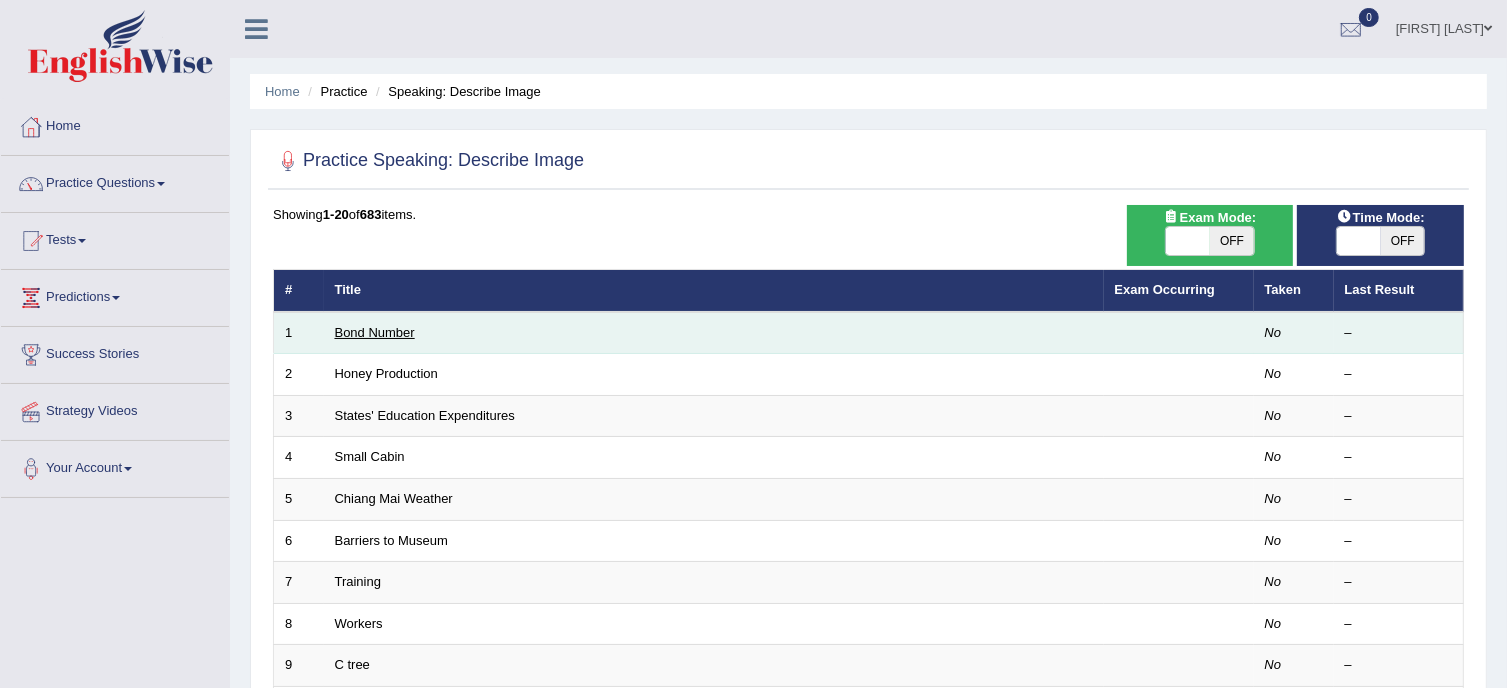 click on "Bond Number" at bounding box center (375, 332) 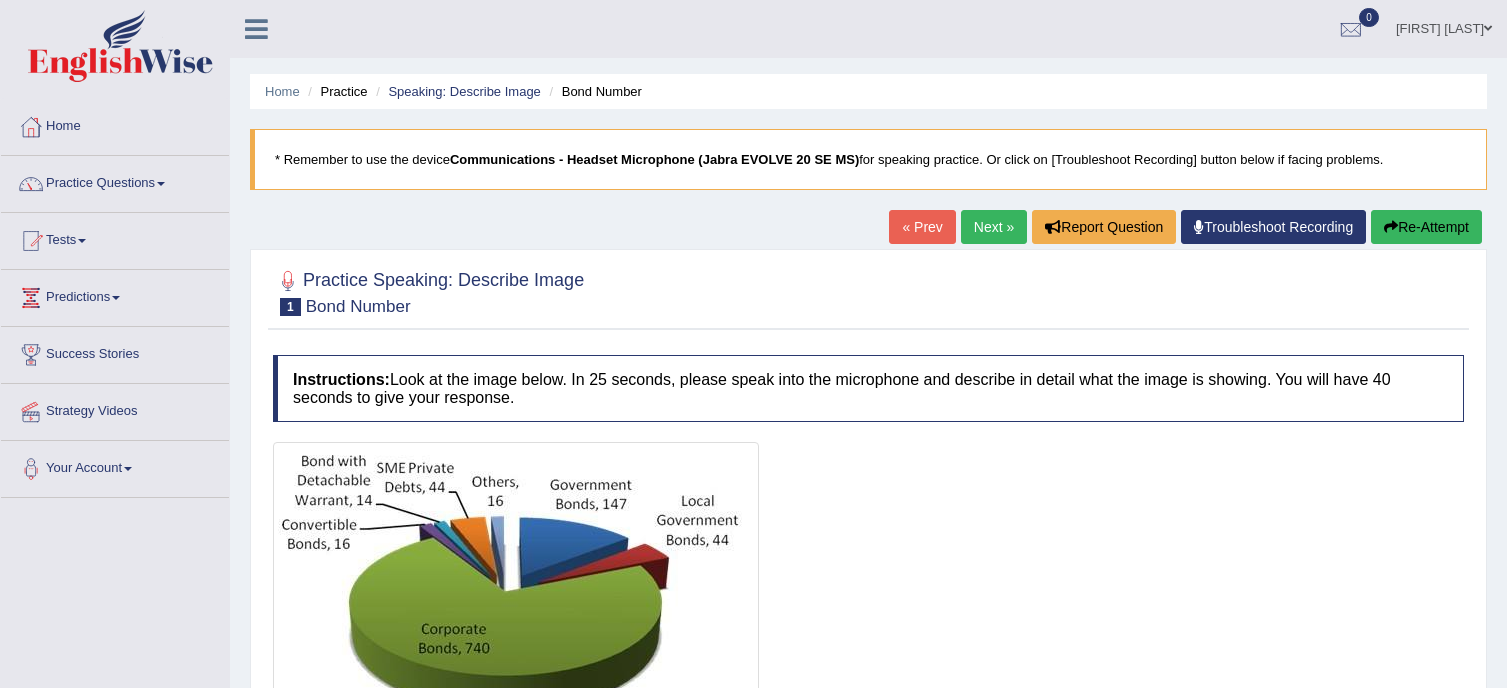 scroll, scrollTop: 0, scrollLeft: 0, axis: both 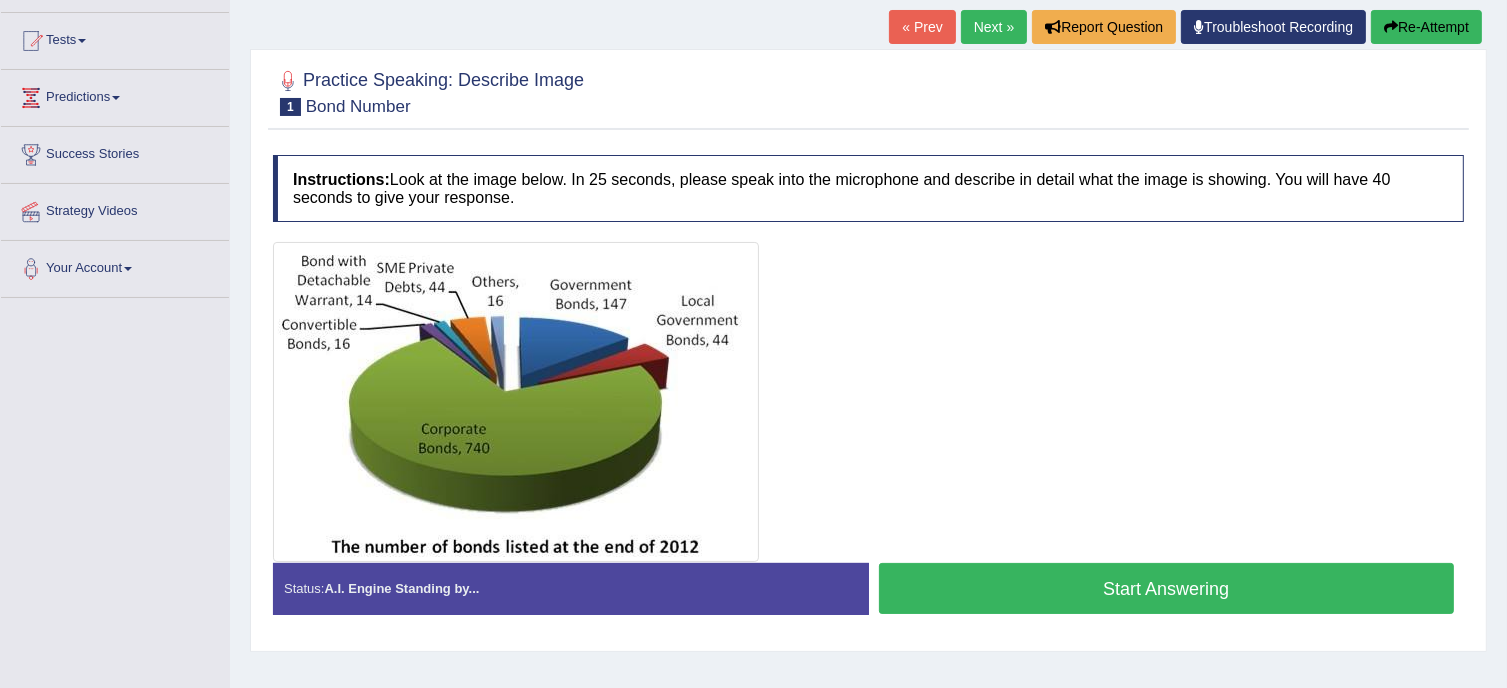 click on "Start Answering" at bounding box center (1167, 588) 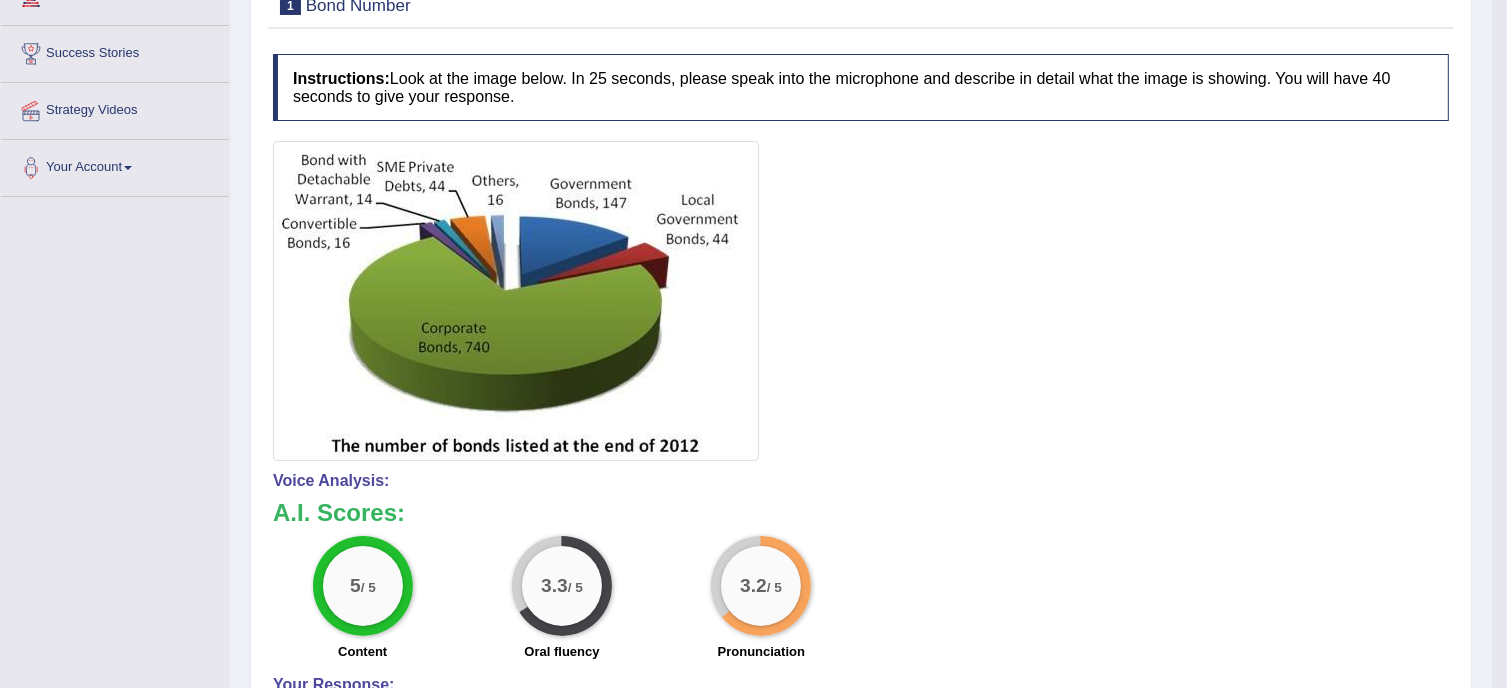 scroll, scrollTop: 320, scrollLeft: 0, axis: vertical 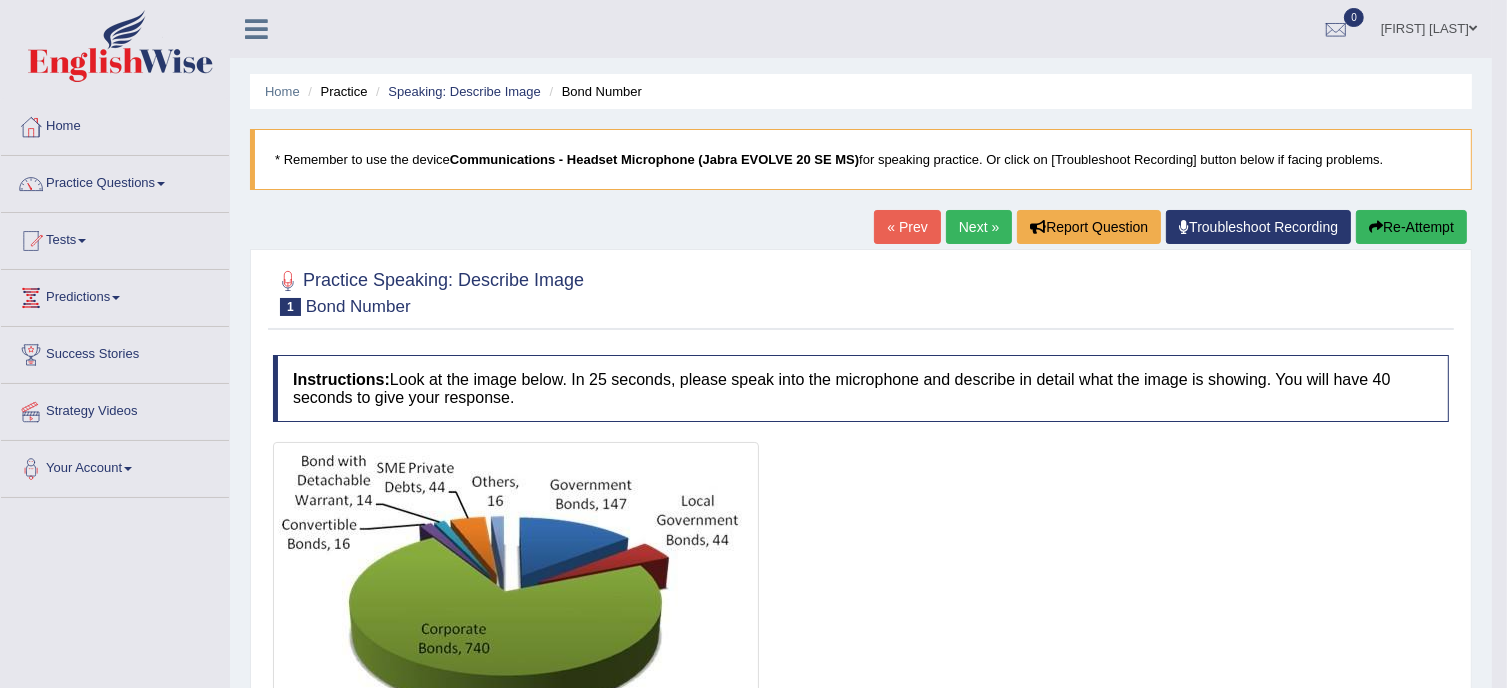 click on "Next »" at bounding box center (979, 227) 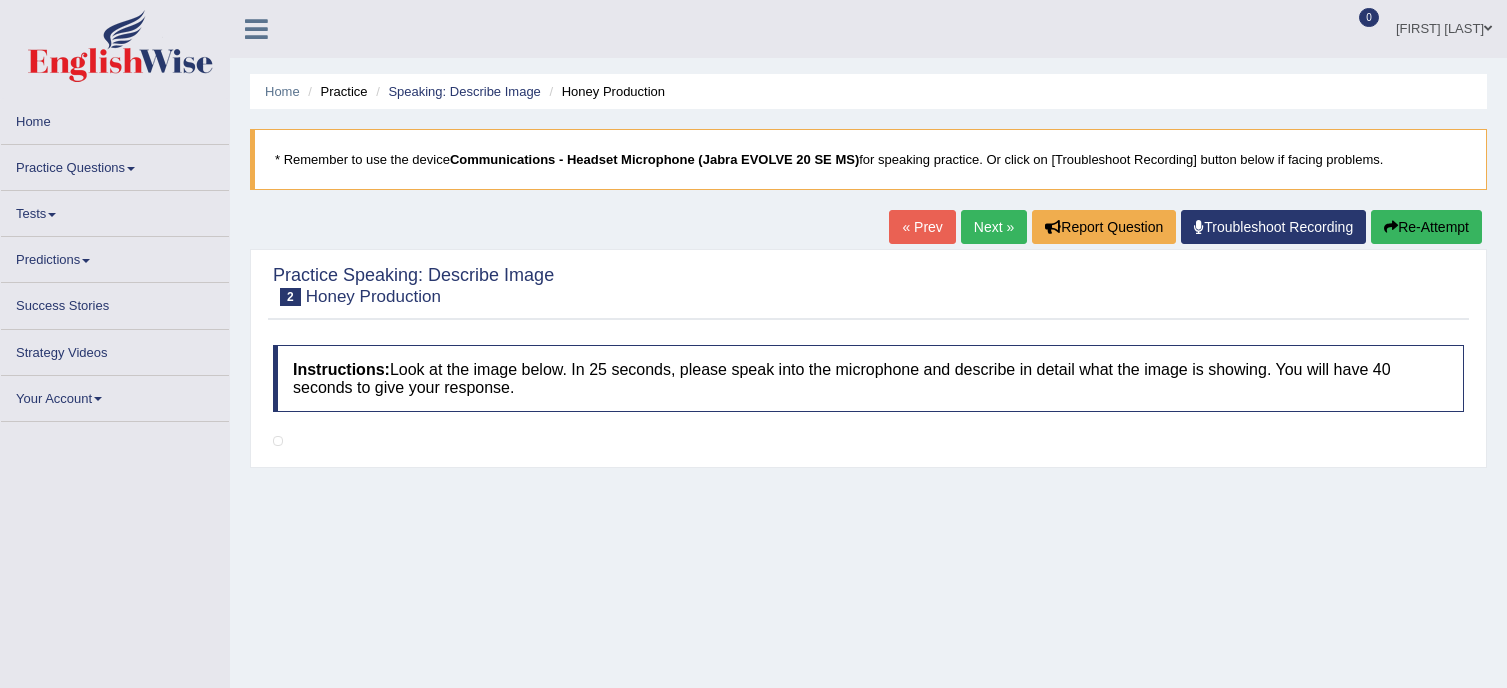 scroll, scrollTop: 0, scrollLeft: 0, axis: both 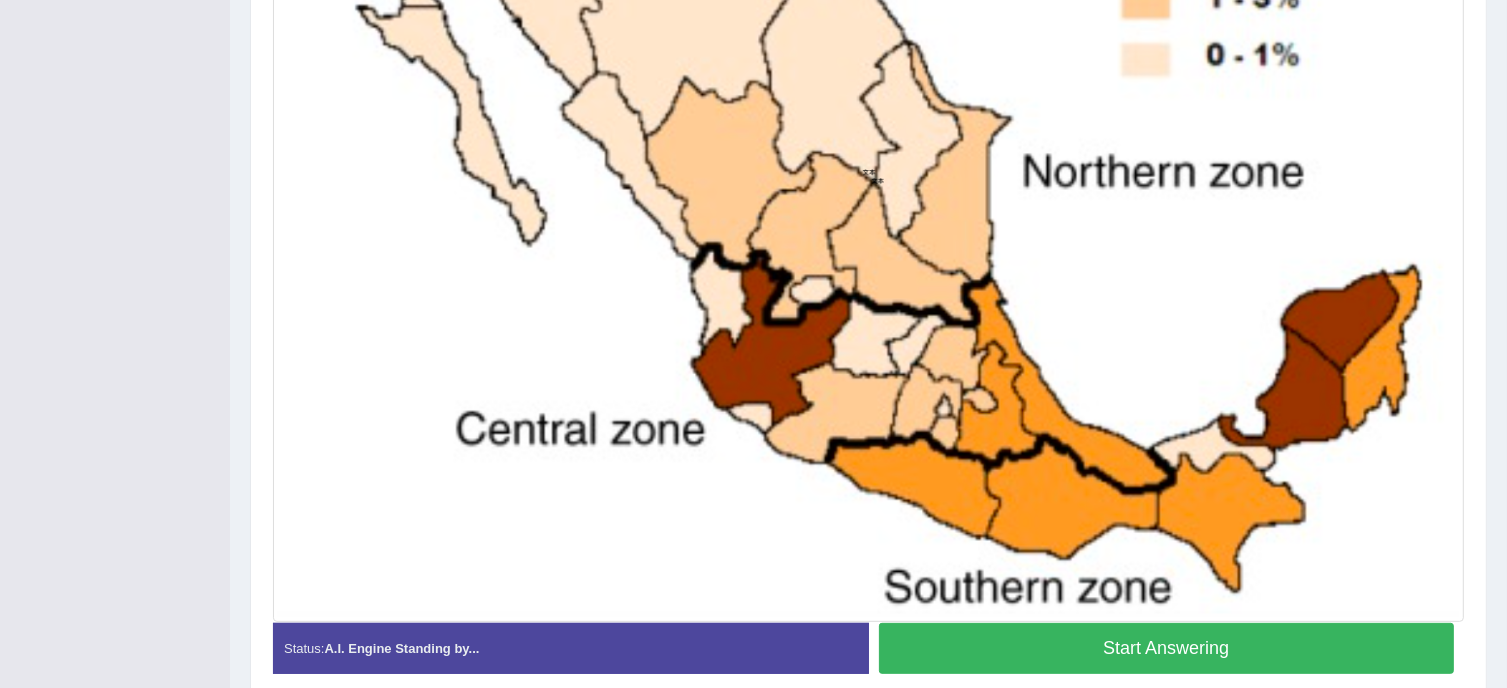 click on "Start Answering" at bounding box center (1167, 648) 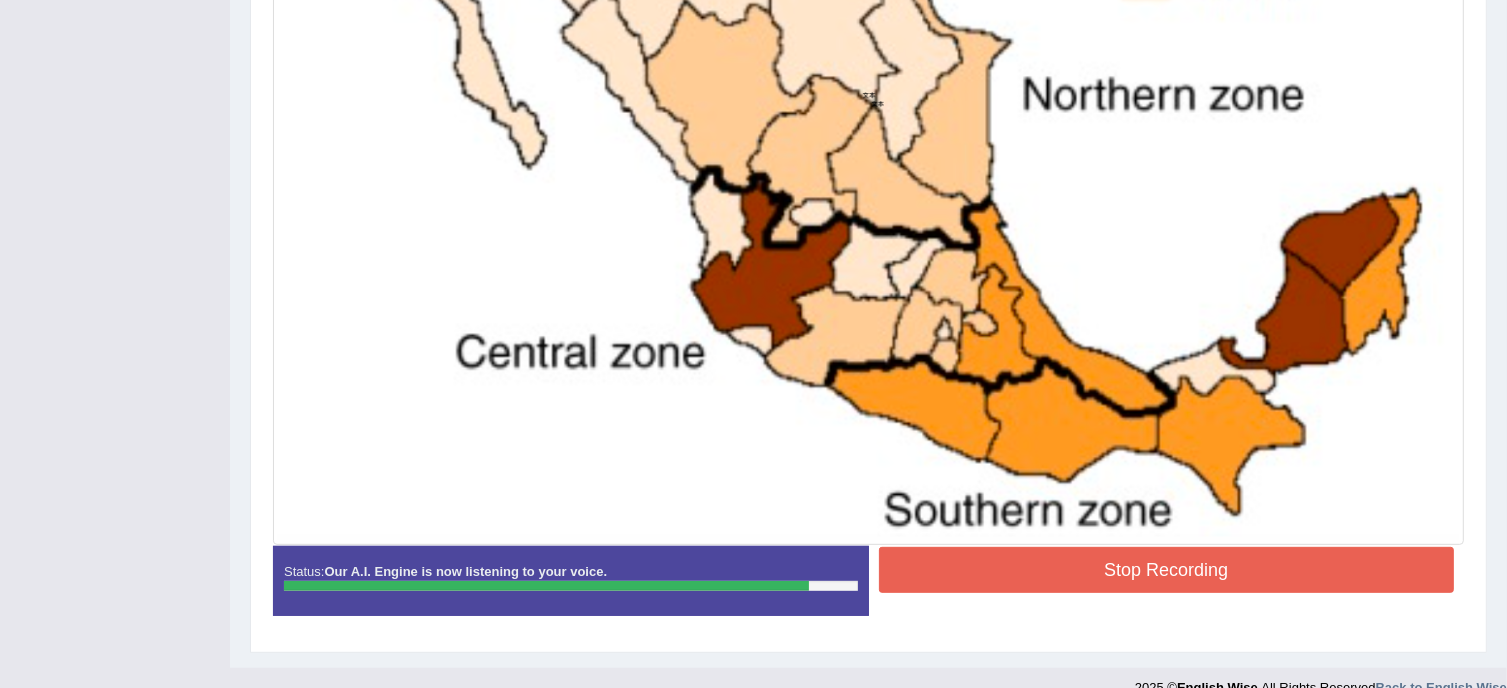 scroll, scrollTop: 798, scrollLeft: 0, axis: vertical 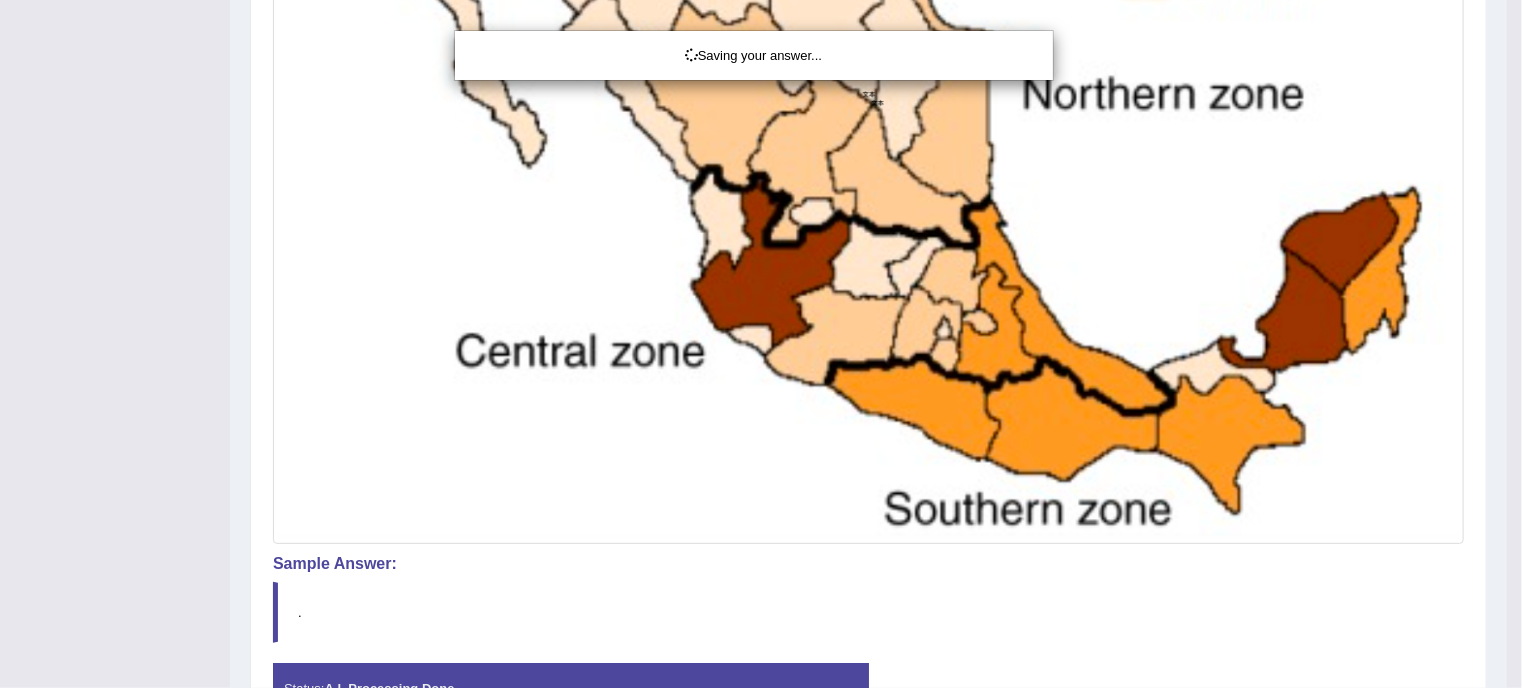 click on "Saving your answer..." at bounding box center [761, 344] 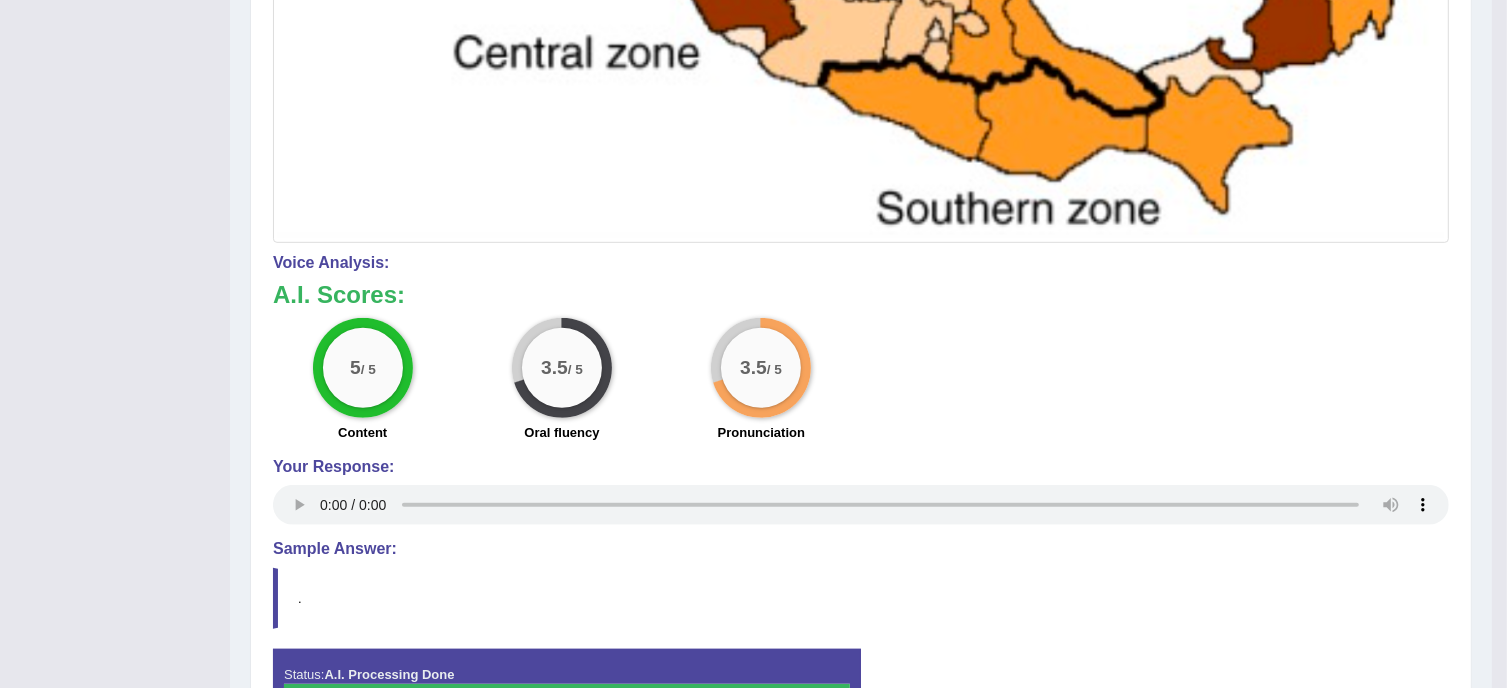 scroll, scrollTop: 1118, scrollLeft: 0, axis: vertical 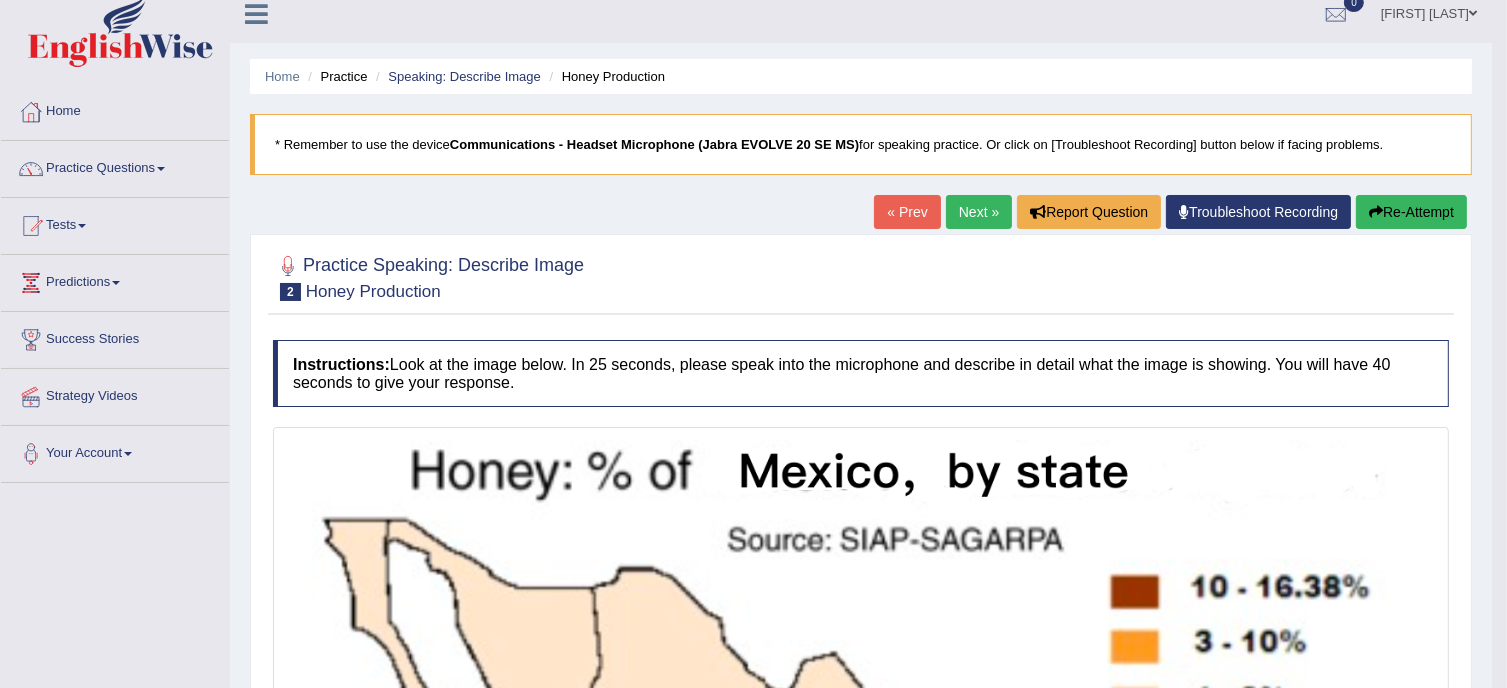 click on "Next »" at bounding box center (979, 212) 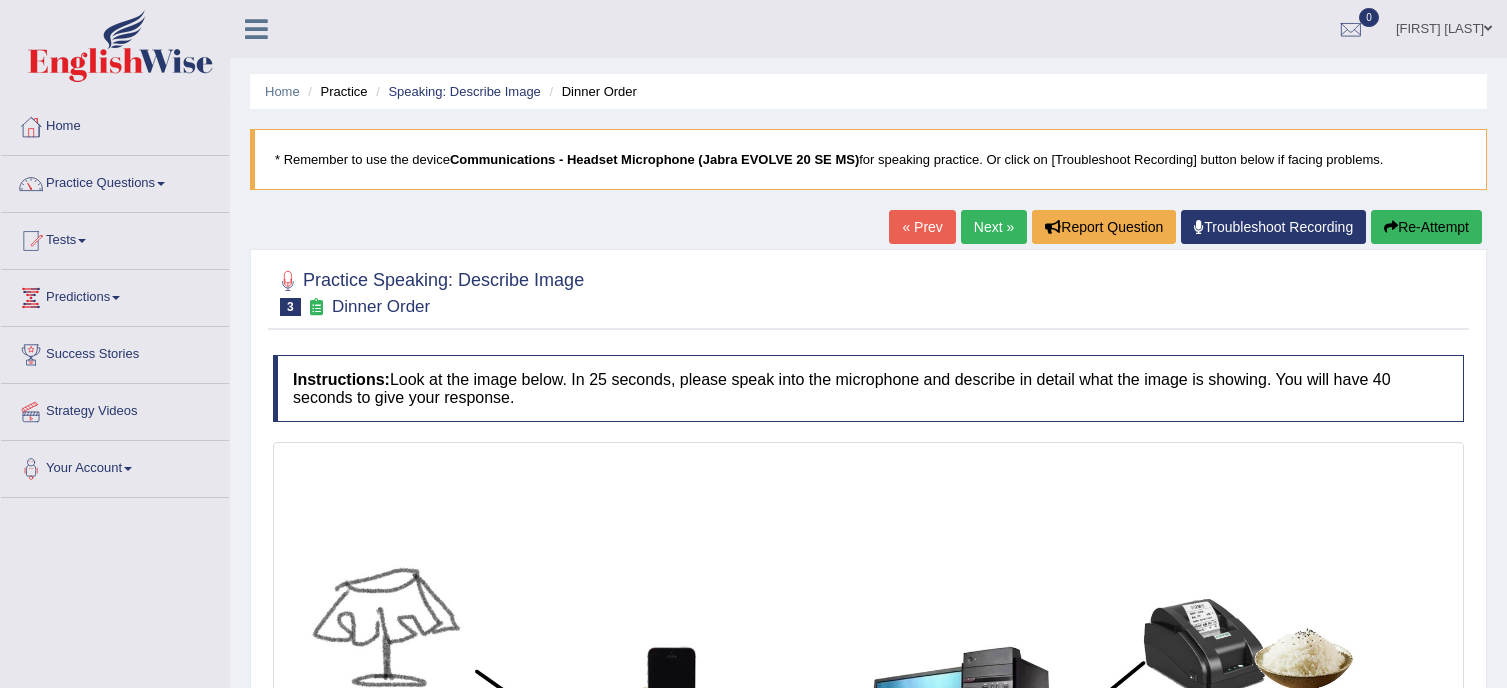 scroll, scrollTop: 0, scrollLeft: 0, axis: both 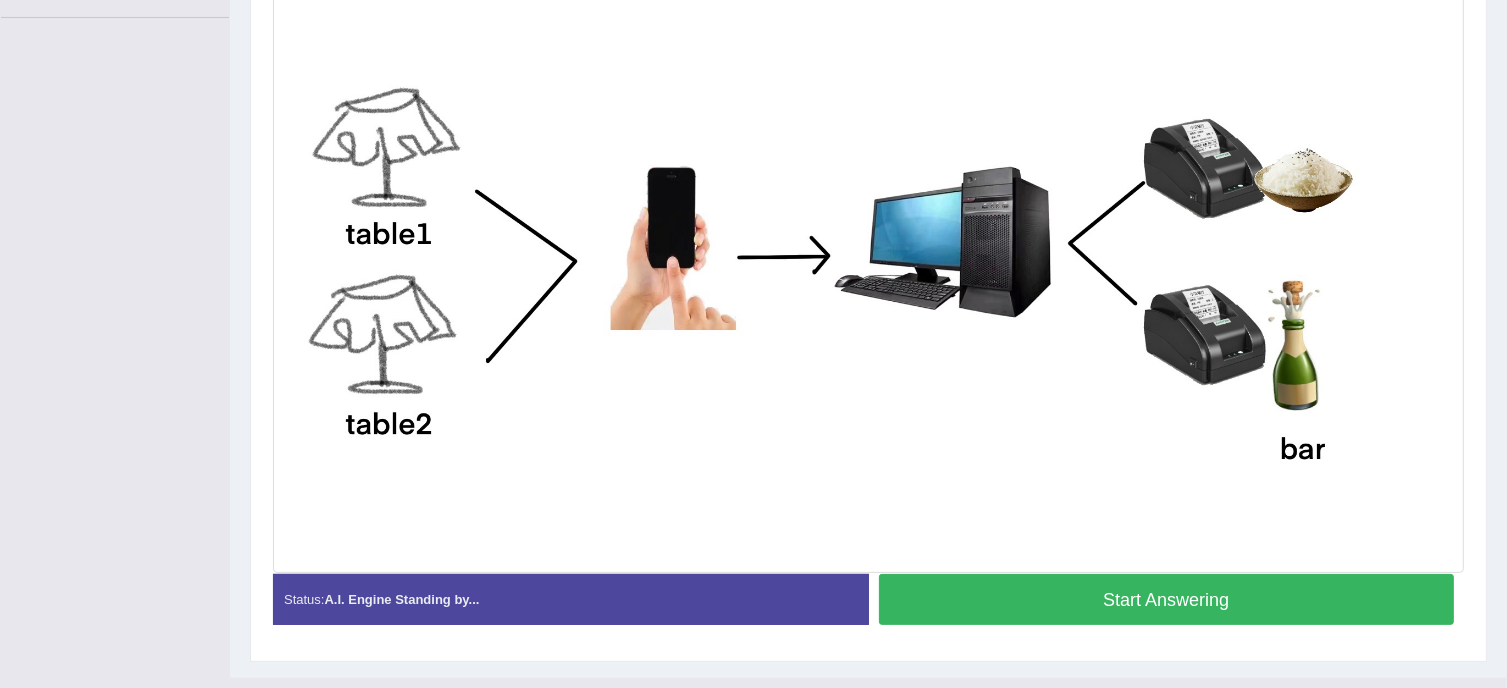 click on "Start Answering" at bounding box center [1167, 599] 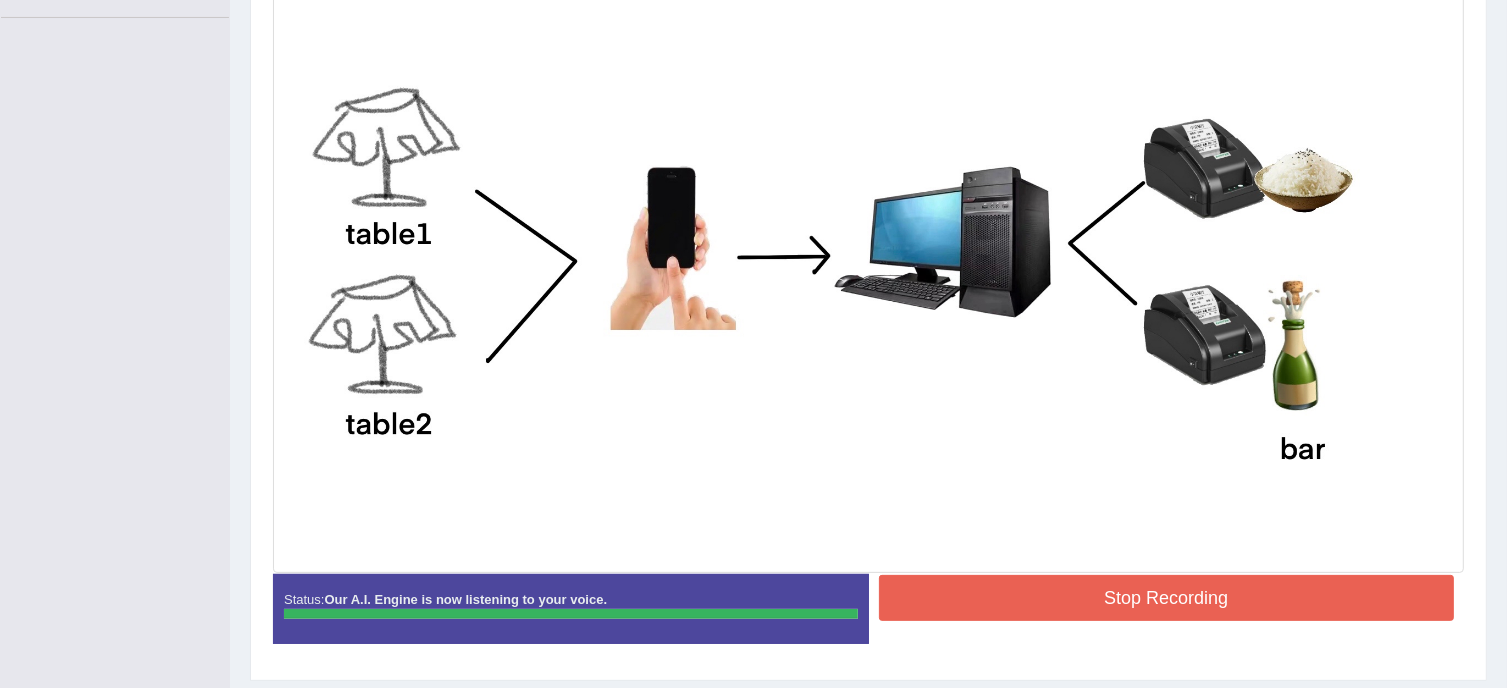 click on "Instructions:  Look at the image below. In 25 seconds, please speak into the microphone and describe in detail what the image is showing. You will have 40 seconds to give your response.
Created with Highcharts 7.1.2 Too low Too high Time Pitch meter: 0 5 10 15 20 25 30 35 40 Created with Highcharts 7.1.2 Great Too slow Too fast Time Speech pace meter: 0 5 10 15 20 25 30 35 40 Spoken Keywords: Voice Analysis: Your Response: Sample Answer: . Status:  Our A.I. Engine is now listening to your voice. Start Answering Stop Recording" at bounding box center (868, 267) 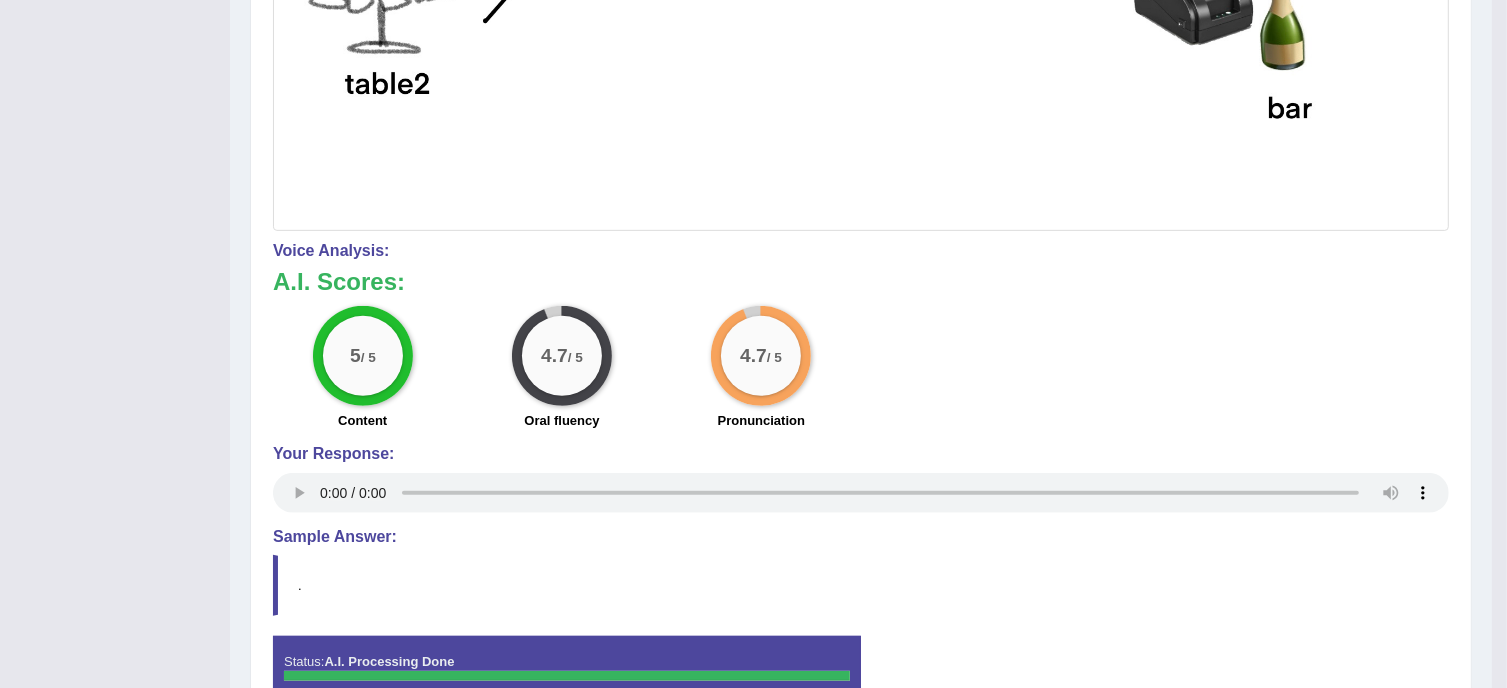 scroll, scrollTop: 816, scrollLeft: 0, axis: vertical 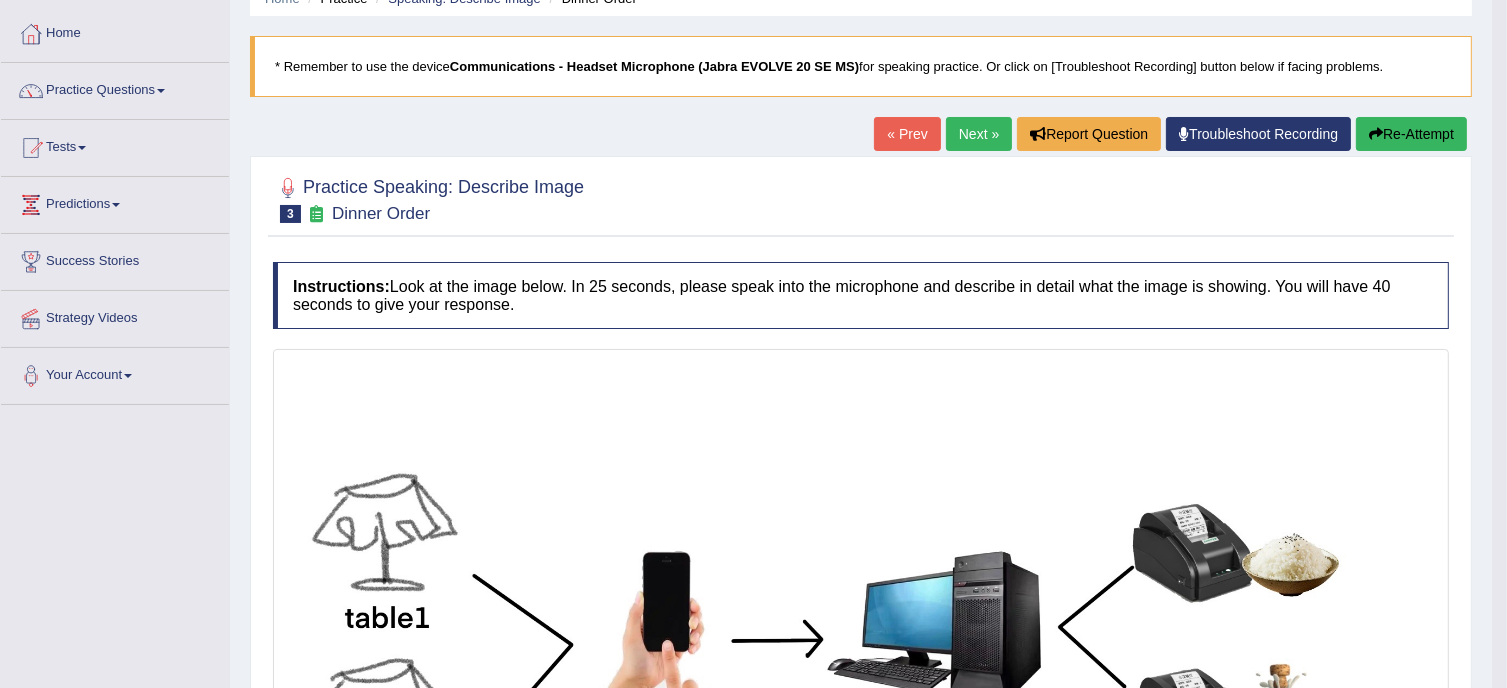 click on "Next »" at bounding box center [979, 134] 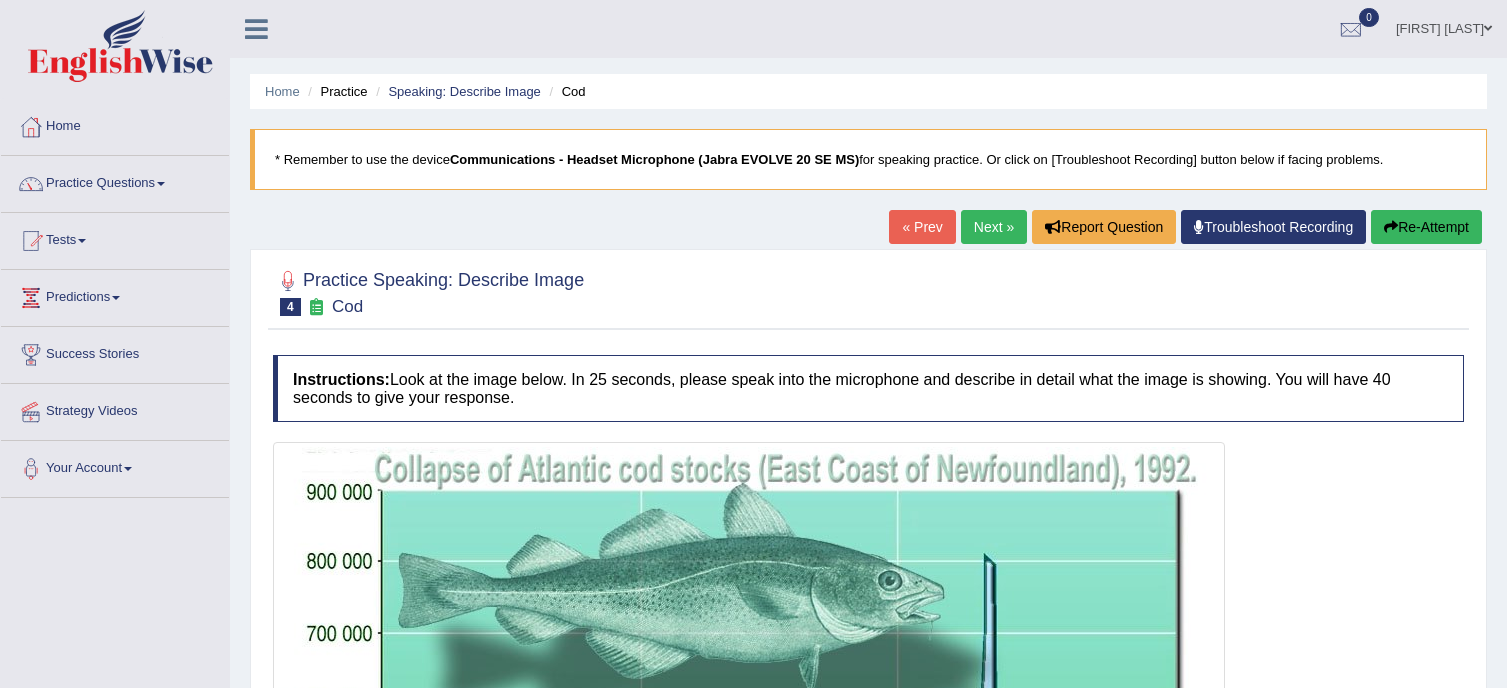scroll, scrollTop: 0, scrollLeft: 0, axis: both 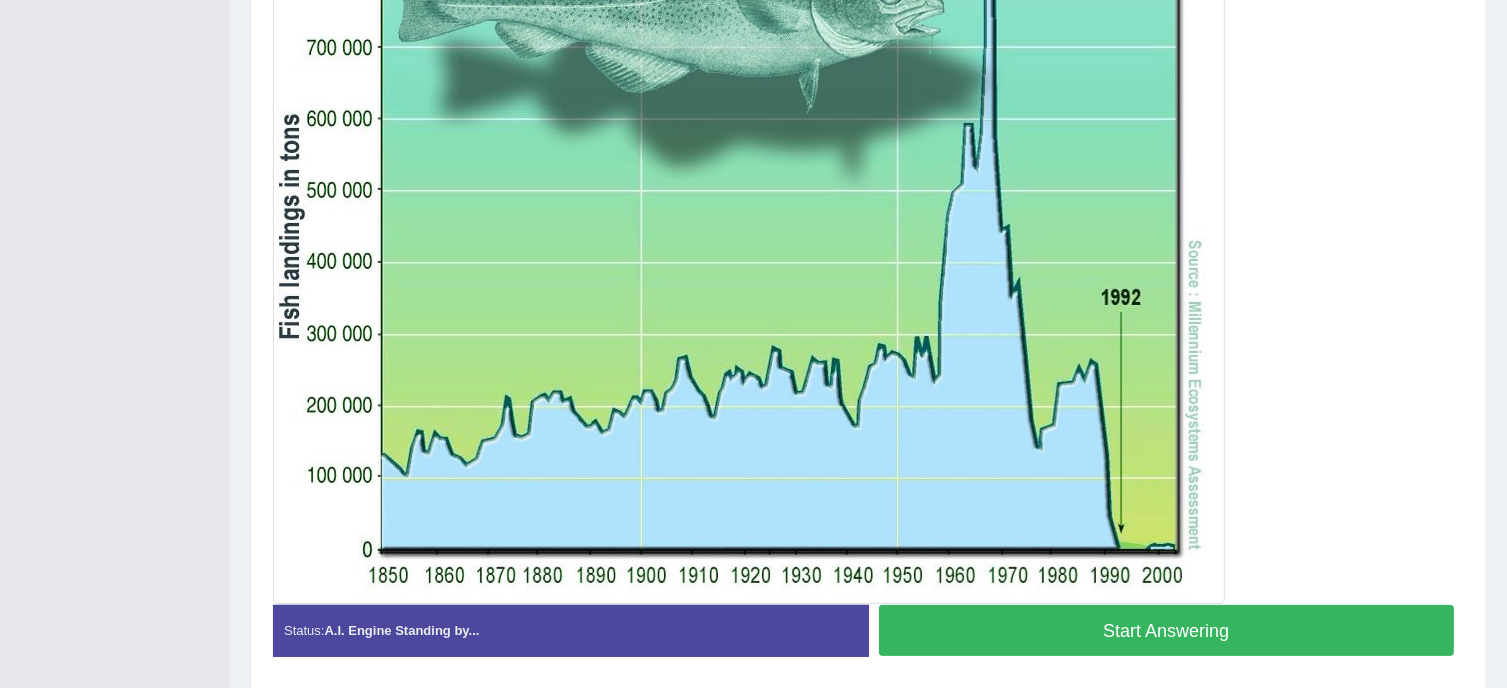 click on "Start Answering" at bounding box center [1167, 630] 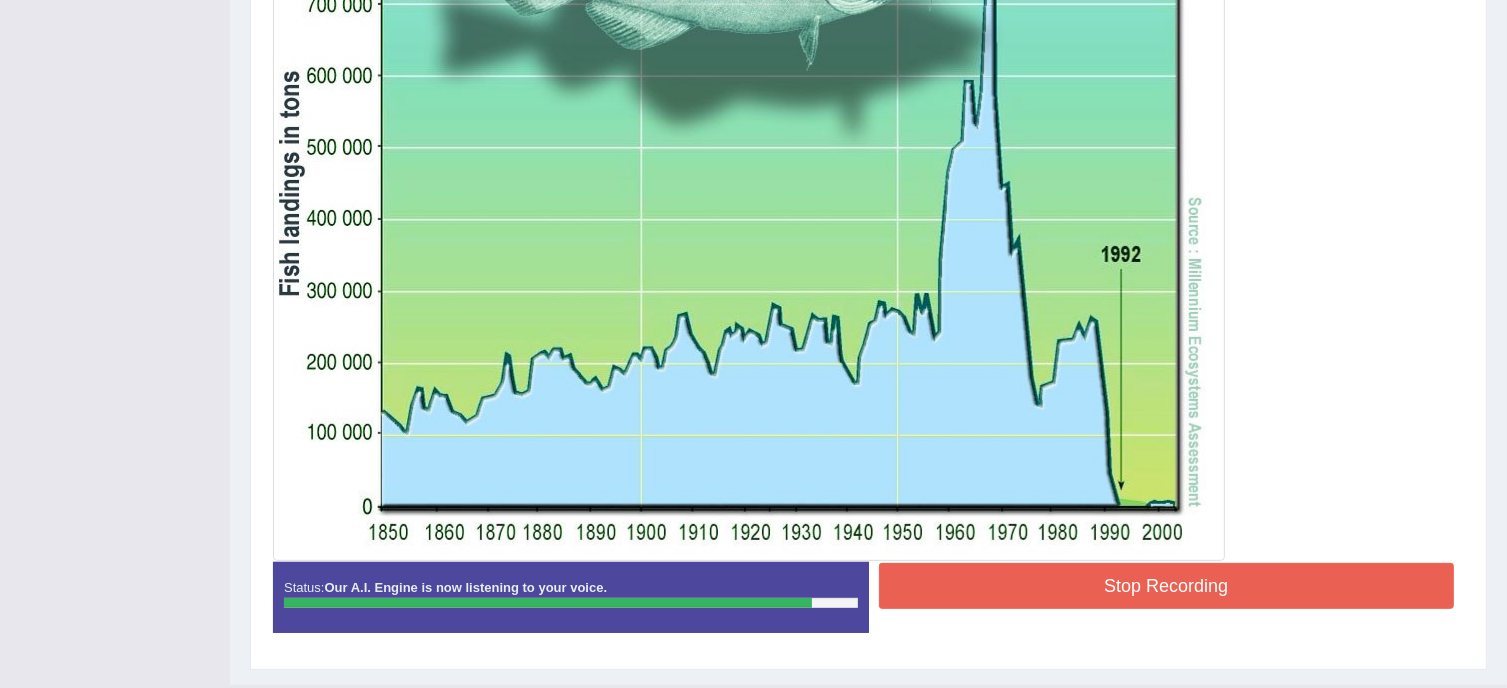 scroll, scrollTop: 672, scrollLeft: 0, axis: vertical 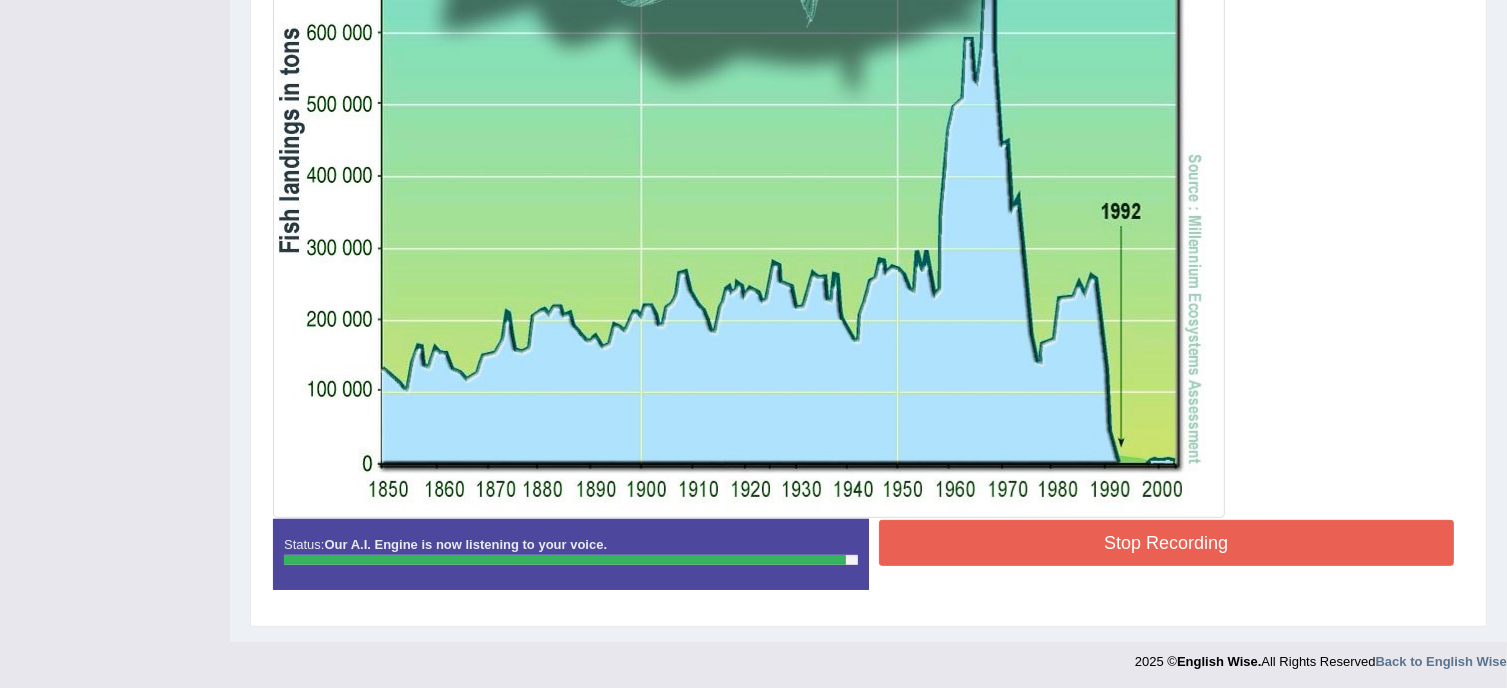 click on "Stop Recording" at bounding box center [1167, 543] 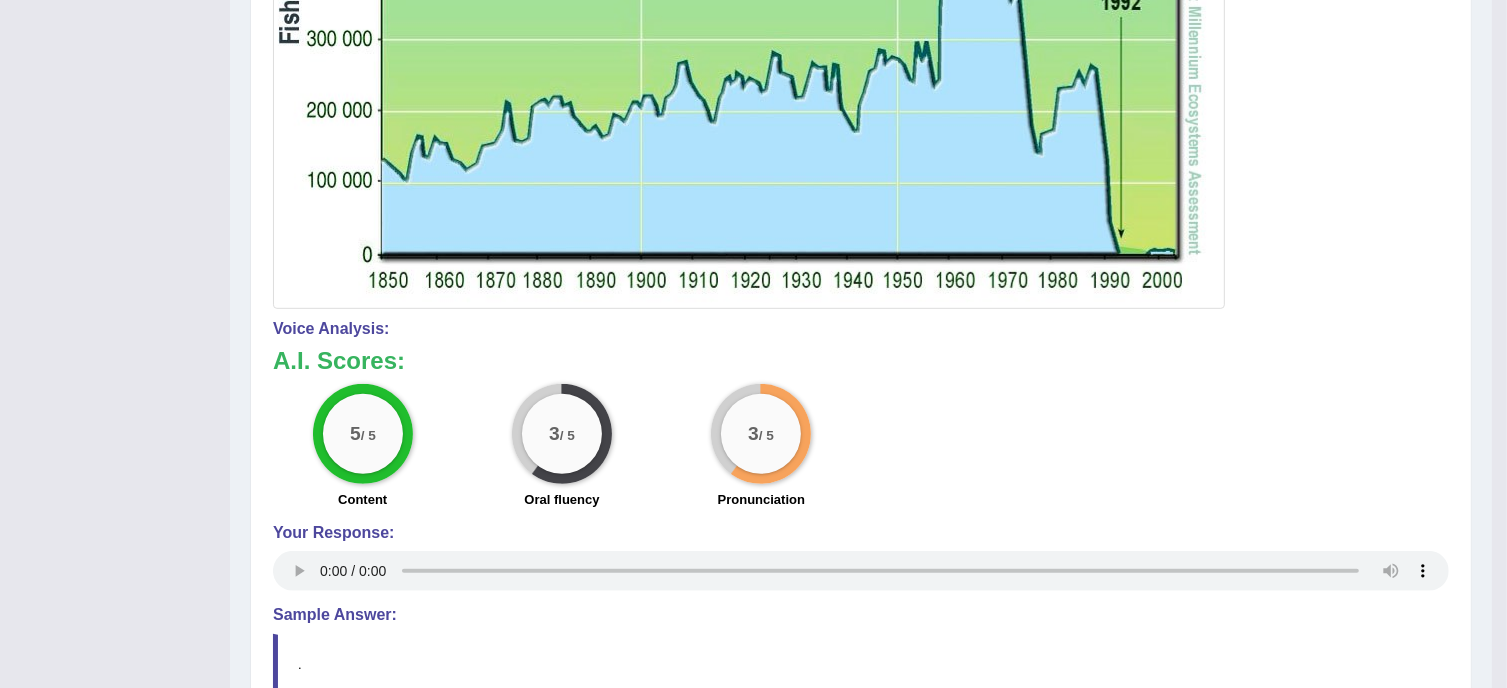 scroll, scrollTop: 1078, scrollLeft: 0, axis: vertical 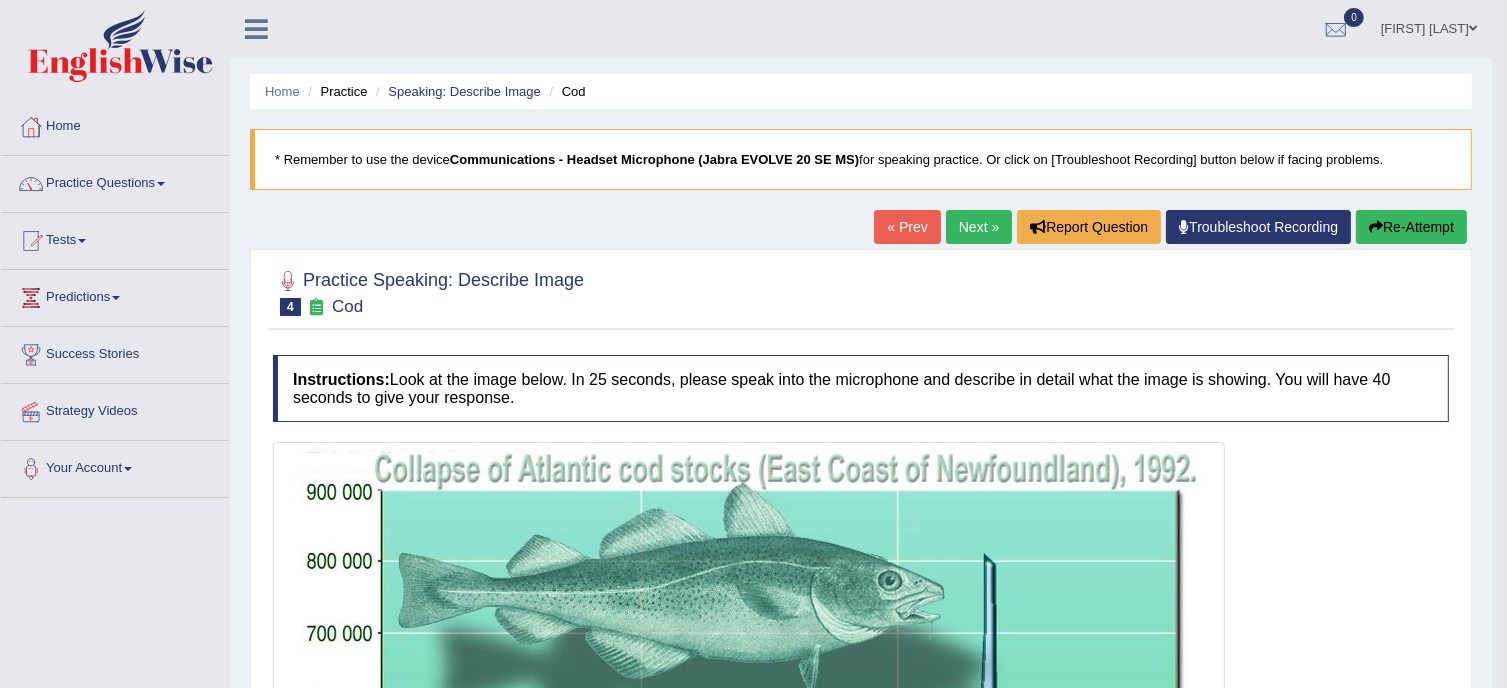 click on "Next »" at bounding box center [979, 227] 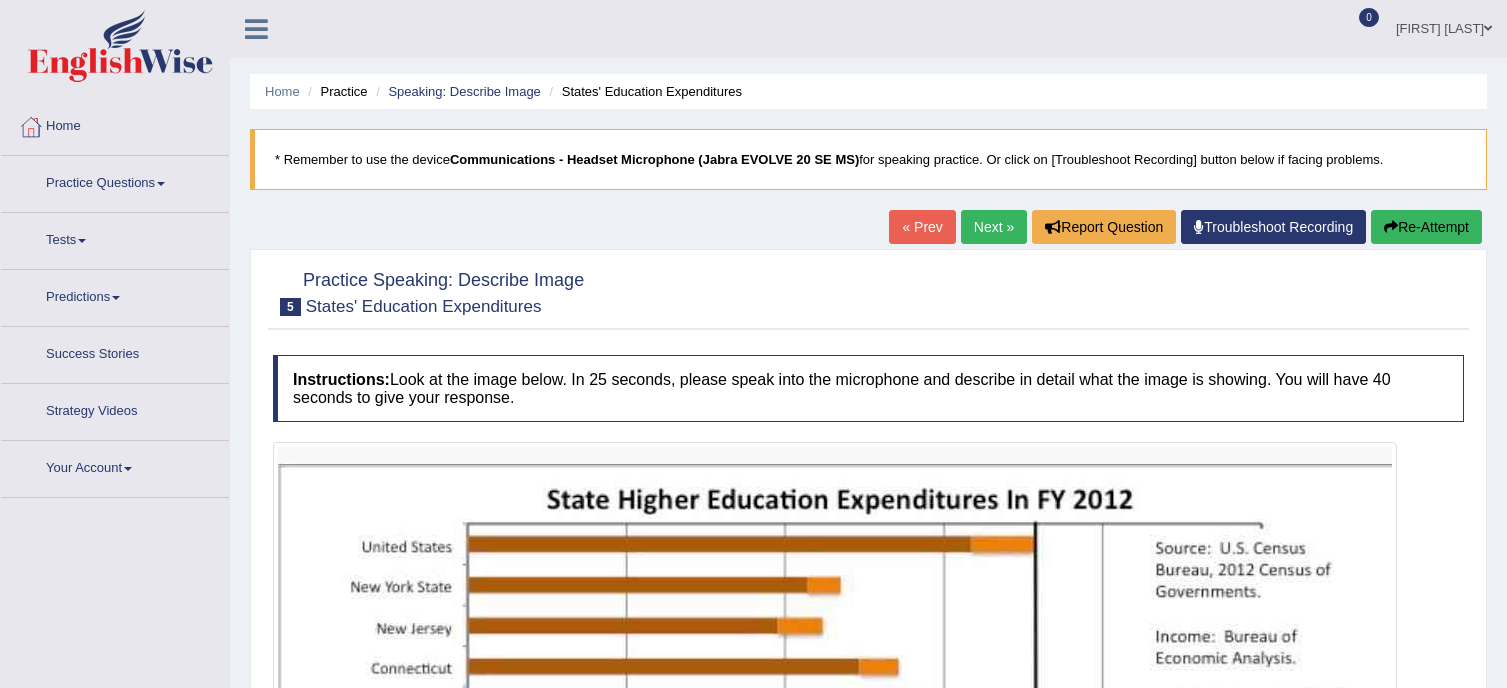 scroll, scrollTop: 0, scrollLeft: 0, axis: both 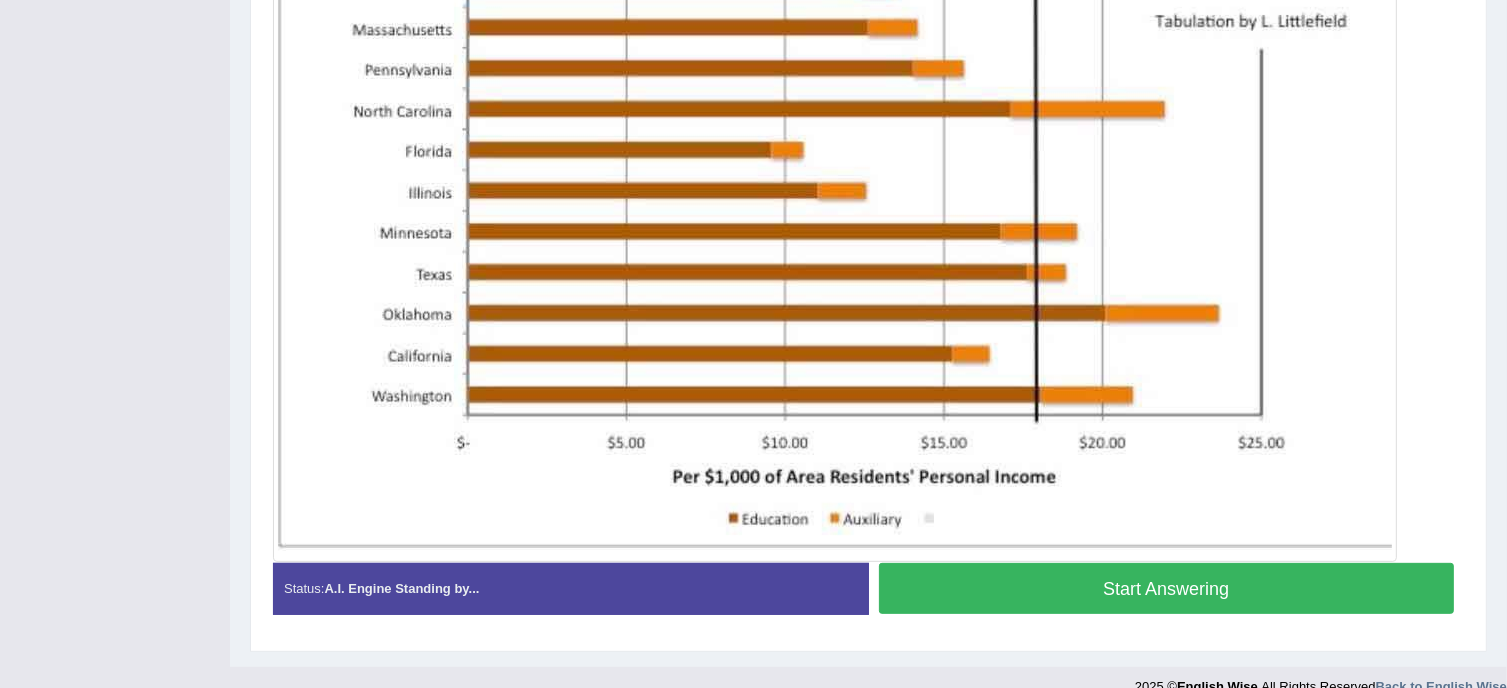 click on "Start Answering" at bounding box center [1167, 588] 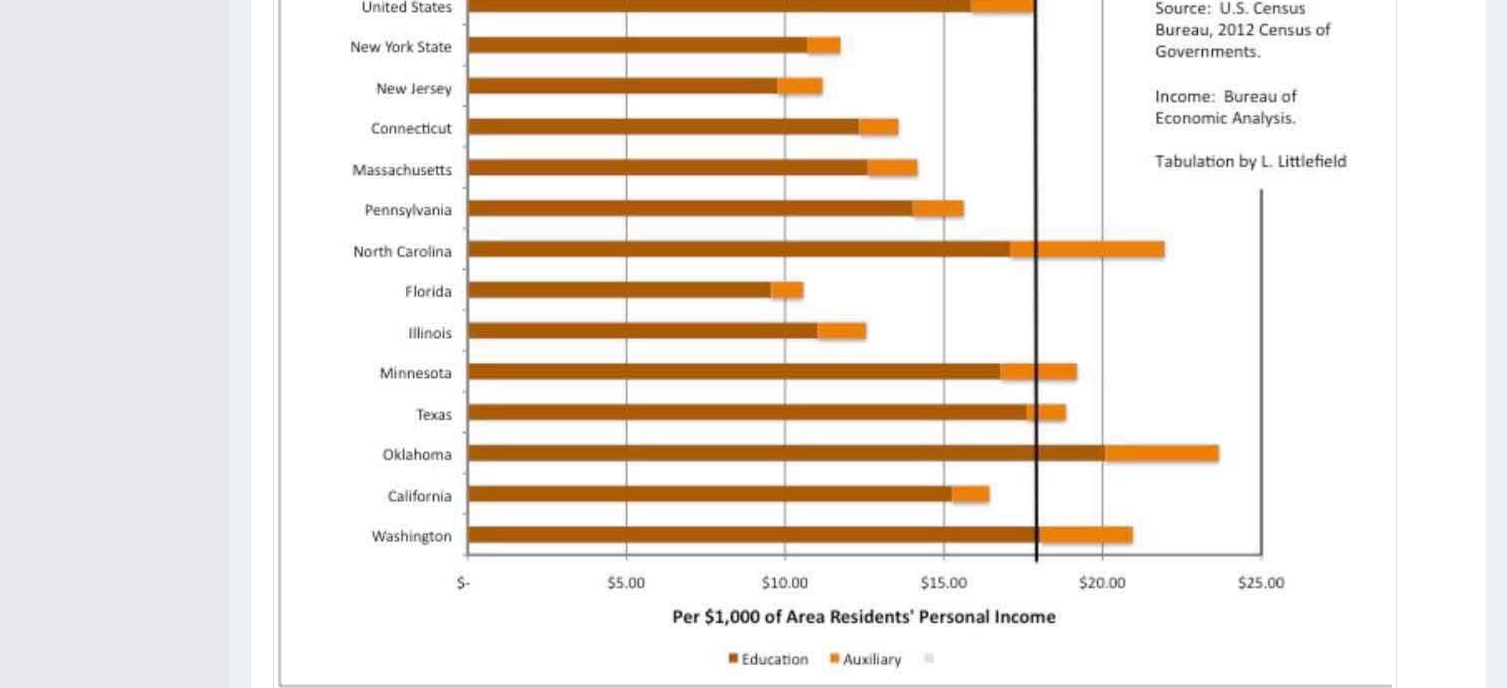 scroll, scrollTop: 542, scrollLeft: 0, axis: vertical 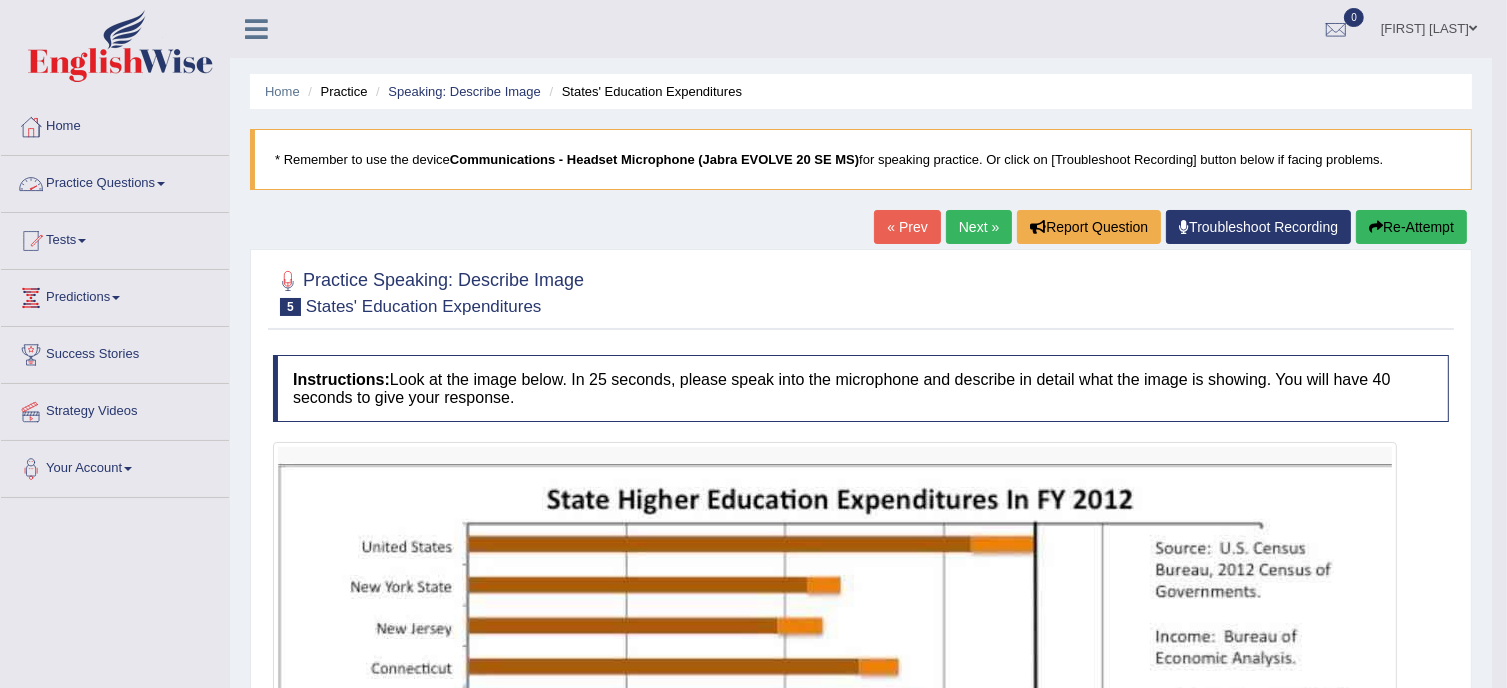 click on "Practice Questions" at bounding box center (115, 181) 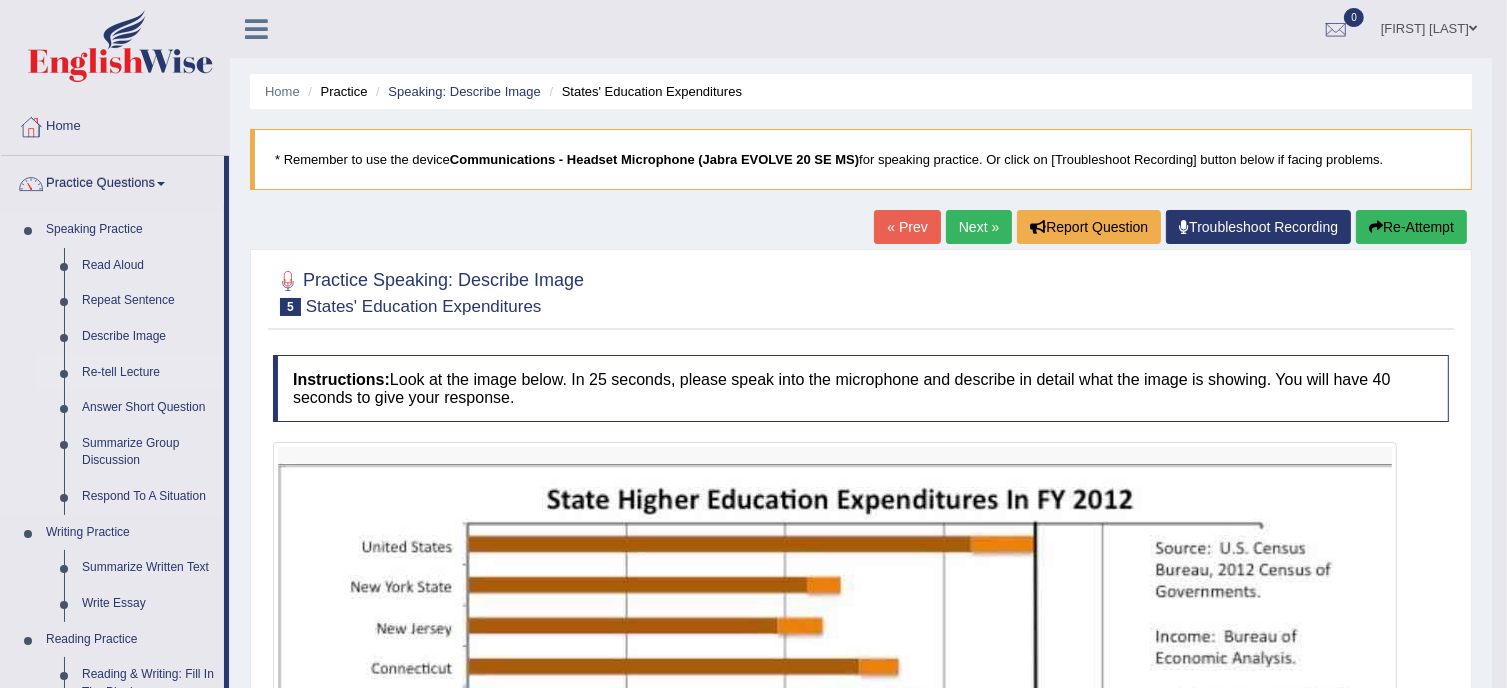 click on "Re-tell Lecture" at bounding box center [148, 373] 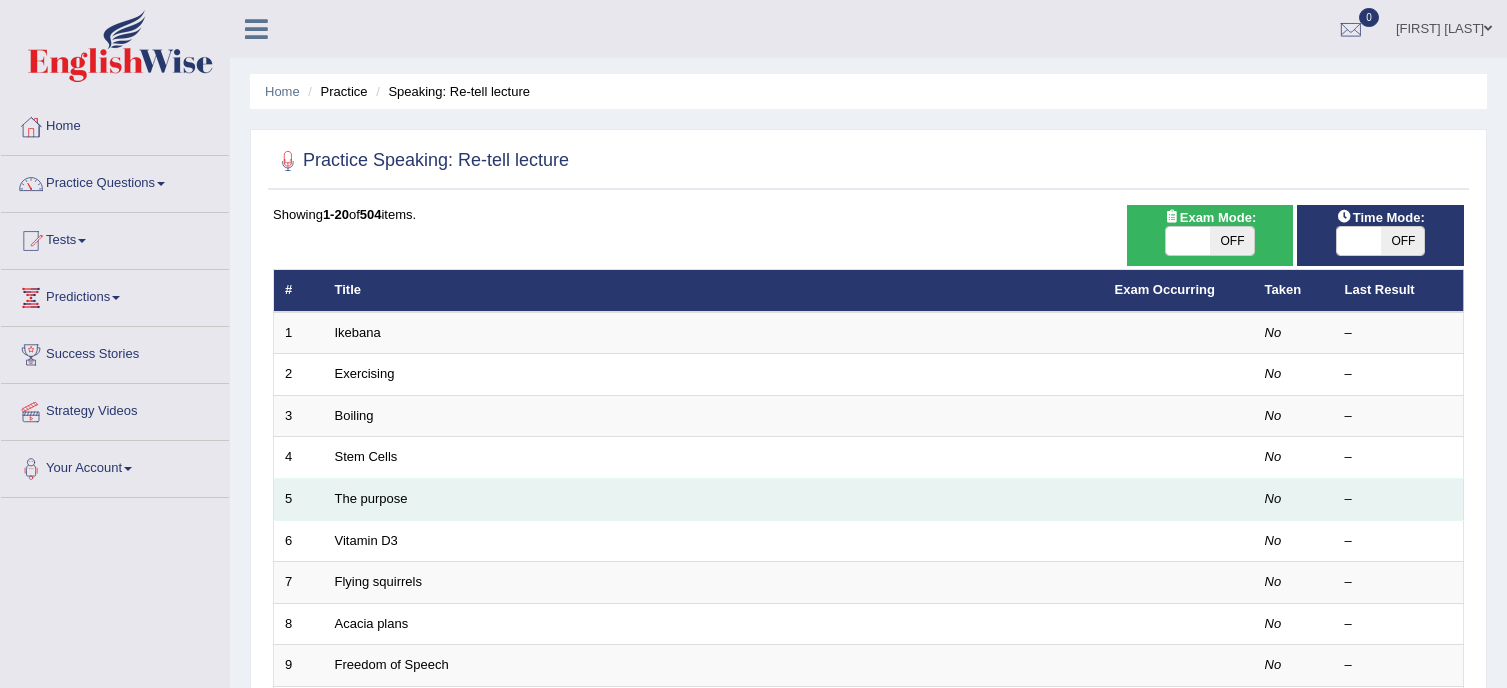 scroll, scrollTop: 0, scrollLeft: 0, axis: both 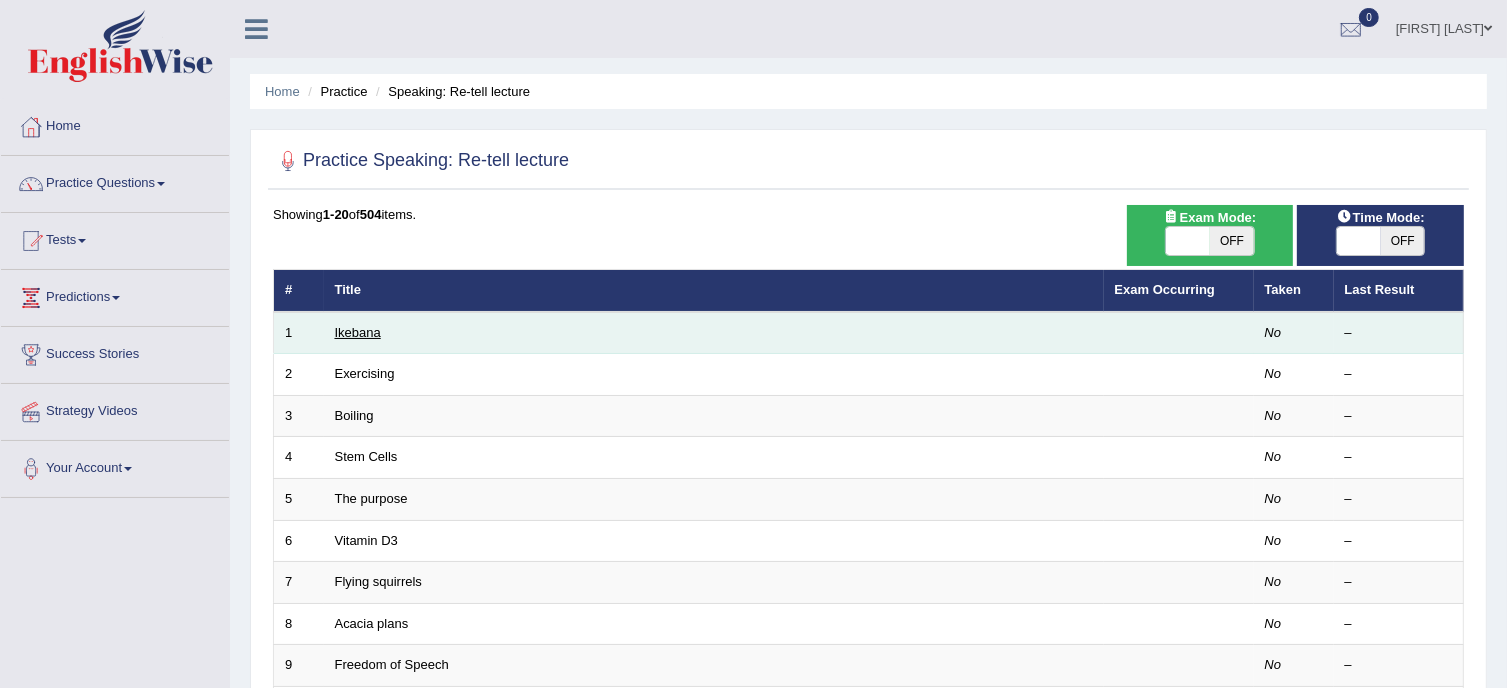 click on "Ikebana" at bounding box center [358, 332] 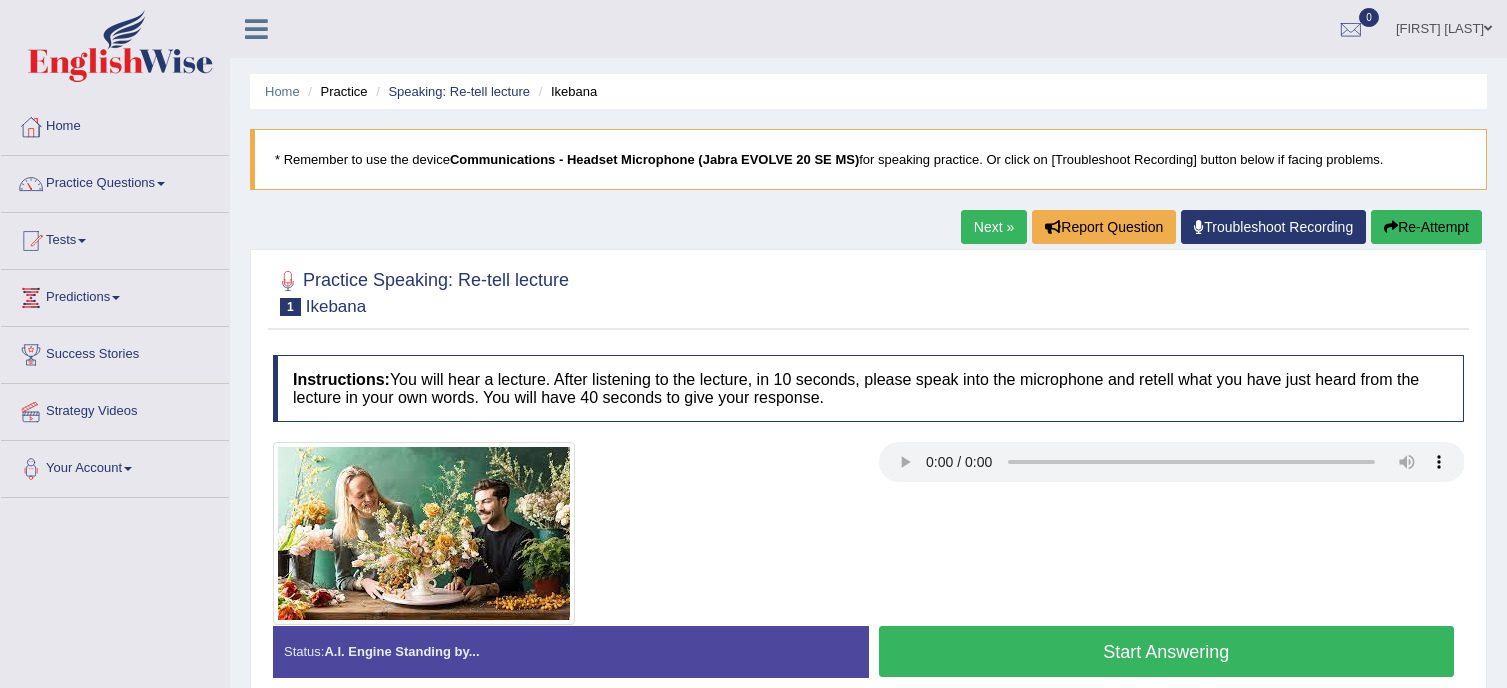 scroll, scrollTop: 0, scrollLeft: 0, axis: both 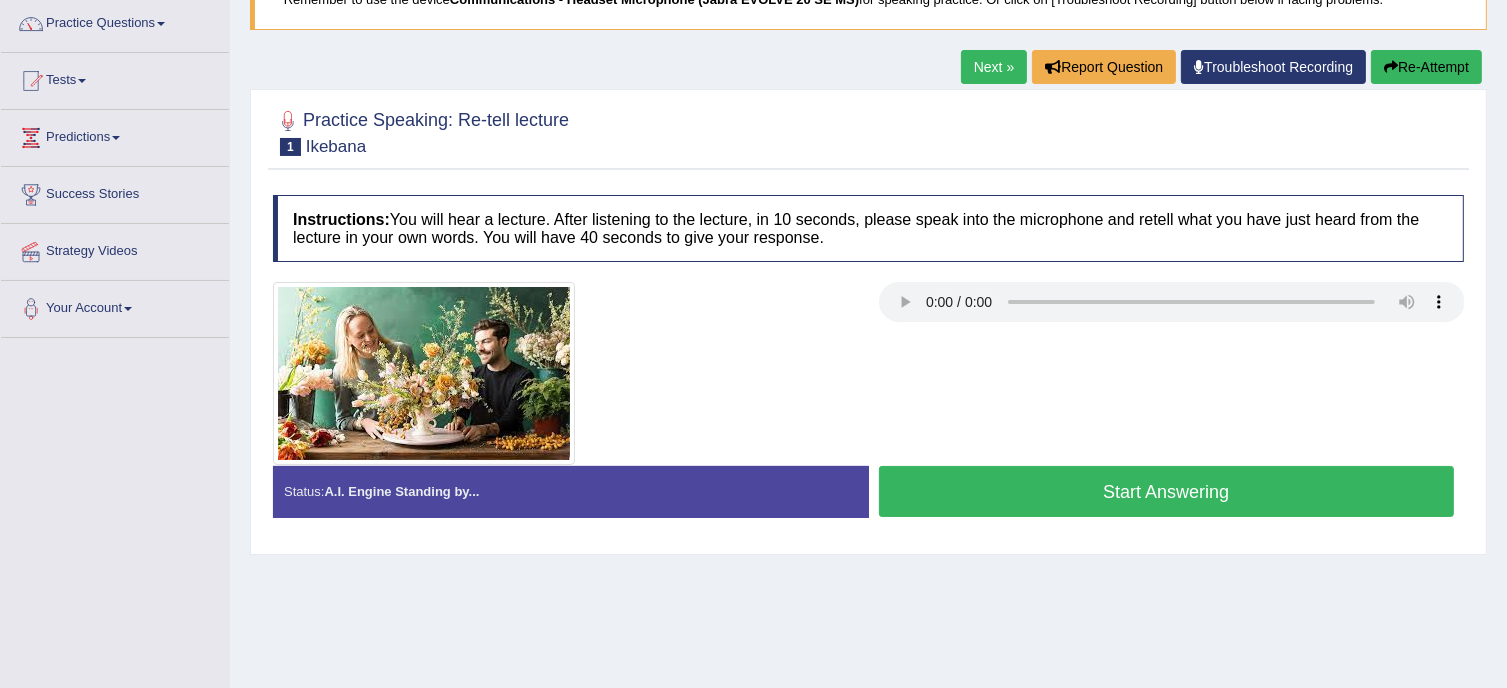 click on "Start Answering" at bounding box center (1167, 491) 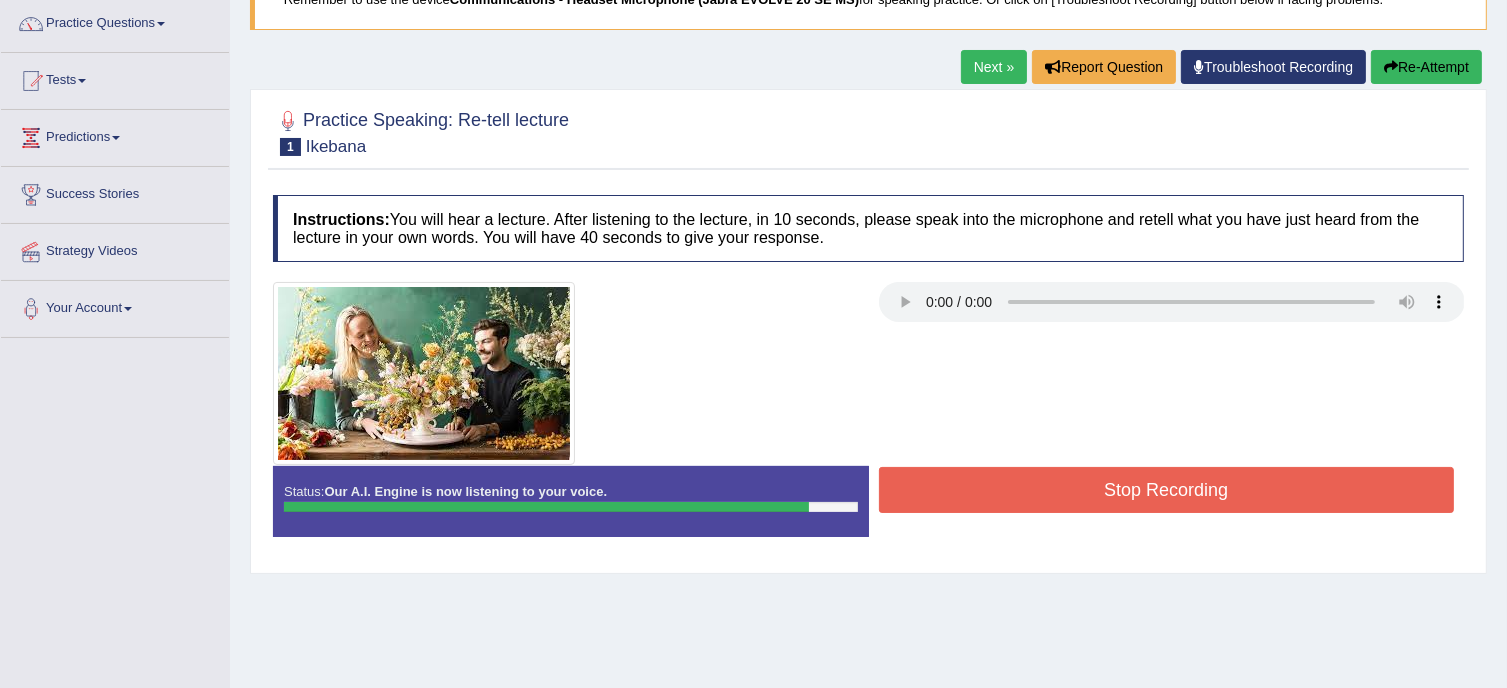 click on "Stop Recording" at bounding box center [1167, 490] 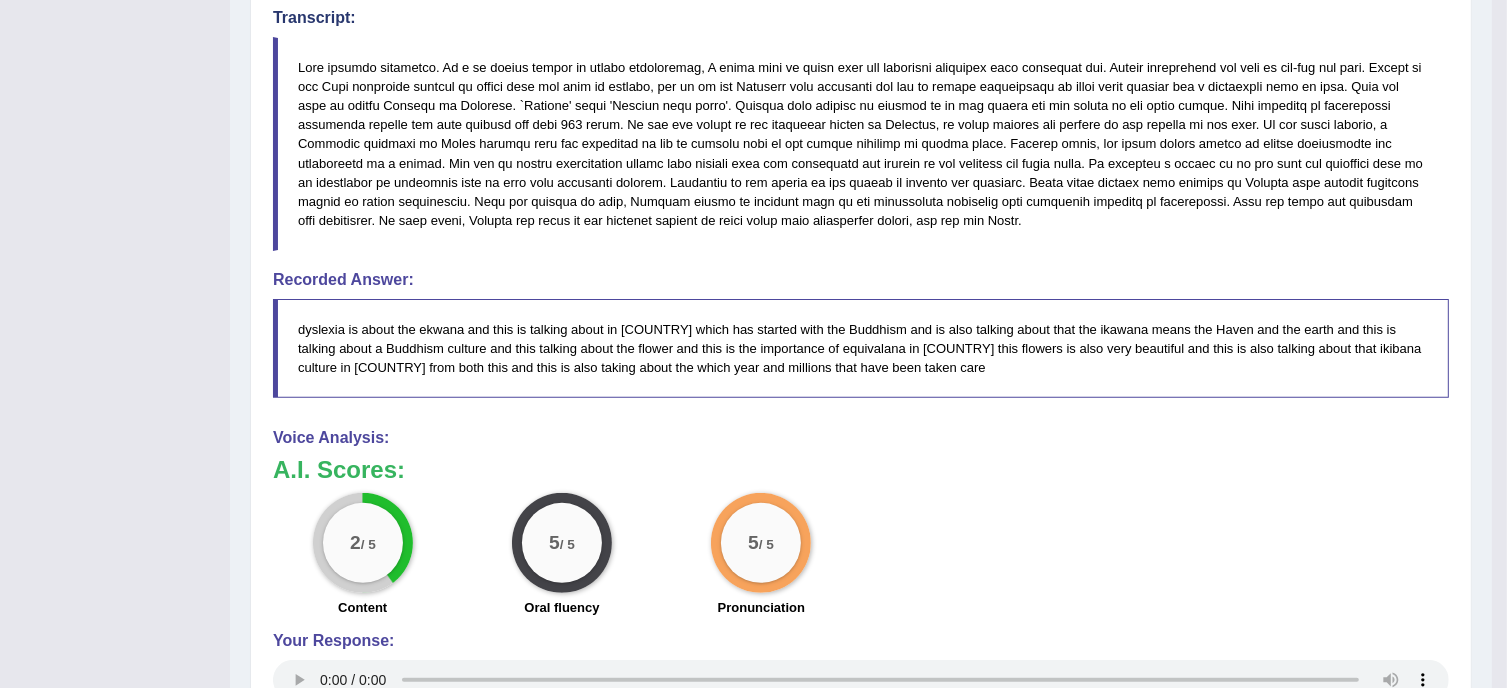 scroll, scrollTop: 653, scrollLeft: 0, axis: vertical 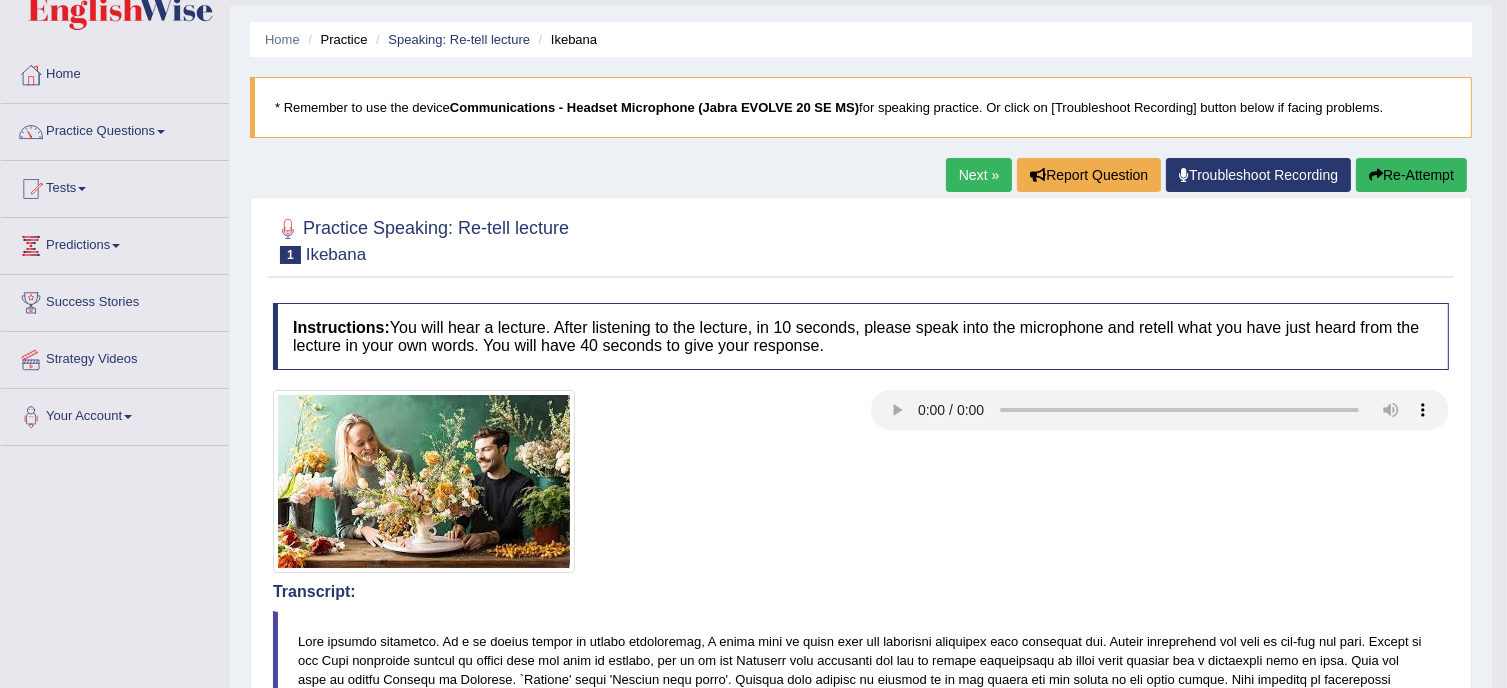 click on "Next »" at bounding box center [979, 175] 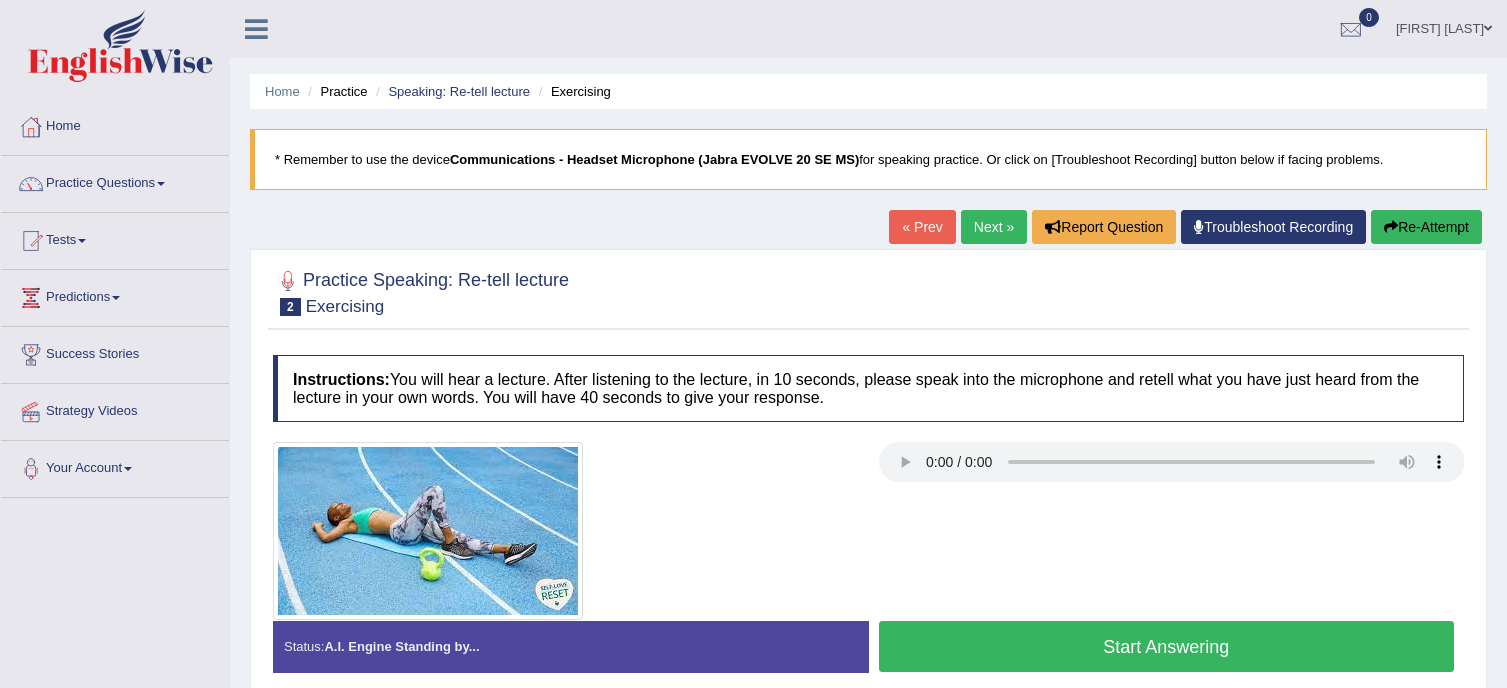 scroll, scrollTop: 0, scrollLeft: 0, axis: both 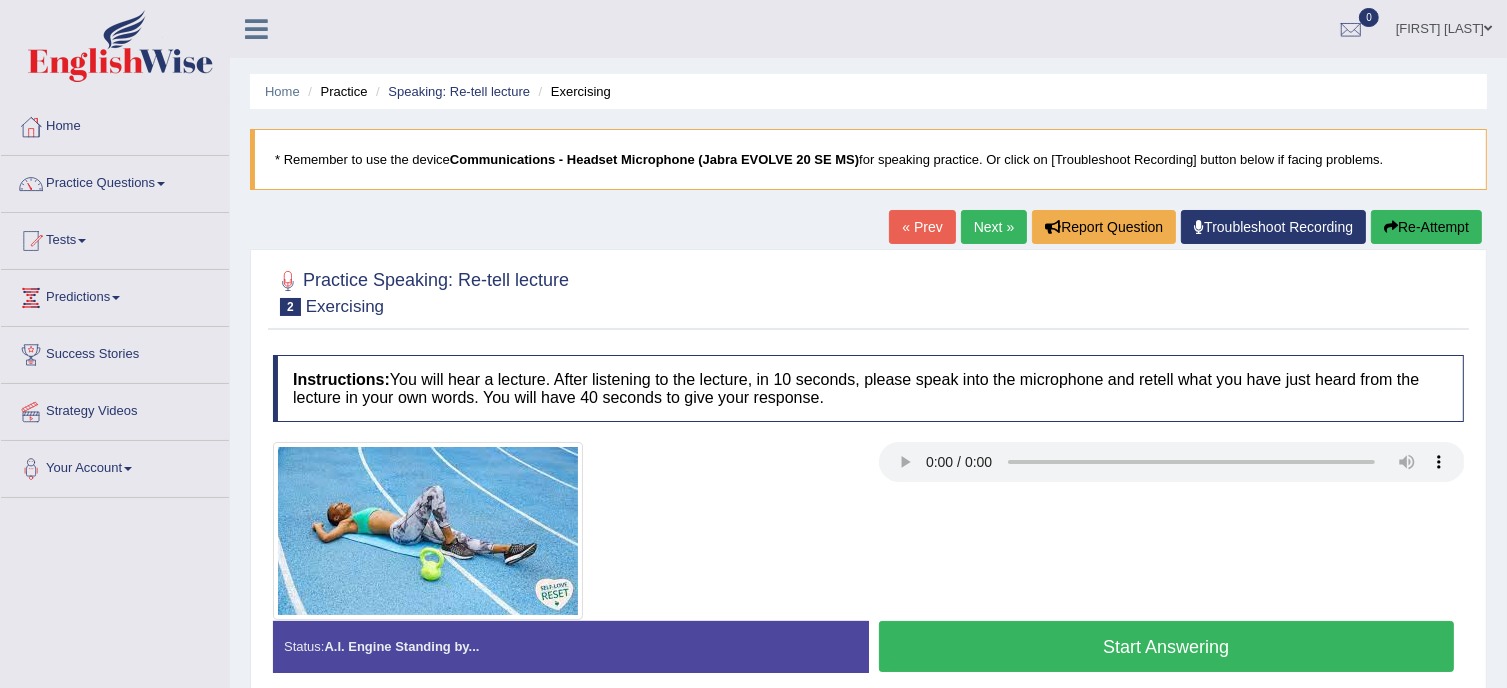 click at bounding box center (868, 531) 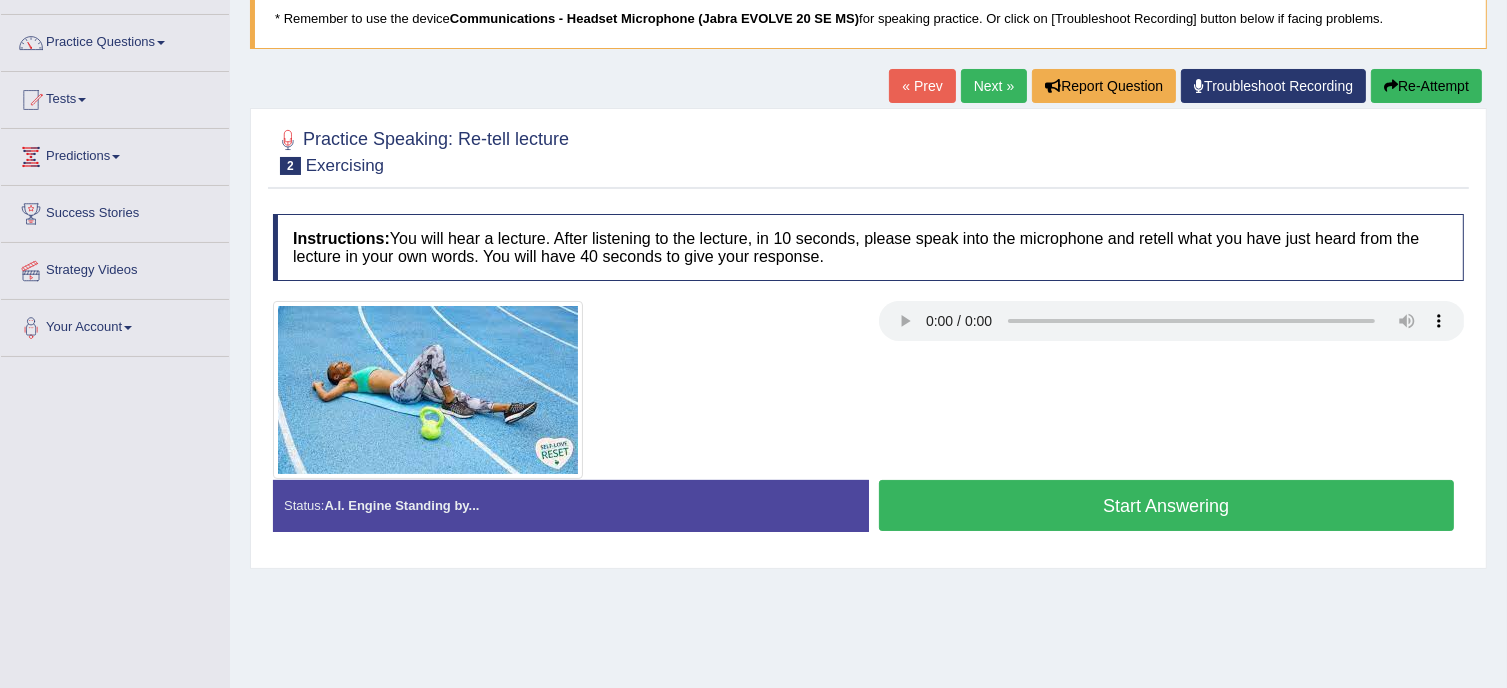 scroll, scrollTop: 160, scrollLeft: 0, axis: vertical 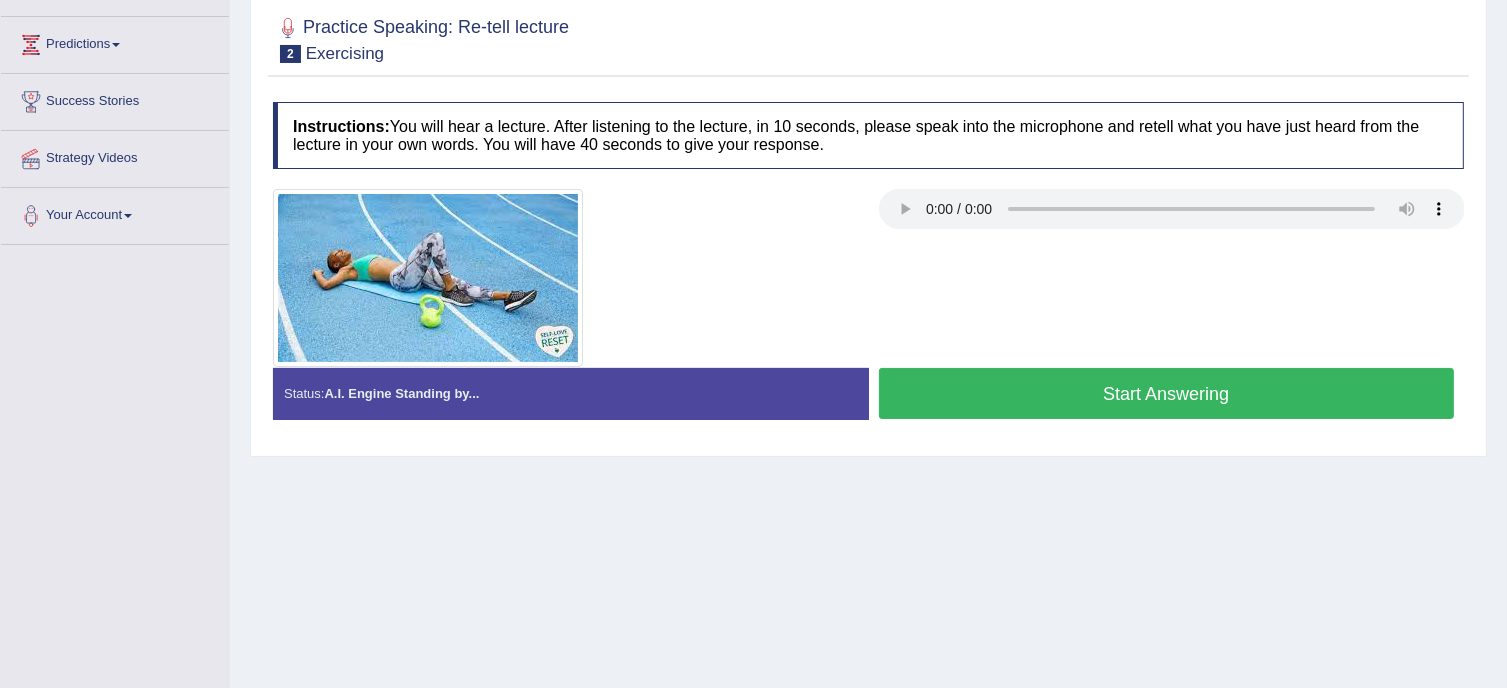 click on "Start Answering" at bounding box center (1167, 393) 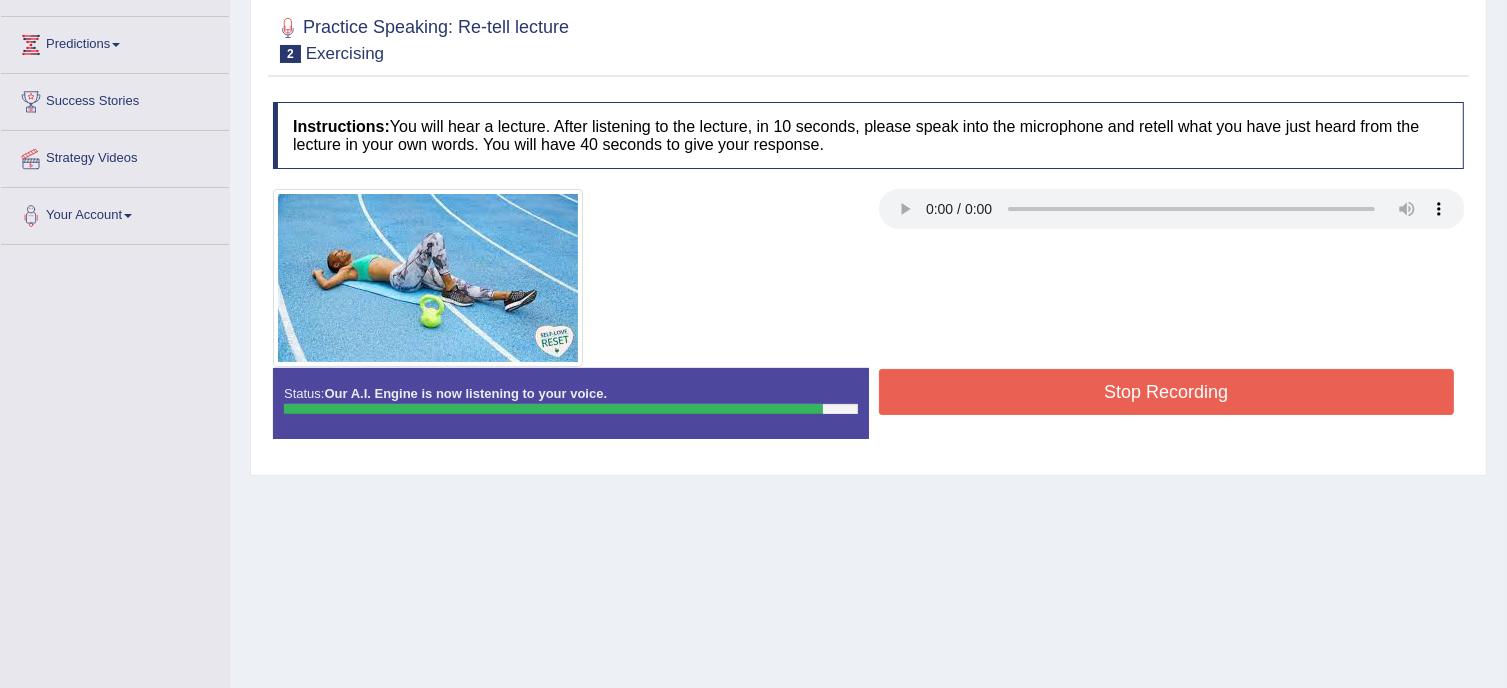 click on "Stop Recording" at bounding box center [1167, 392] 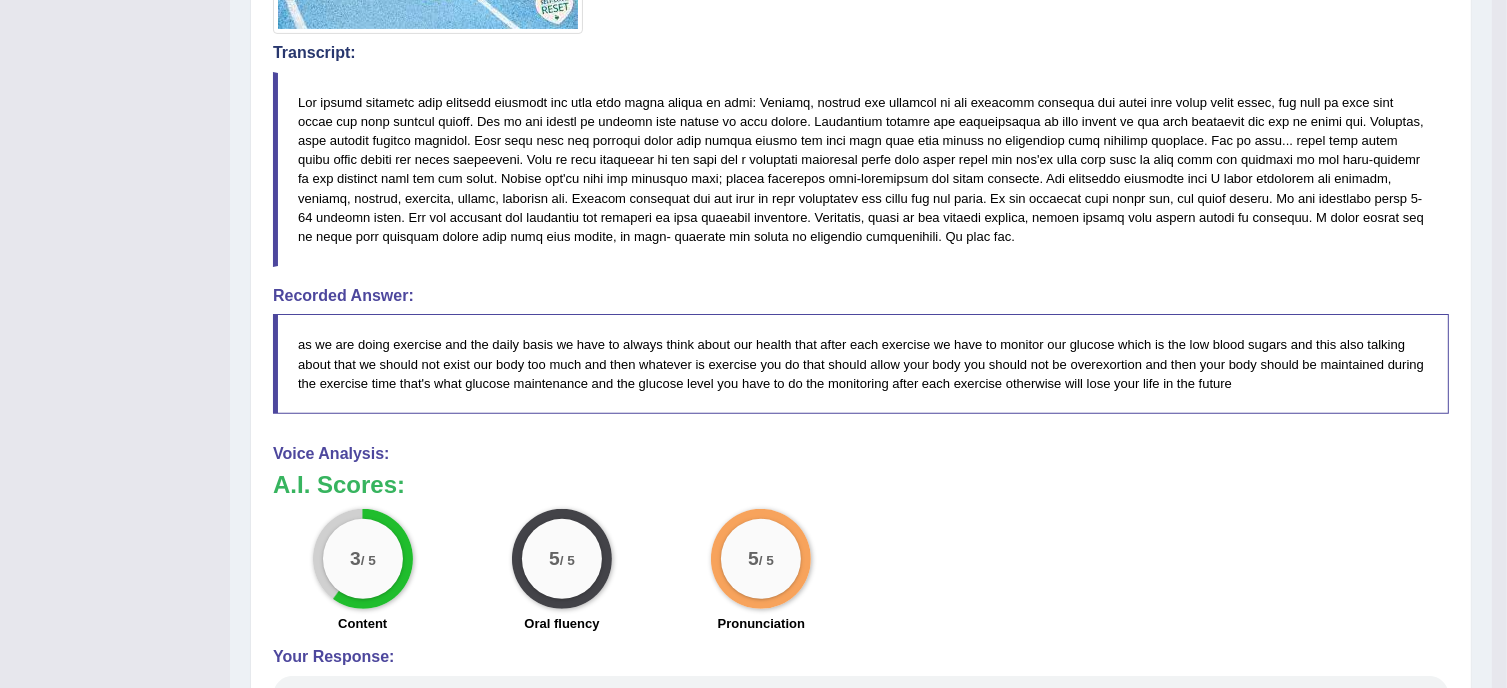 scroll, scrollTop: 653, scrollLeft: 0, axis: vertical 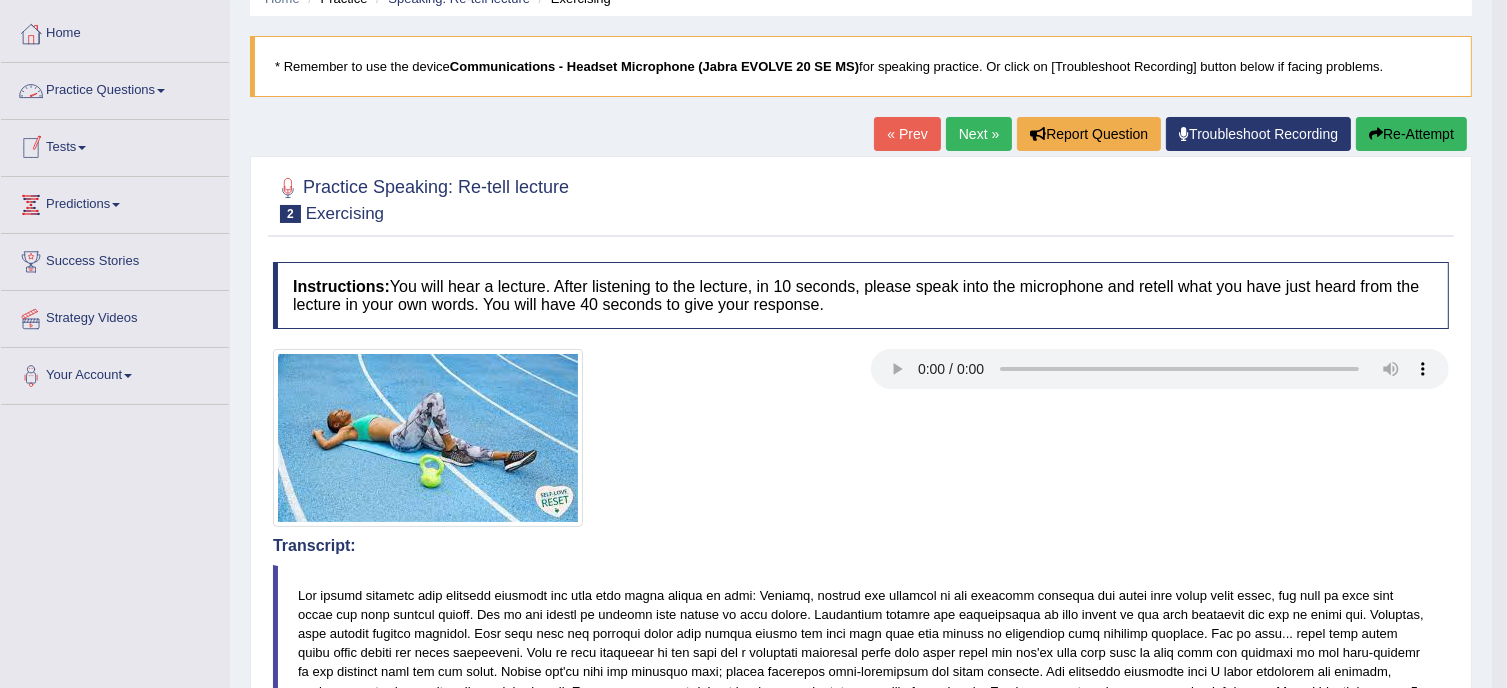 click on "Practice Questions" at bounding box center (115, 88) 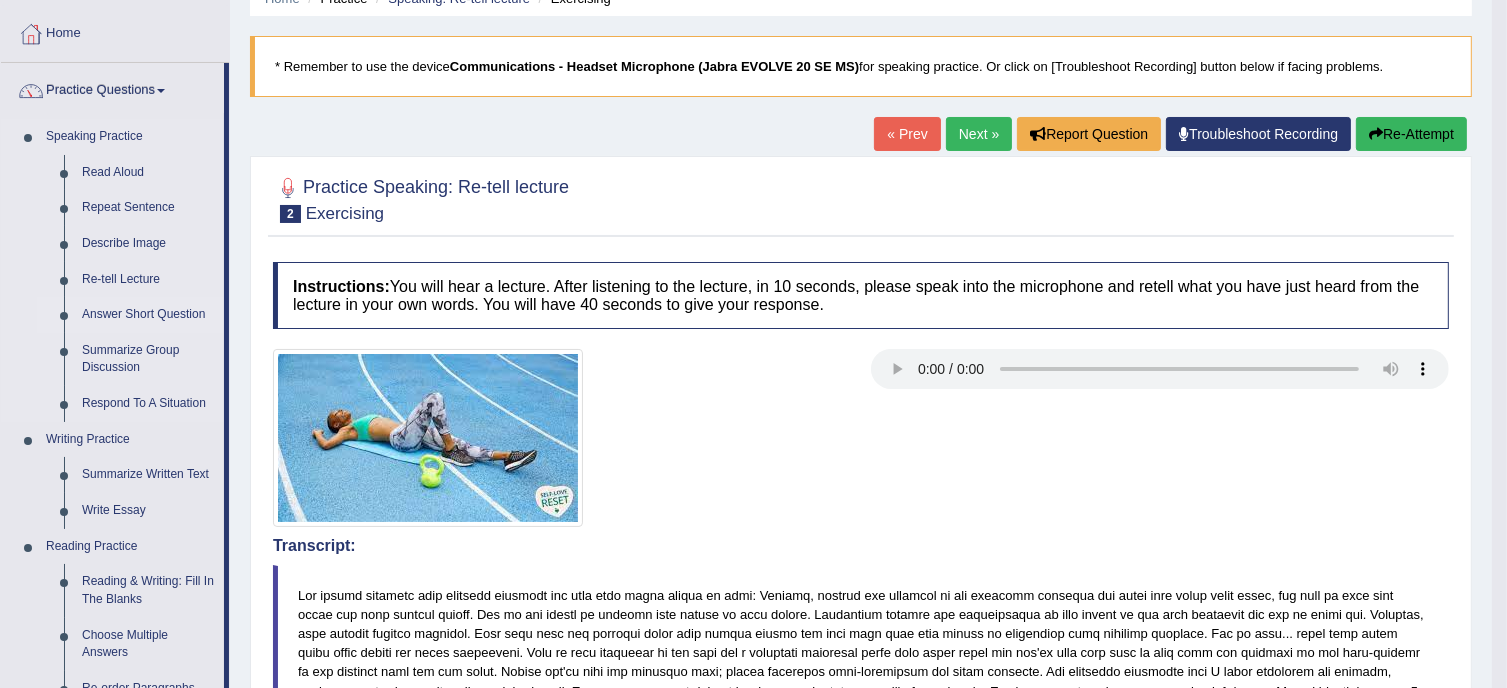 click on "Answer Short Question" at bounding box center (148, 315) 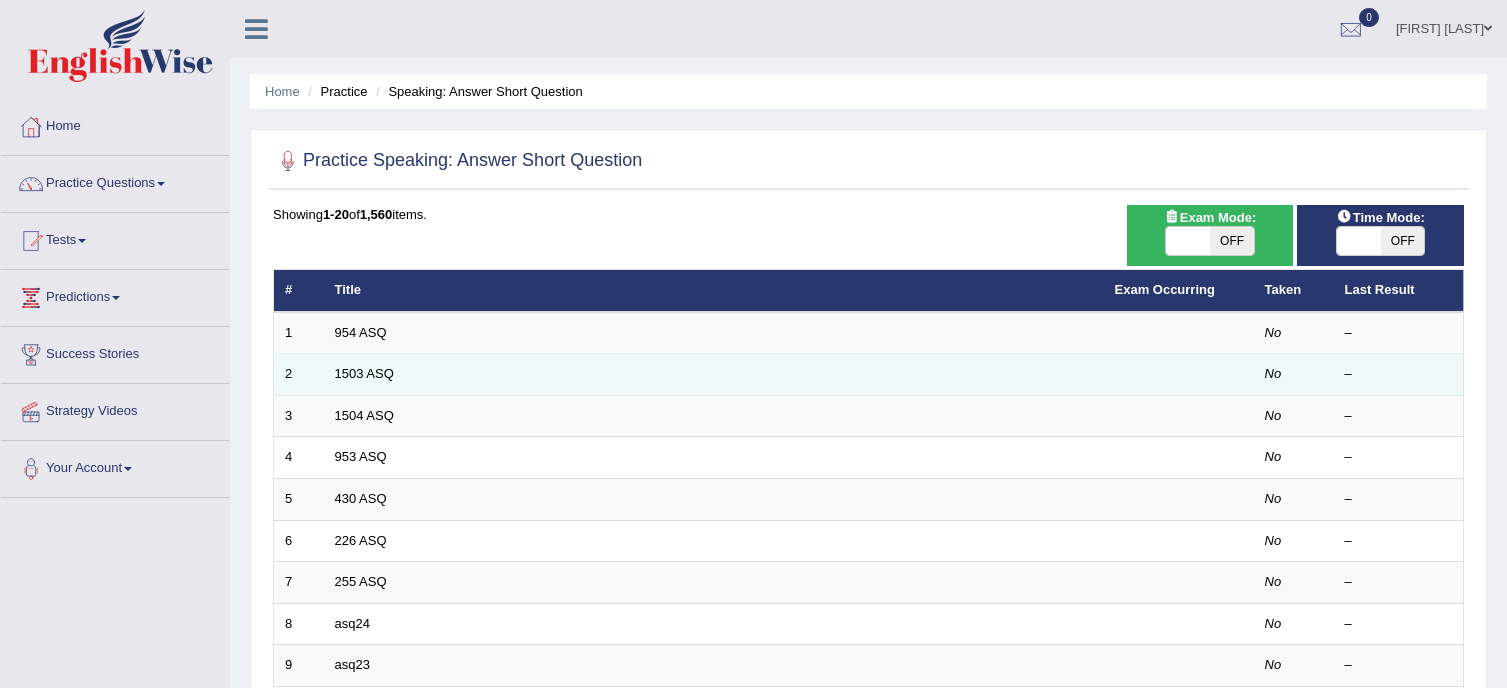 scroll, scrollTop: 0, scrollLeft: 0, axis: both 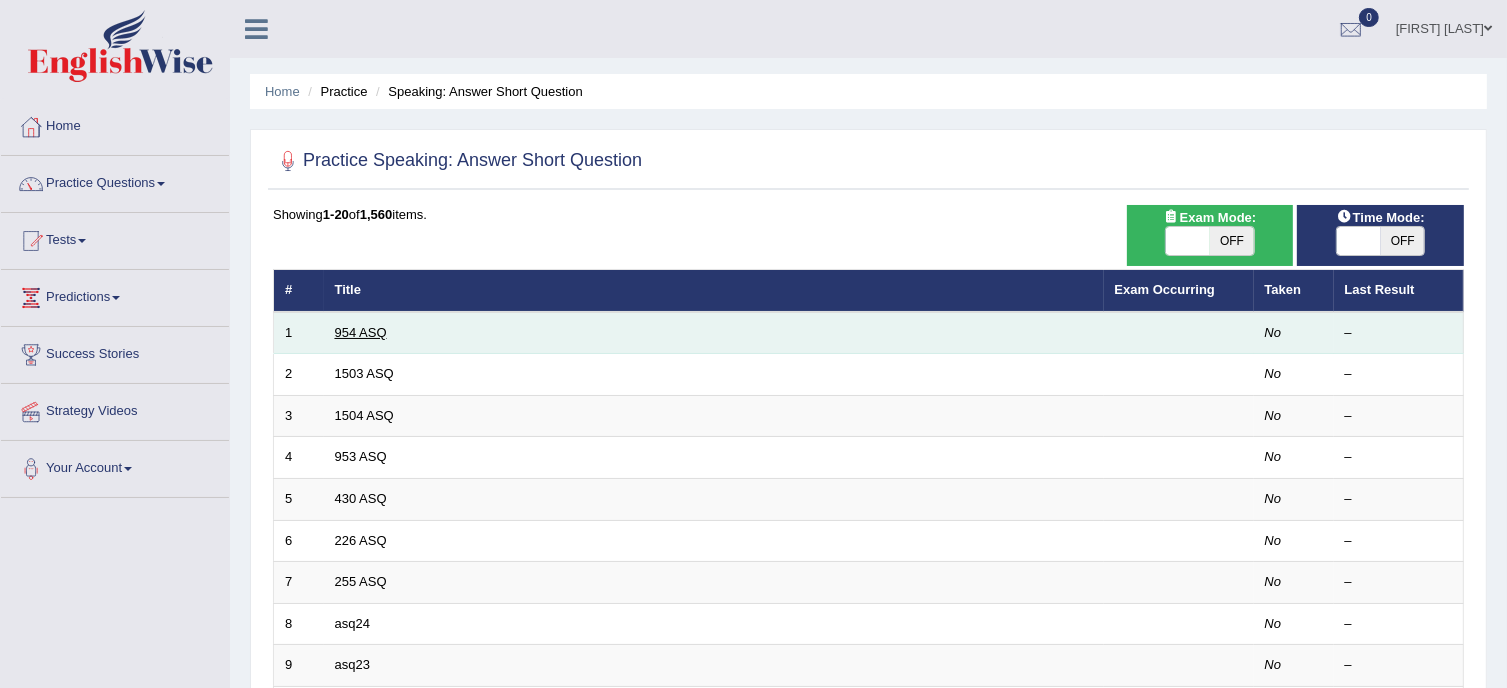 click on "954 ASQ" at bounding box center [361, 332] 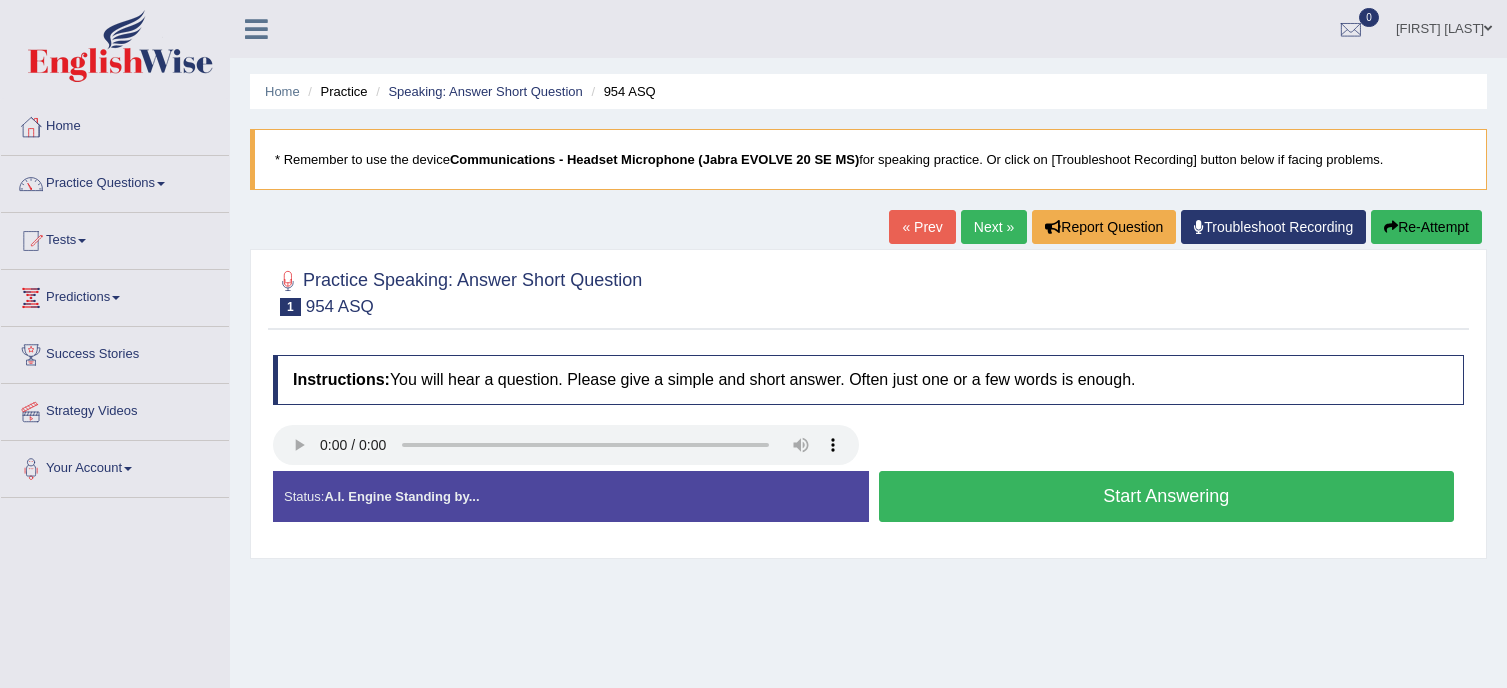 scroll, scrollTop: 0, scrollLeft: 0, axis: both 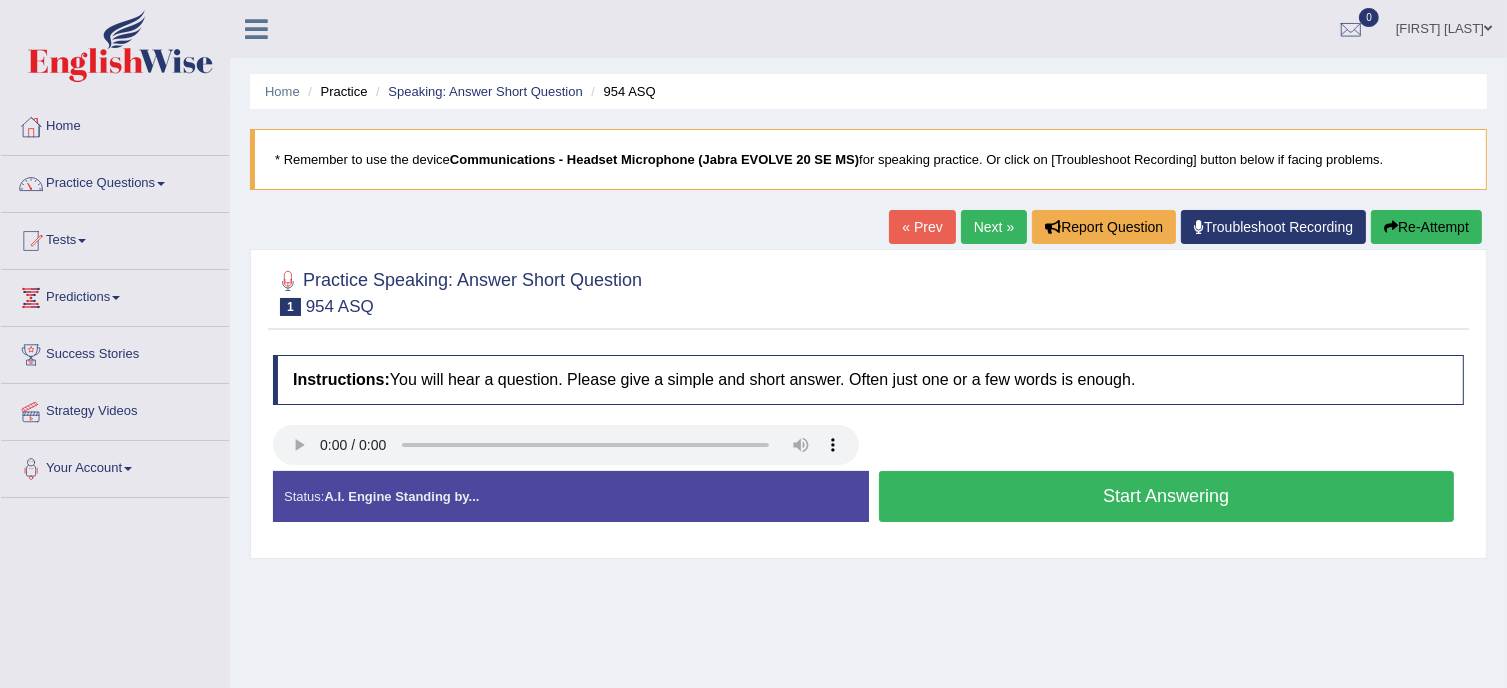 click on "Start Answering" at bounding box center (1167, 496) 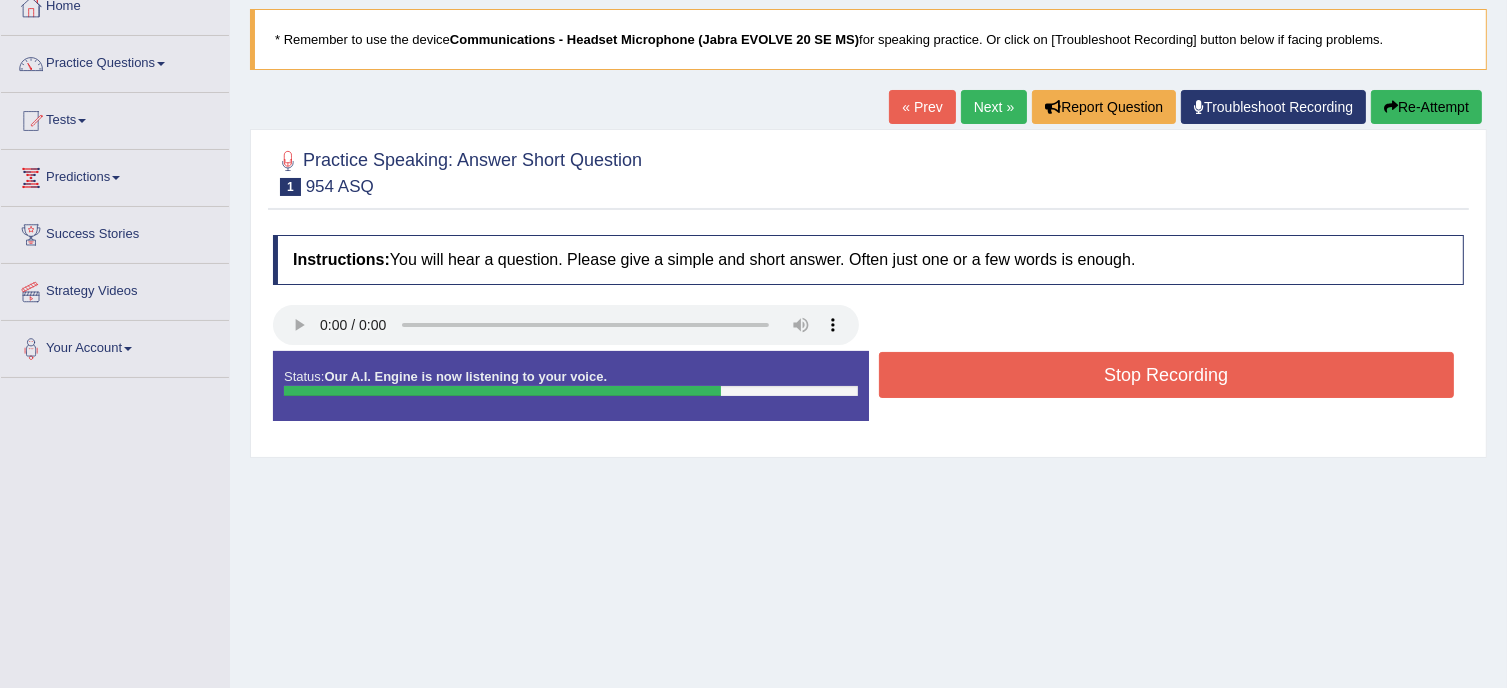 scroll, scrollTop: 160, scrollLeft: 0, axis: vertical 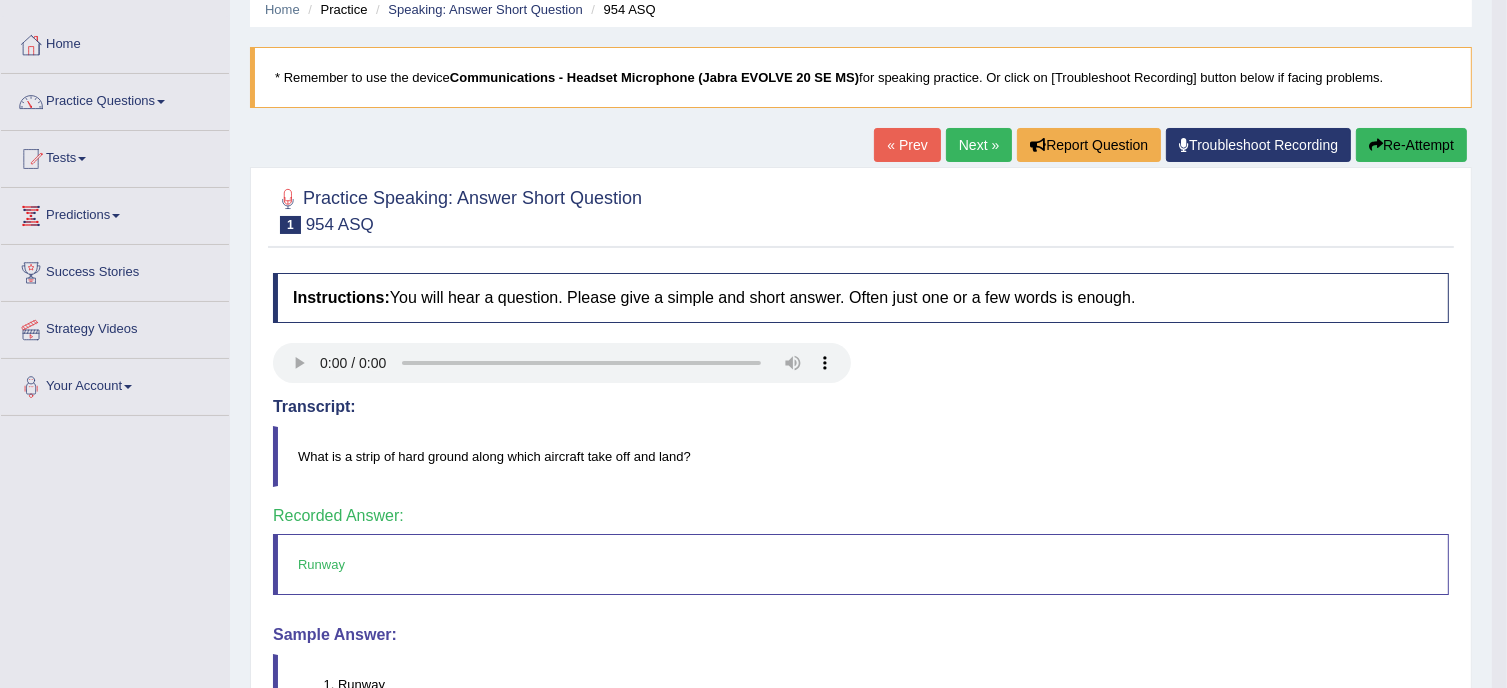 click on "Next »" at bounding box center [979, 145] 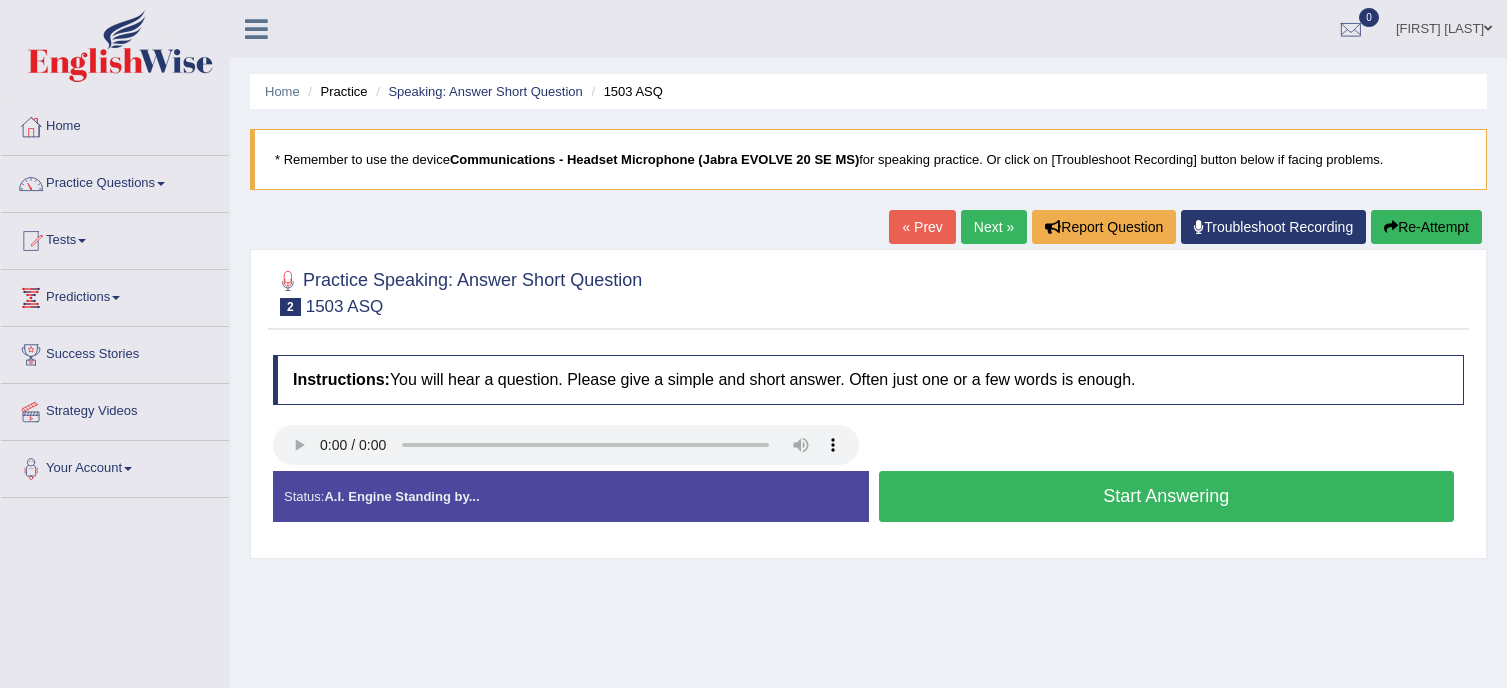 scroll, scrollTop: 0, scrollLeft: 0, axis: both 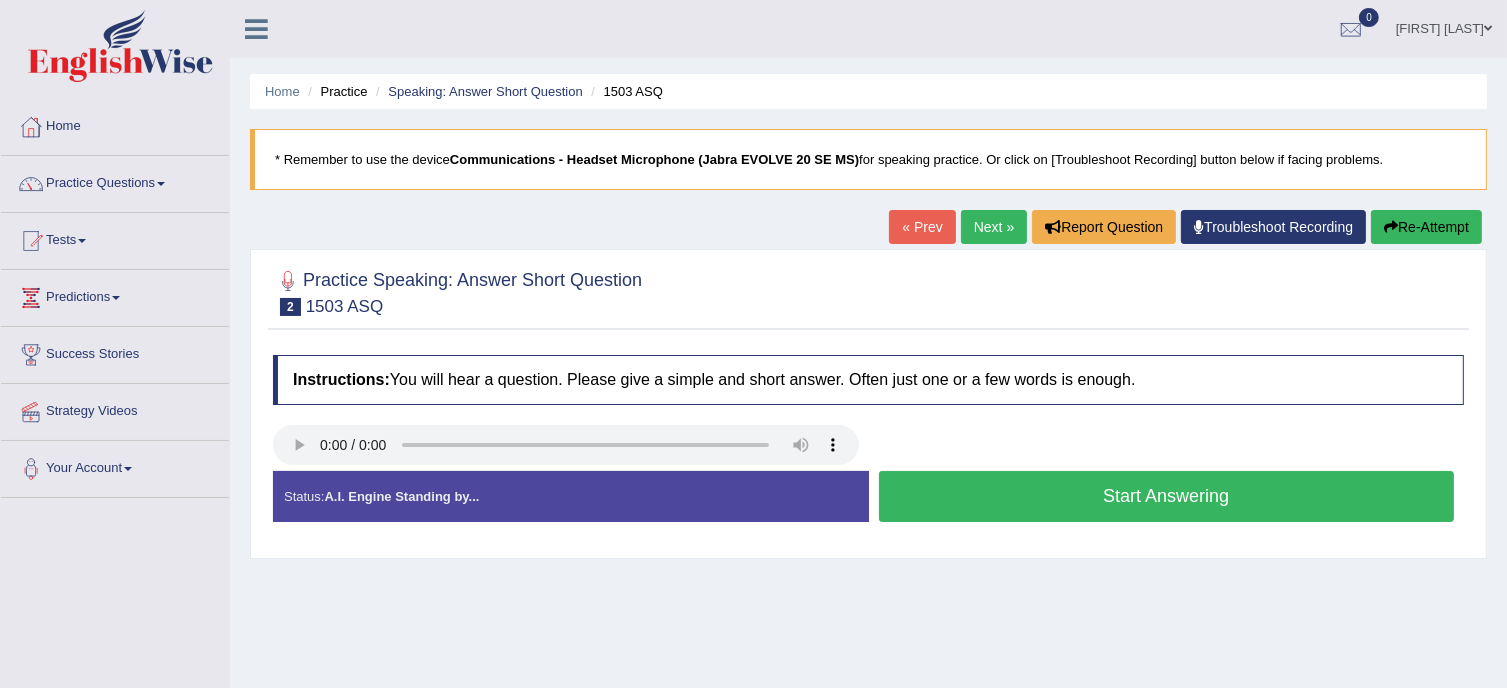 click on "Start Answering" at bounding box center [1167, 496] 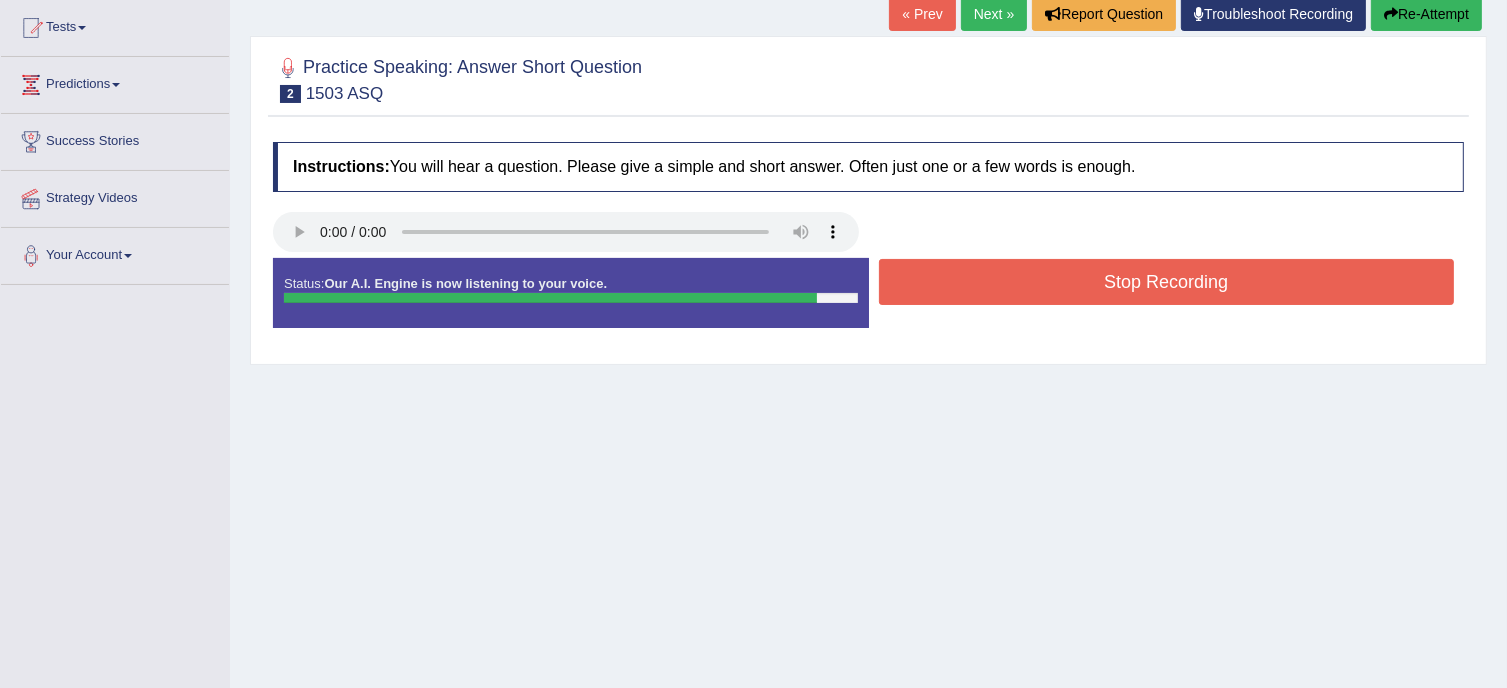 scroll, scrollTop: 226, scrollLeft: 0, axis: vertical 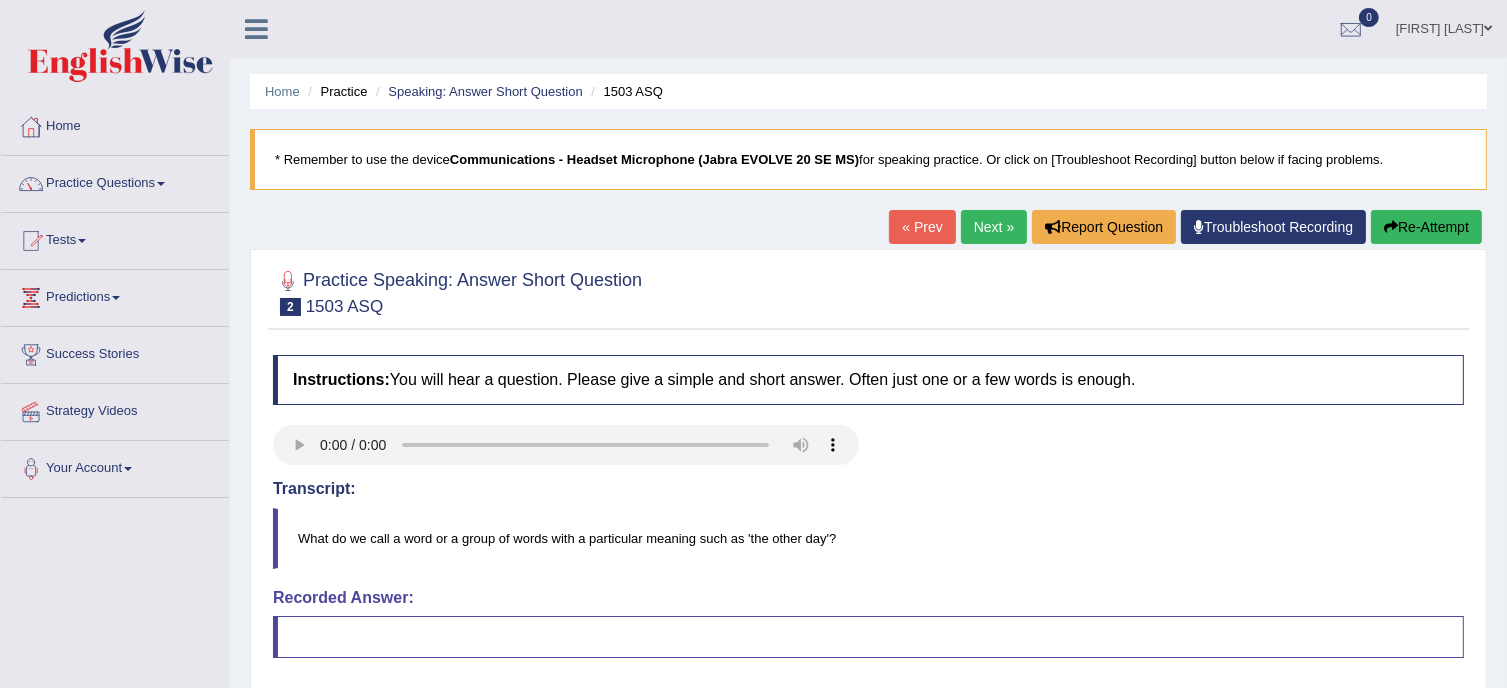 click on "Next »" at bounding box center [994, 227] 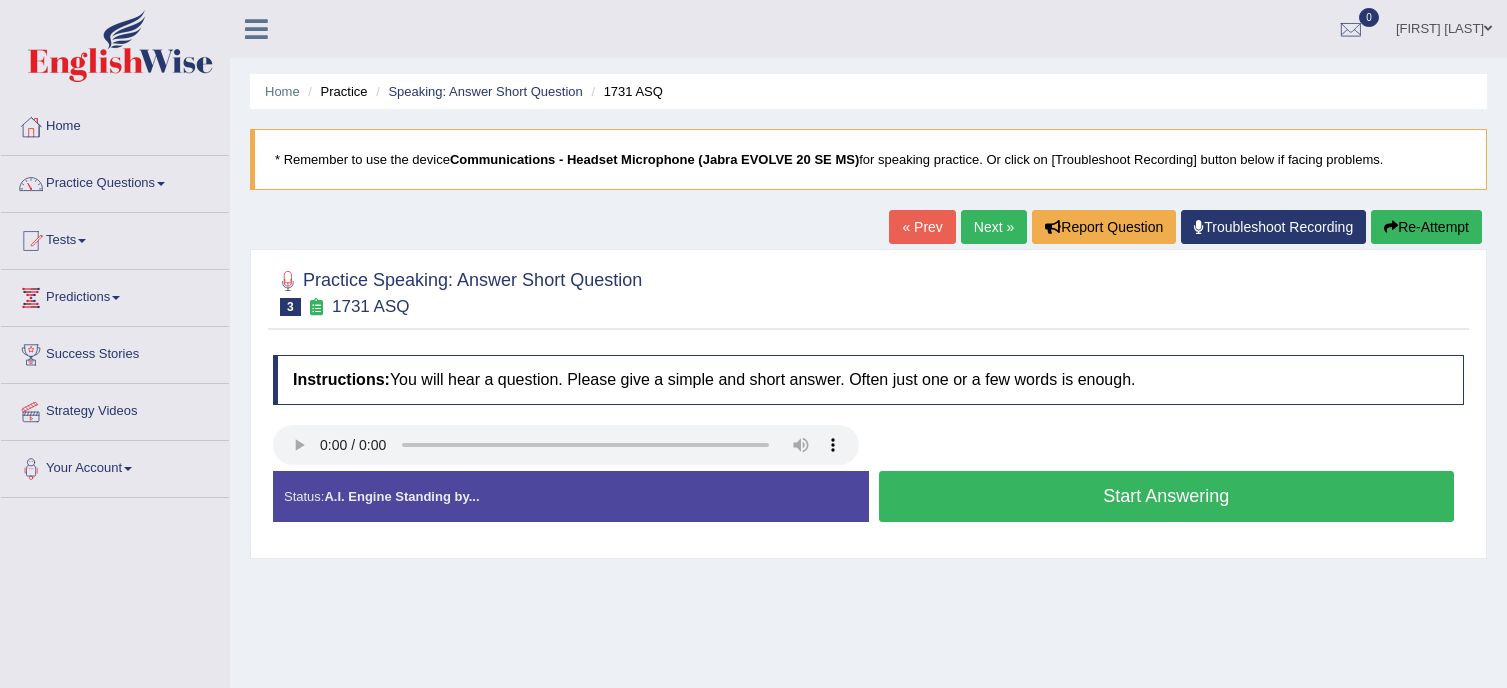 scroll, scrollTop: 0, scrollLeft: 0, axis: both 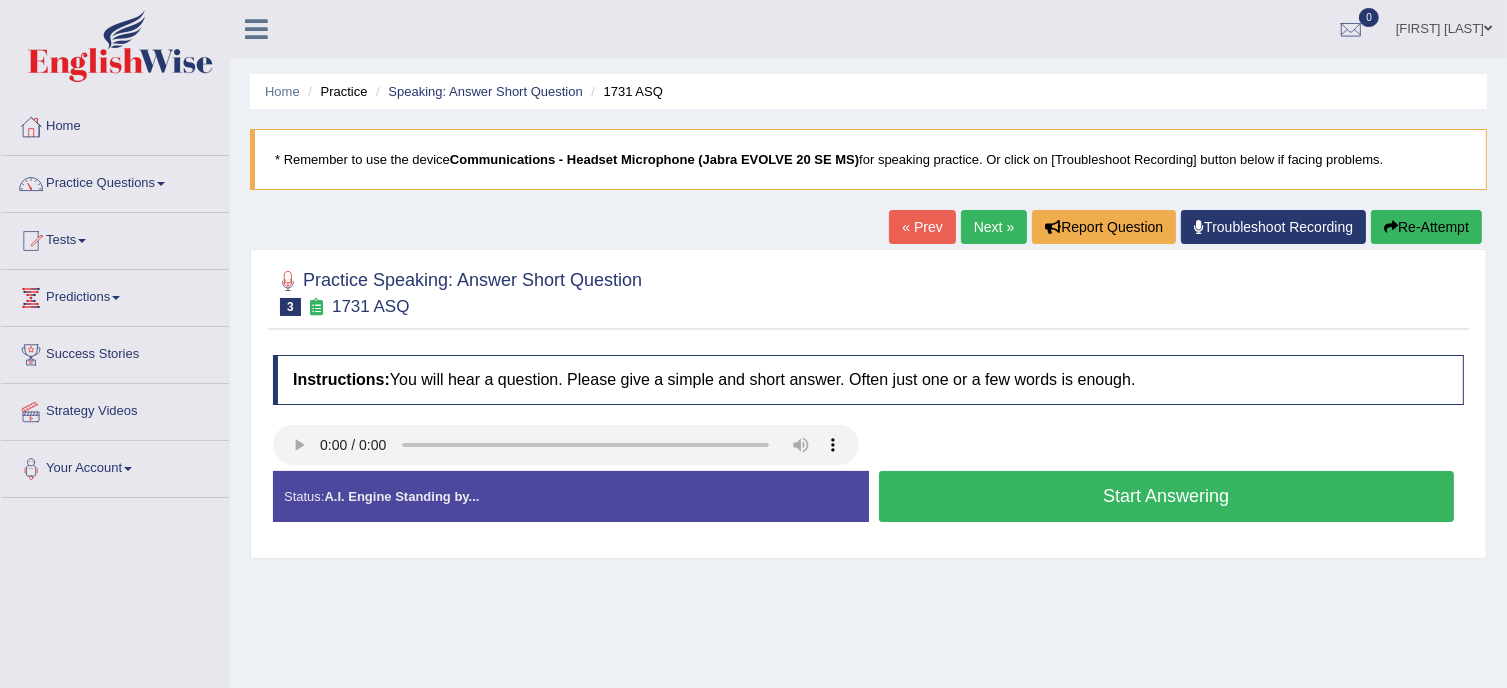 click on "Start Answering" at bounding box center [1167, 496] 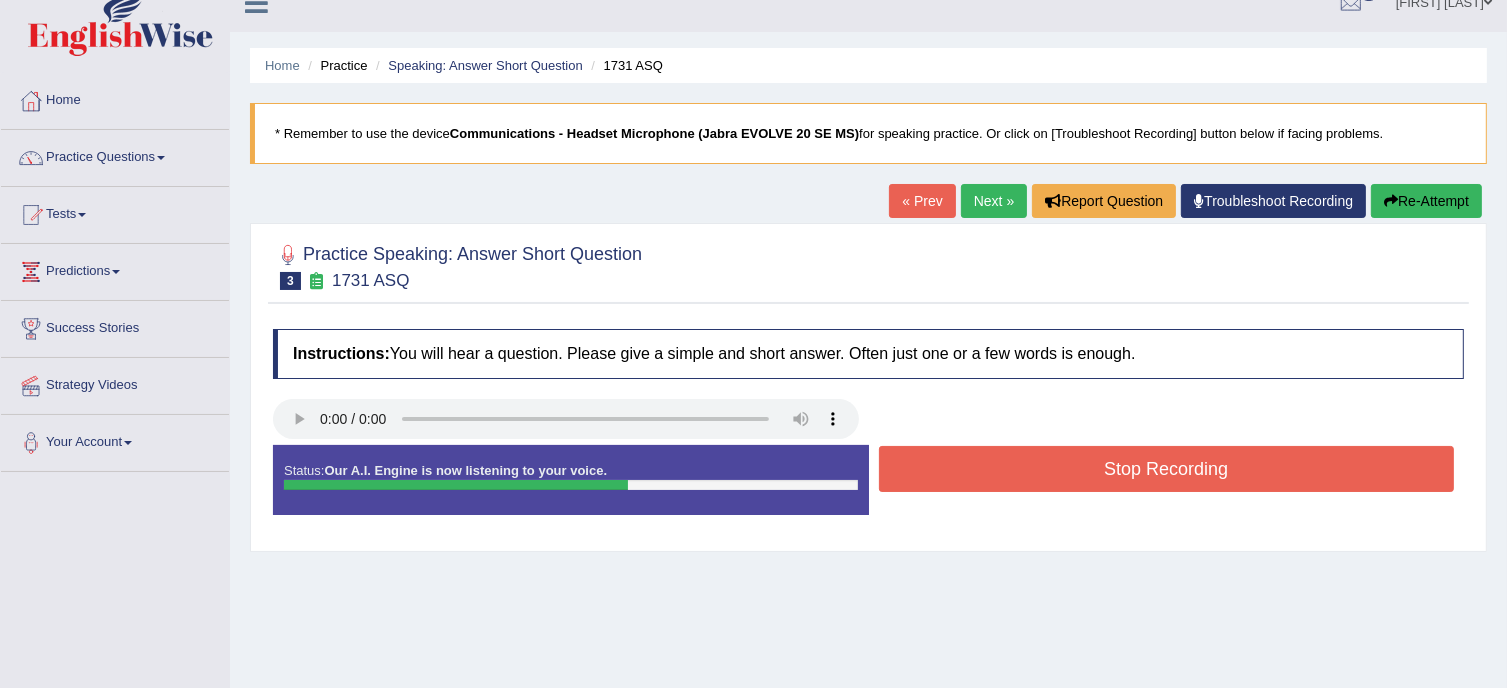 click on "Toggle navigation
Home
Practice Questions   Speaking Practice Read Aloud
Repeat Sentence
Describe Image
Re-tell Lecture
Answer Short Question
Summarize Group Discussion
Respond To A Situation
Writing Practice  Summarize Written Text
Write Essay
Reading Practice  Reading & Writing: Fill In The Blanks
Choose Multiple Answers
Re-order Paragraphs
Fill In The Blanks
Choose Single Answer
Listening Practice  Summarize Spoken Text
Highlight Incorrect Words
Highlight Correct Summary
Select Missing Word
Choose Single Answer
Choose Multiple Answers
Fill In The Blanks
Write From Dictation
Pronunciation
Tests
Take Mock Test" at bounding box center [753, 318] 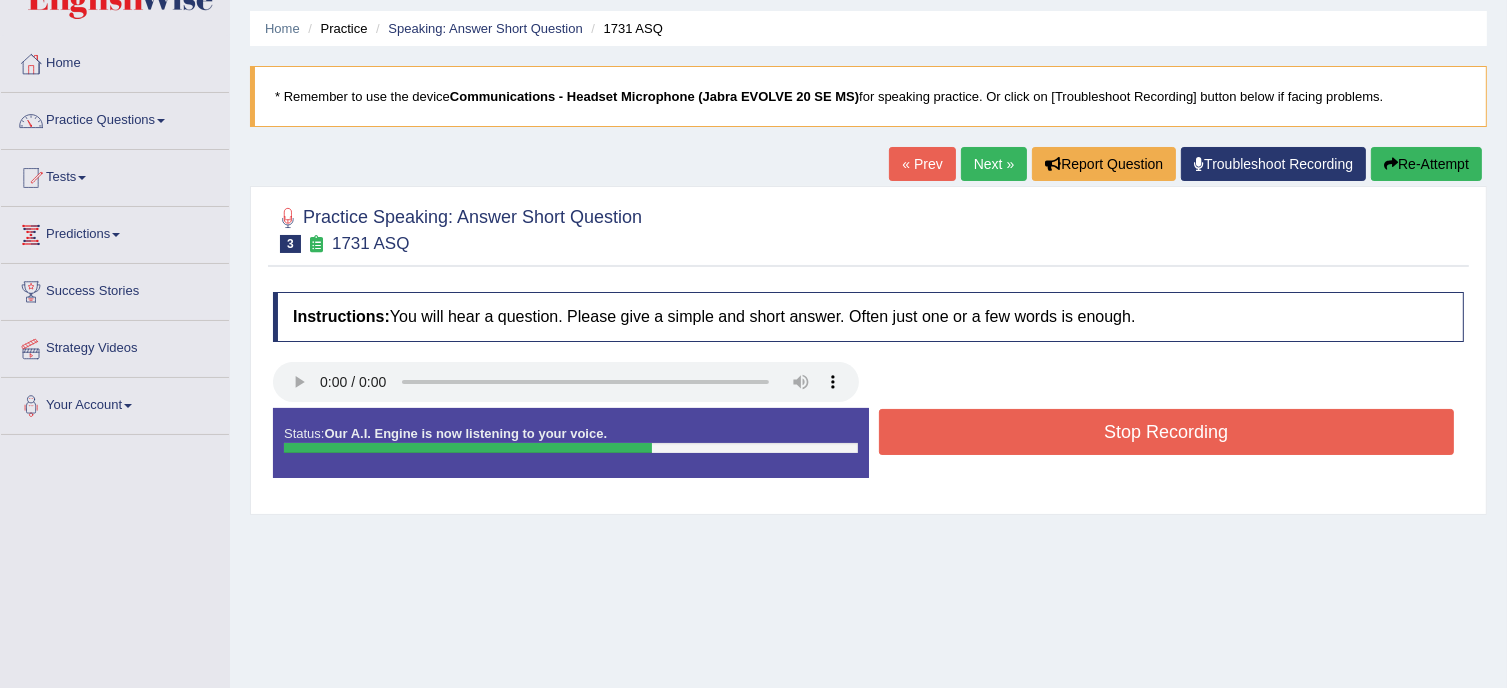 click on "Toggle navigation
Home
Practice Questions   Speaking Practice Read Aloud
Repeat Sentence
Describe Image
Re-tell Lecture
Answer Short Question
Summarize Group Discussion
Respond To A Situation
Writing Practice  Summarize Written Text
Write Essay
Reading Practice  Reading & Writing: Fill In The Blanks
Choose Multiple Answers
Re-order Paragraphs
Fill In The Blanks
Choose Single Answer
Listening Practice  Summarize Spoken Text
Highlight Incorrect Words
Highlight Correct Summary
Select Missing Word
Choose Single Answer
Choose Multiple Answers
Fill In The Blanks
Write From Dictation
Pronunciation
Tests
Take Mock Test" at bounding box center [753, 281] 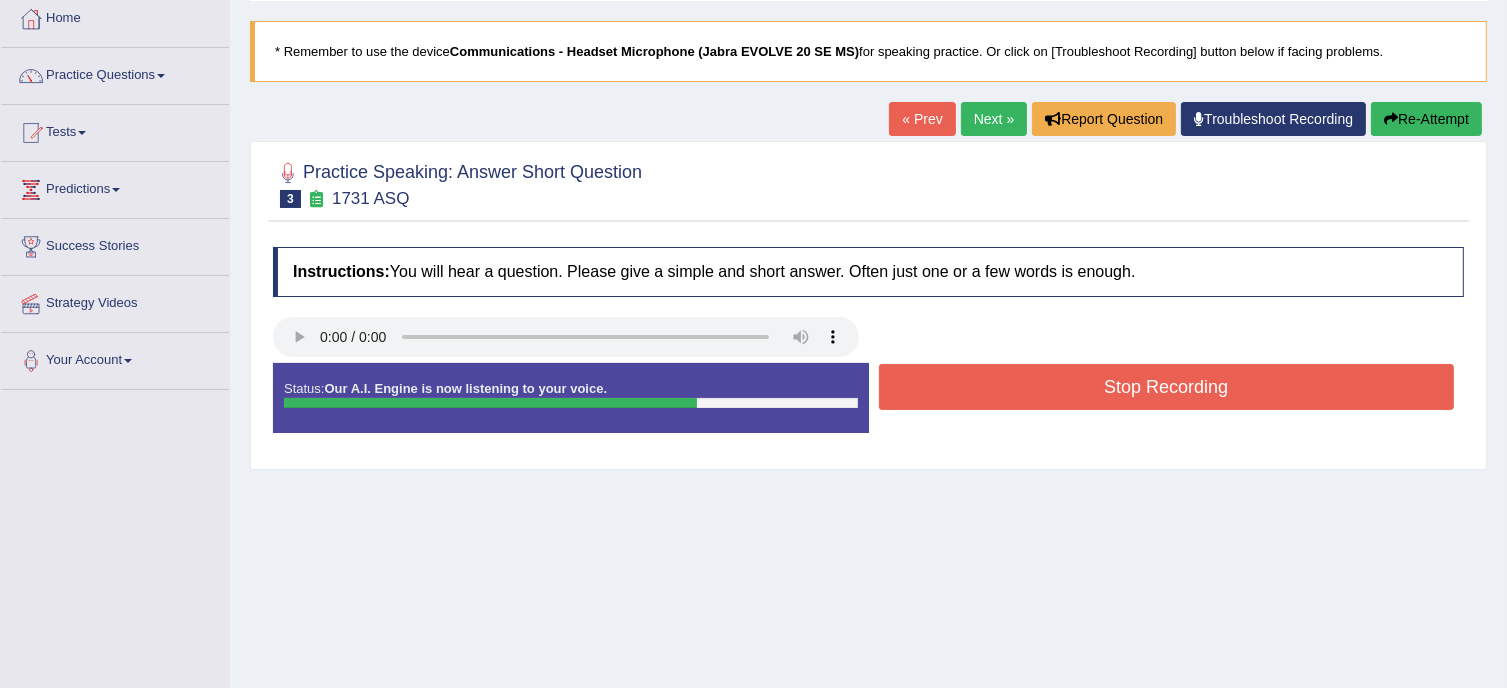 click on "Toggle navigation
Home
Practice Questions   Speaking Practice Read Aloud
Repeat Sentence
Describe Image
Re-tell Lecture
Answer Short Question
Summarize Group Discussion
Respond To A Situation
Writing Practice  Summarize Written Text
Write Essay
Reading Practice  Reading & Writing: Fill In The Blanks
Choose Multiple Answers
Re-order Paragraphs
Fill In The Blanks
Choose Single Answer
Listening Practice  Summarize Spoken Text
Highlight Incorrect Words
Highlight Correct Summary
Select Missing Word
Choose Single Answer
Choose Multiple Answers
Fill In The Blanks
Write From Dictation
Pronunciation
Tests
Take Mock Test" at bounding box center (753, 236) 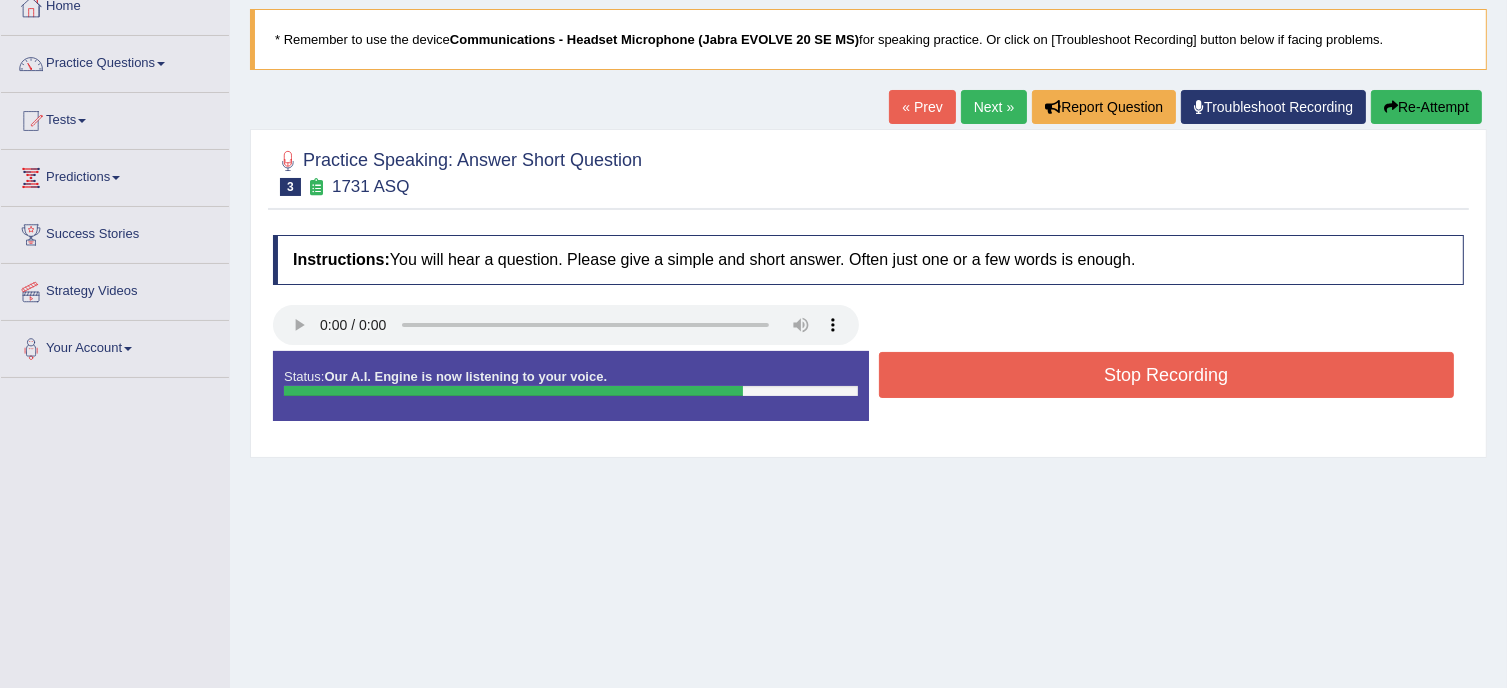 click on "Toggle navigation
Home
Practice Questions   Speaking Practice Read Aloud
Repeat Sentence
Describe Image
Re-tell Lecture
Answer Short Question
Summarize Group Discussion
Respond To A Situation
Writing Practice  Summarize Written Text
Write Essay
Reading Practice  Reading & Writing: Fill In The Blanks
Choose Multiple Answers
Re-order Paragraphs
Fill In The Blanks
Choose Single Answer
Listening Practice  Summarize Spoken Text
Highlight Incorrect Words
Highlight Correct Summary
Select Missing Word
Choose Single Answer
Choose Multiple Answers
Fill In The Blanks
Write From Dictation
Pronunciation
Tests
Take Mock Test" at bounding box center (753, 224) 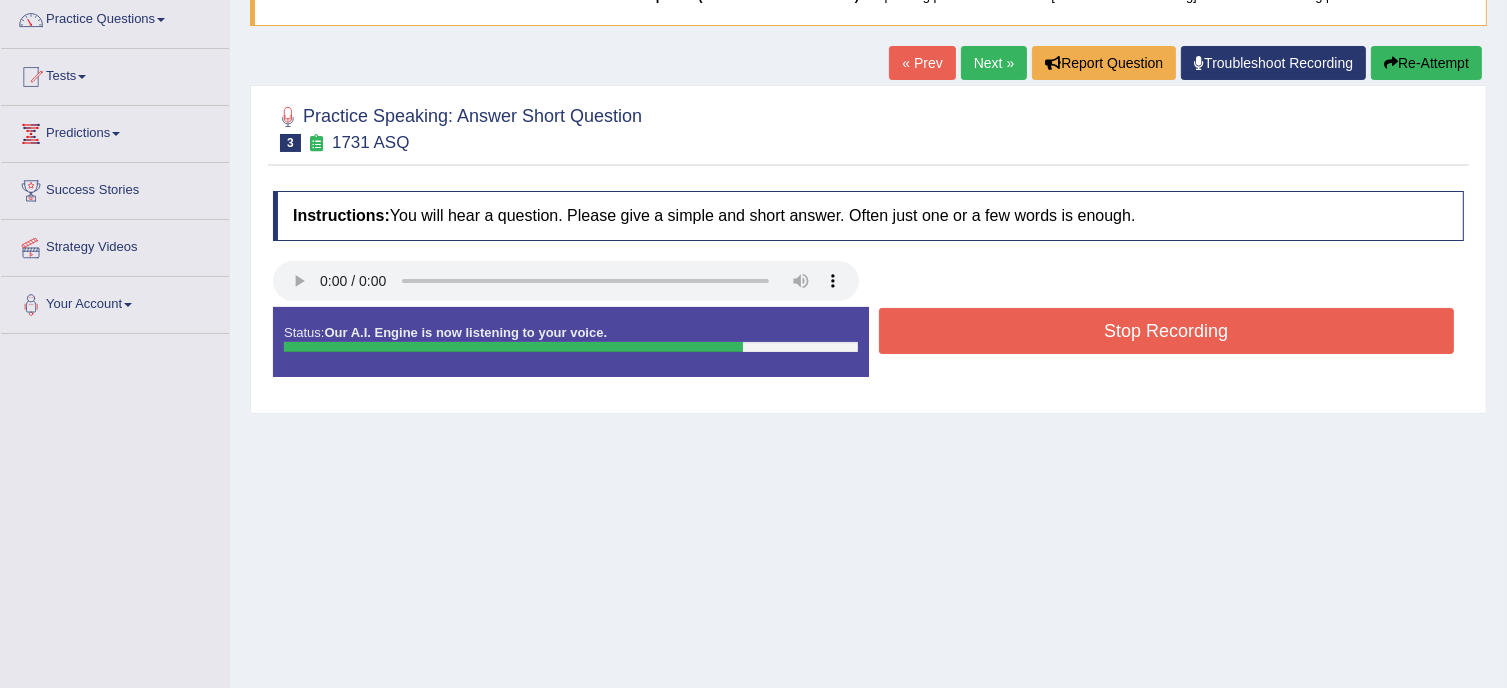 click on "Toggle navigation
Home
Practice Questions   Speaking Practice Read Aloud
Repeat Sentence
Describe Image
Re-tell Lecture
Answer Short Question
Summarize Group Discussion
Respond To A Situation
Writing Practice  Summarize Written Text
Write Essay
Reading Practice  Reading & Writing: Fill In The Blanks
Choose Multiple Answers
Re-order Paragraphs
Fill In The Blanks
Choose Single Answer
Listening Practice  Summarize Spoken Text
Highlight Incorrect Words
Highlight Correct Summary
Select Missing Word
Choose Single Answer
Choose Multiple Answers
Fill In The Blanks
Write From Dictation
Pronunciation
Tests
Take Mock Test" at bounding box center (753, 180) 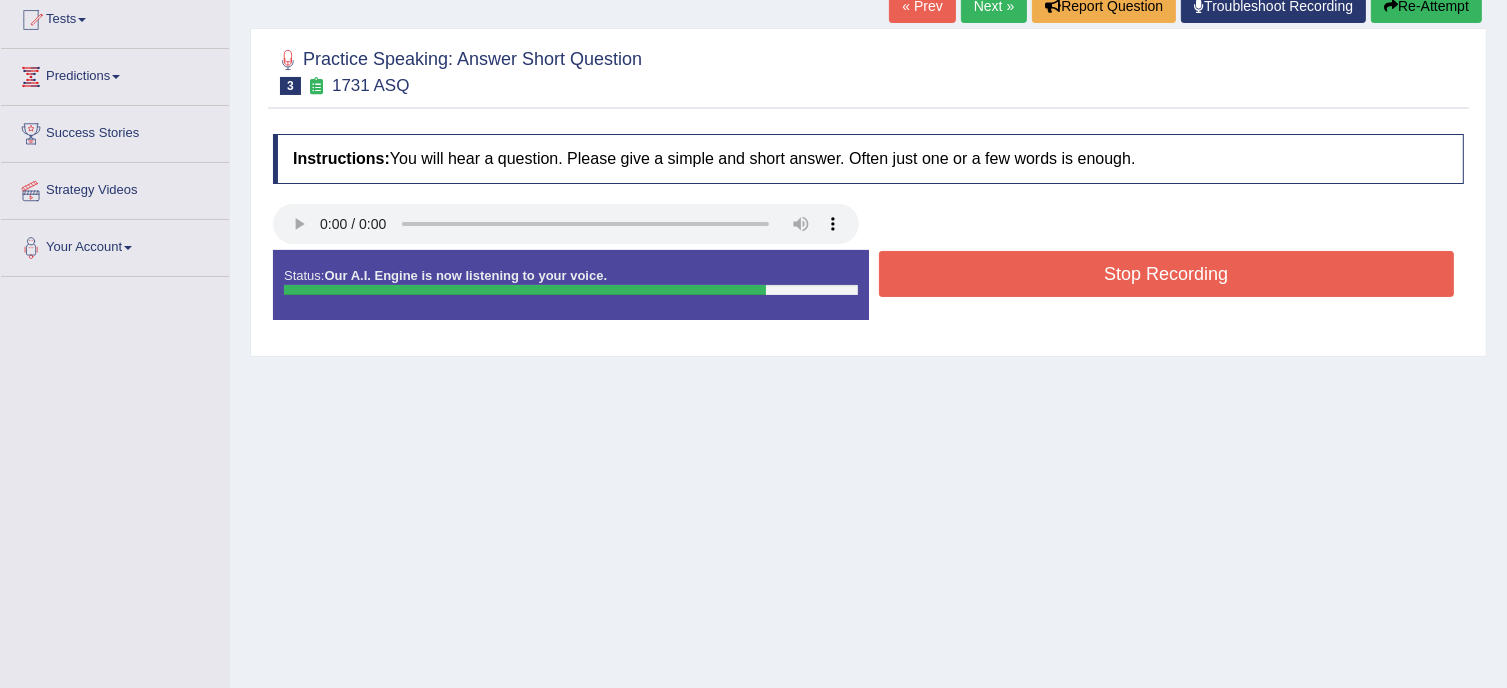 click on "Toggle navigation
Home
Practice Questions   Speaking Practice Read Aloud
Repeat Sentence
Describe Image
Re-tell Lecture
Answer Short Question
Summarize Group Discussion
Respond To A Situation
Writing Practice  Summarize Written Text
Write Essay
Reading Practice  Reading & Writing: Fill In The Blanks
Choose Multiple Answers
Re-order Paragraphs
Fill In The Blanks
Choose Single Answer
Listening Practice  Summarize Spoken Text
Highlight Incorrect Words
Highlight Correct Summary
Select Missing Word
Choose Single Answer
Choose Multiple Answers
Fill In The Blanks
Write From Dictation
Pronunciation
Tests
Take Mock Test" at bounding box center [753, 123] 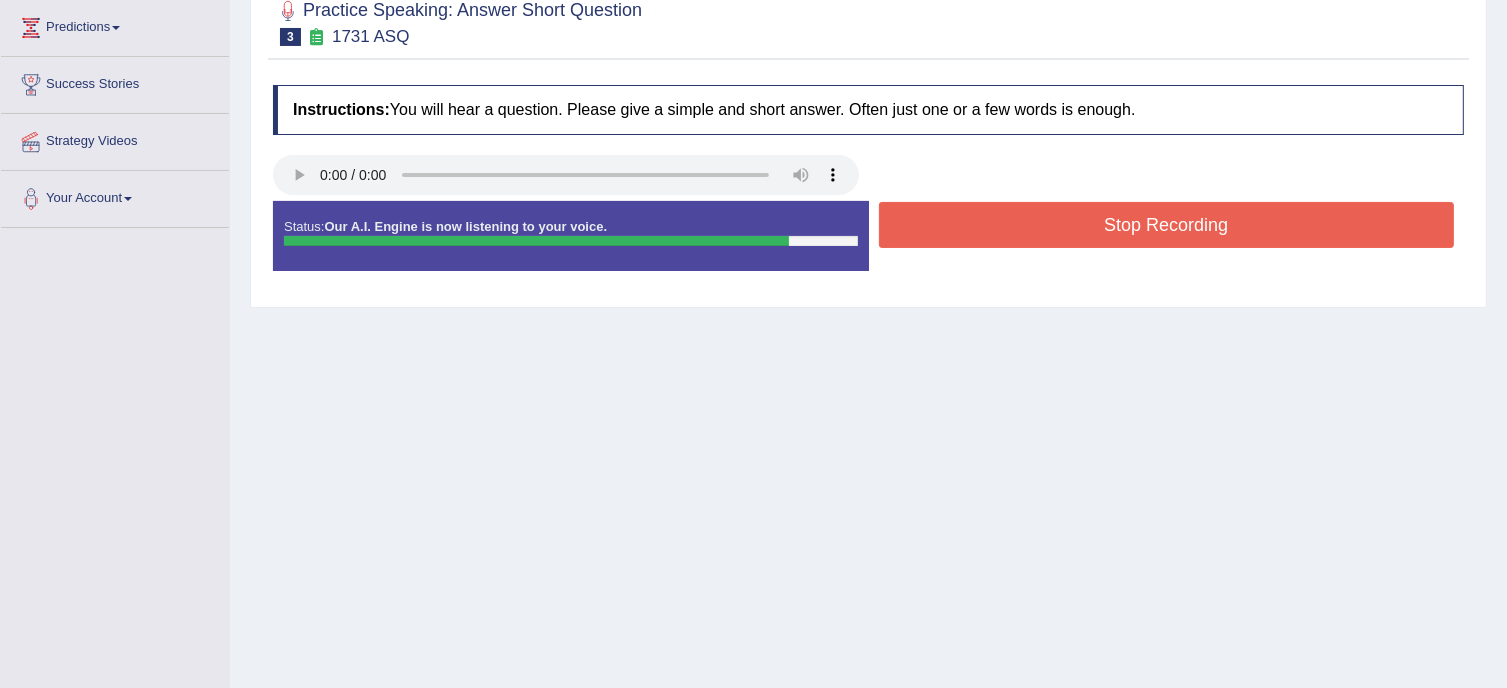 click on "Toggle navigation
Home
Practice Questions   Speaking Practice Read Aloud
Repeat Sentence
Describe Image
Re-tell Lecture
Answer Short Question
Summarize Group Discussion
Respond To A Situation
Writing Practice  Summarize Written Text
Write Essay
Reading Practice  Reading & Writing: Fill In The Blanks
Choose Multiple Answers
Re-order Paragraphs
Fill In The Blanks
Choose Single Answer
Listening Practice  Summarize Spoken Text
Highlight Incorrect Words
Highlight Correct Summary
Select Missing Word
Choose Single Answer
Choose Multiple Answers
Fill In The Blanks
Write From Dictation
Pronunciation
Tests
Take Mock Test" at bounding box center [753, 74] 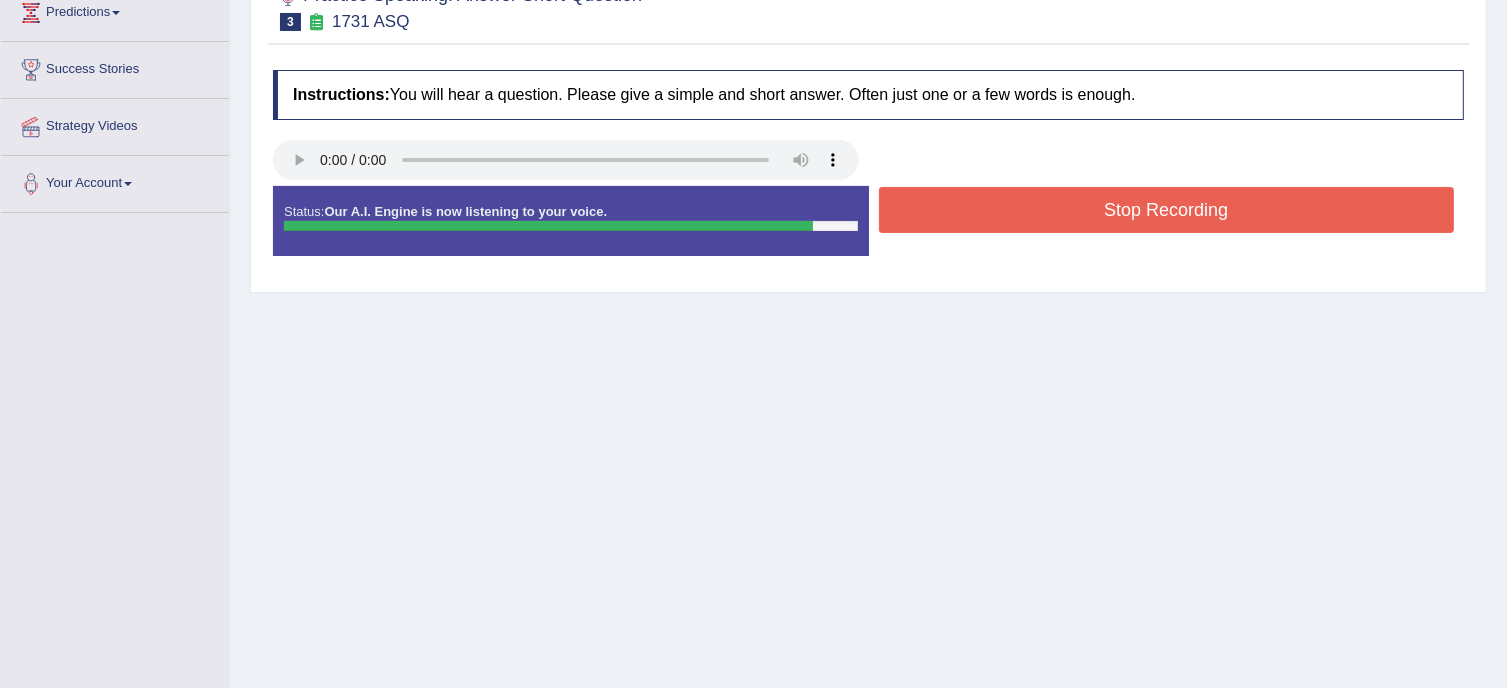 click on "Toggle navigation
Home
Practice Questions   Speaking Practice Read Aloud
Repeat Sentence
Describe Image
Re-tell Lecture
Answer Short Question
Summarize Group Discussion
Respond To A Situation
Writing Practice  Summarize Written Text
Write Essay
Reading Practice  Reading & Writing: Fill In The Blanks
Choose Multiple Answers
Re-order Paragraphs
Fill In The Blanks
Choose Single Answer
Listening Practice  Summarize Spoken Text
Highlight Incorrect Words
Highlight Correct Summary
Select Missing Word
Choose Single Answer
Choose Multiple Answers
Fill In The Blanks
Write From Dictation
Pronunciation
Tests
Take Mock Test" at bounding box center (753, 59) 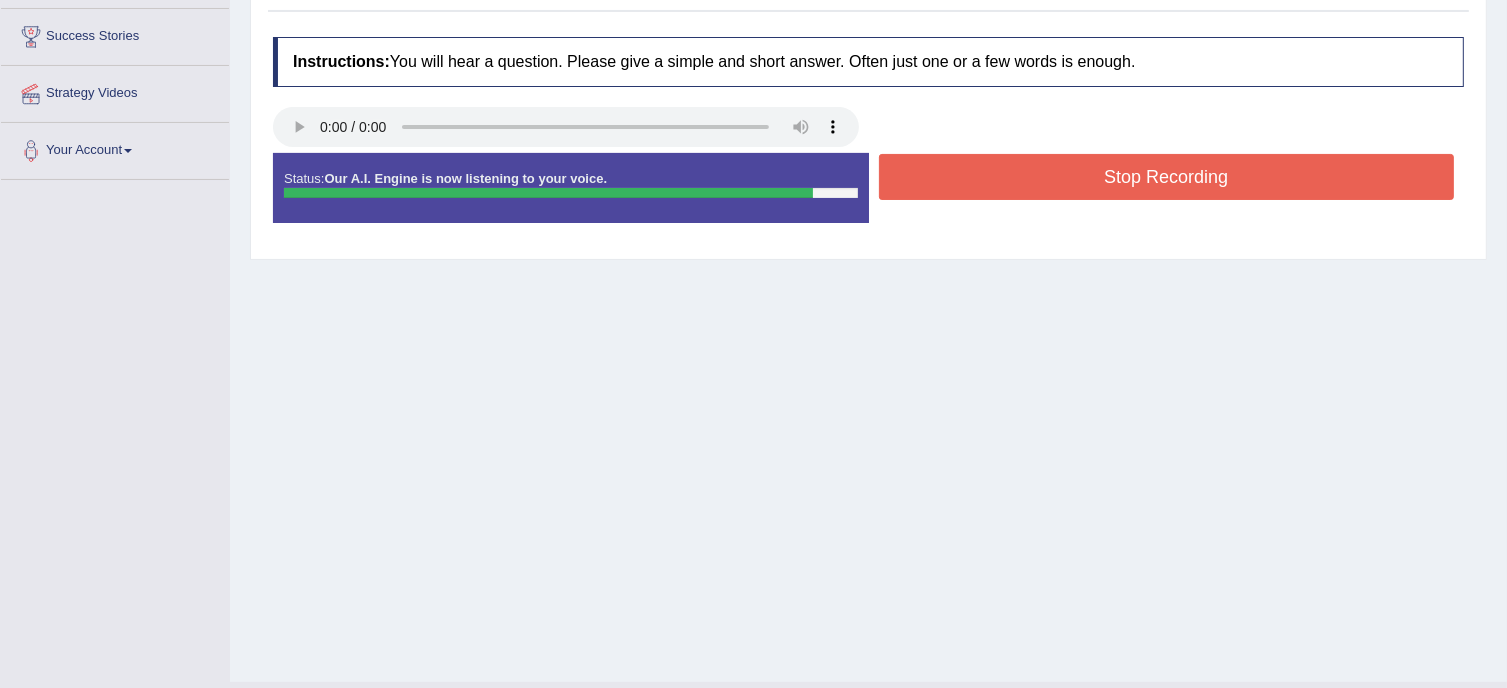 scroll, scrollTop: 320, scrollLeft: 0, axis: vertical 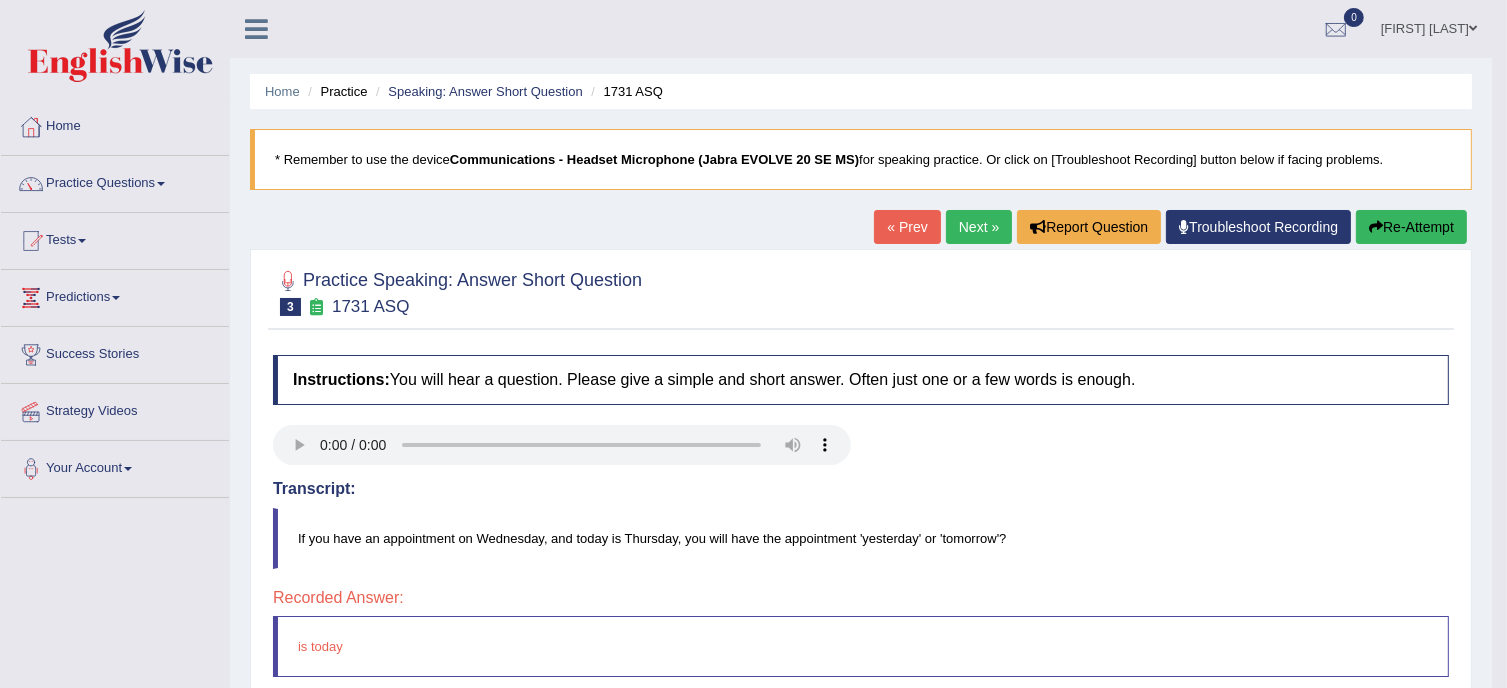 click on "Next »" at bounding box center (979, 227) 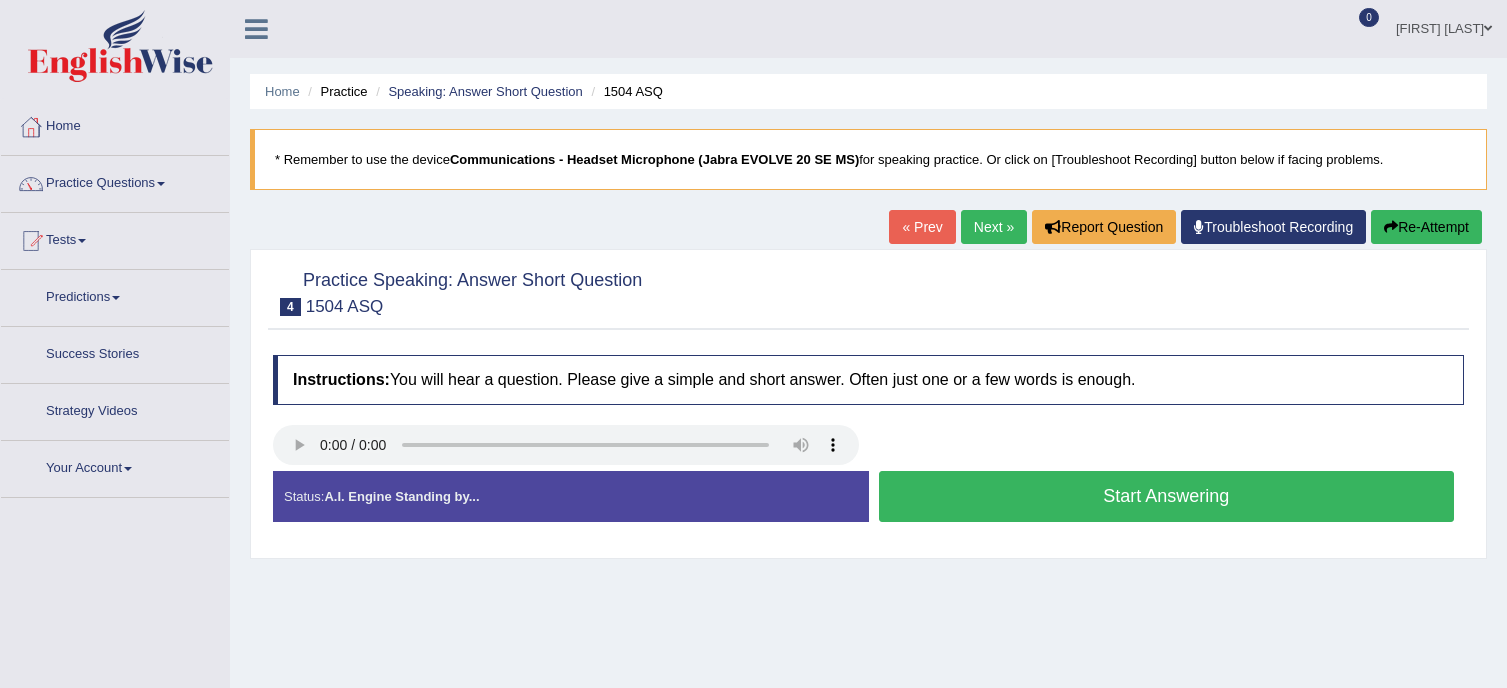 scroll, scrollTop: 0, scrollLeft: 0, axis: both 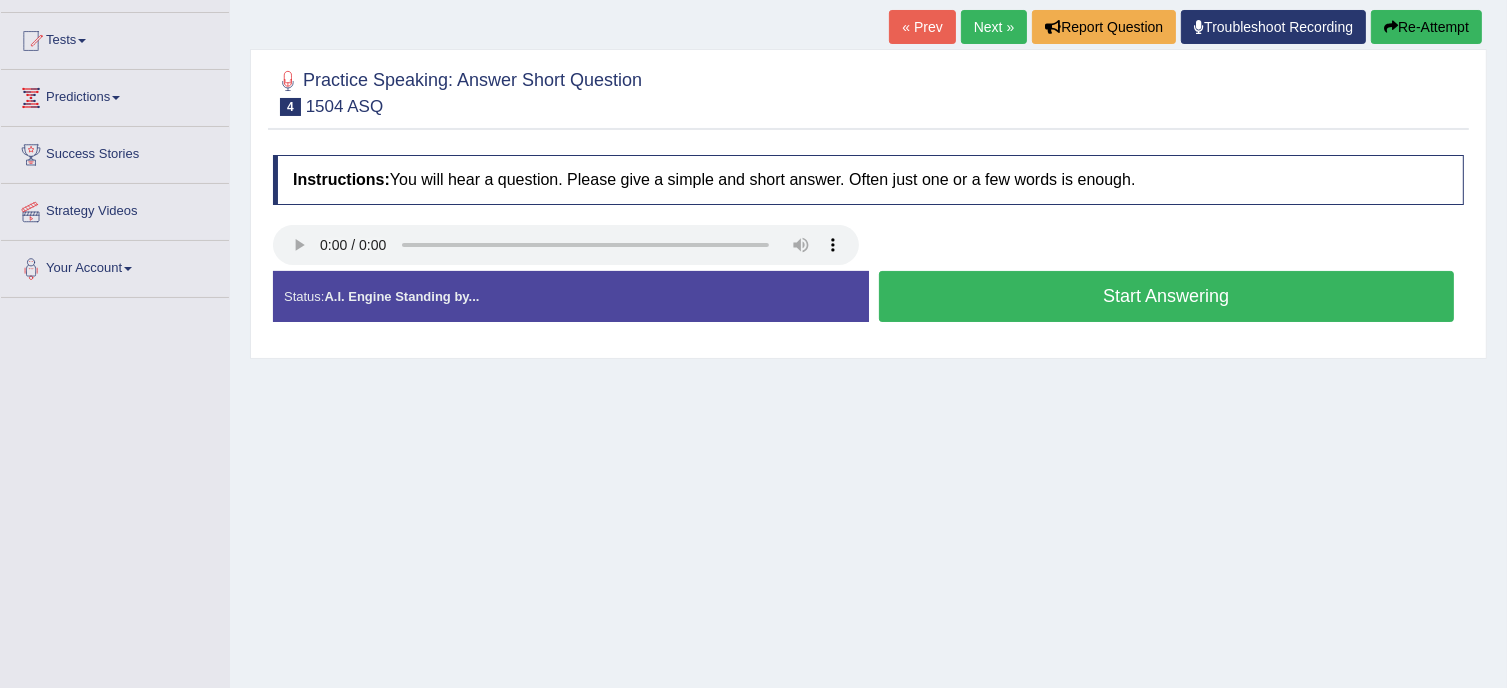 click on "Start Answering" at bounding box center [1167, 296] 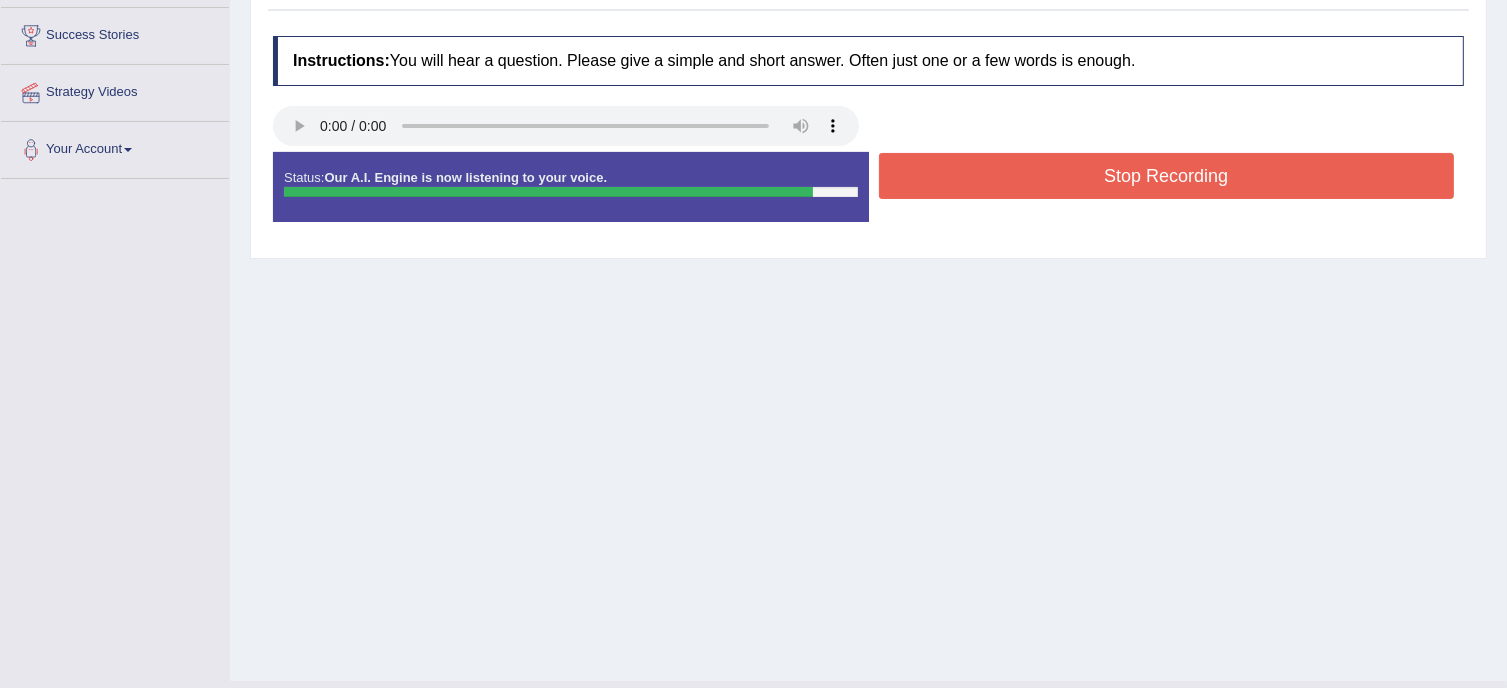 scroll, scrollTop: 320, scrollLeft: 0, axis: vertical 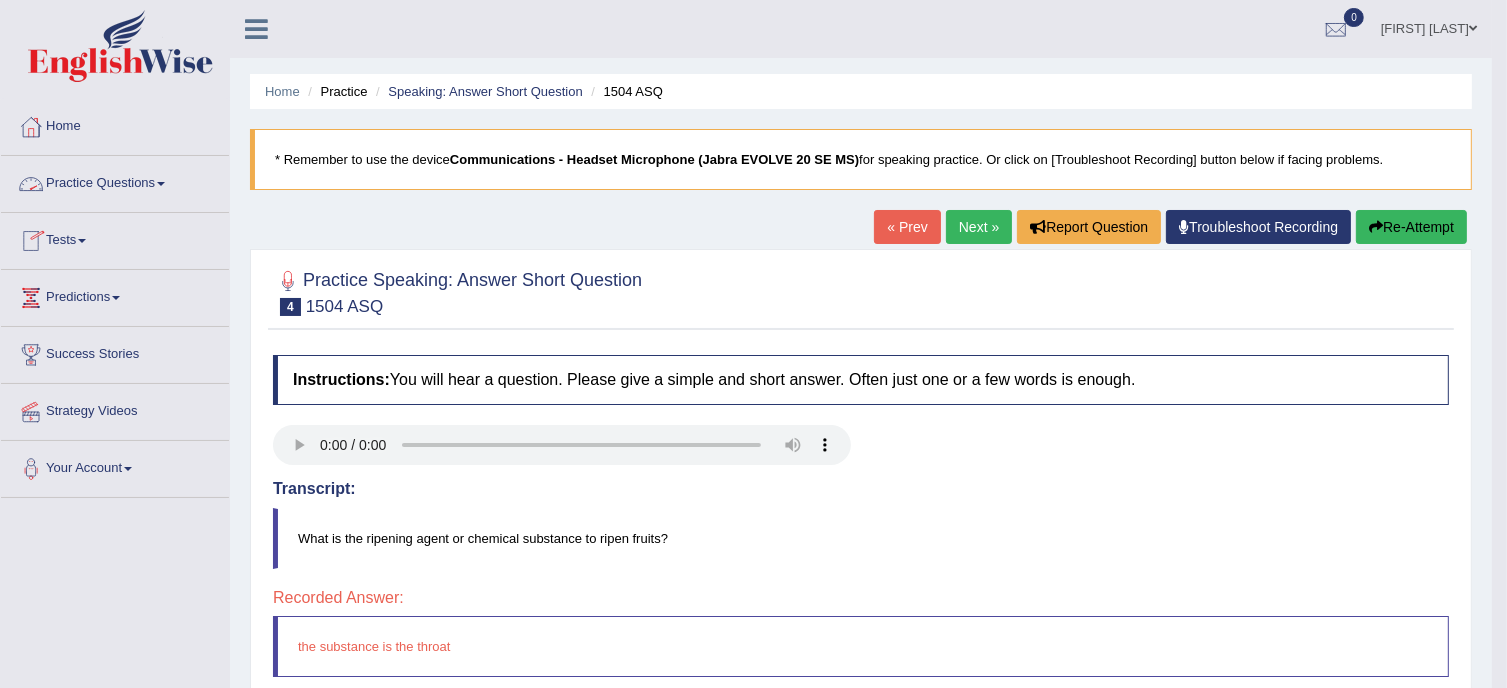 click on "Practice Questions" at bounding box center [115, 181] 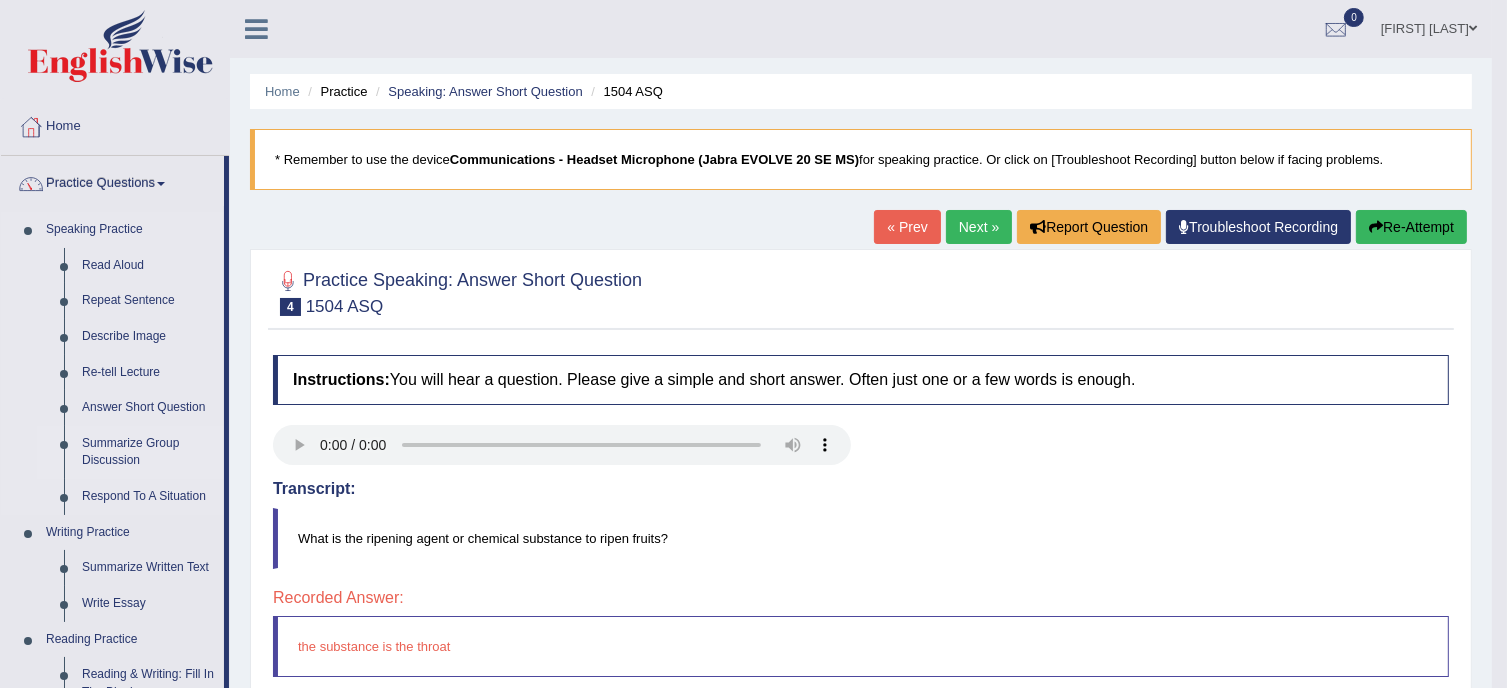 click on "Summarize Group Discussion" at bounding box center [148, 452] 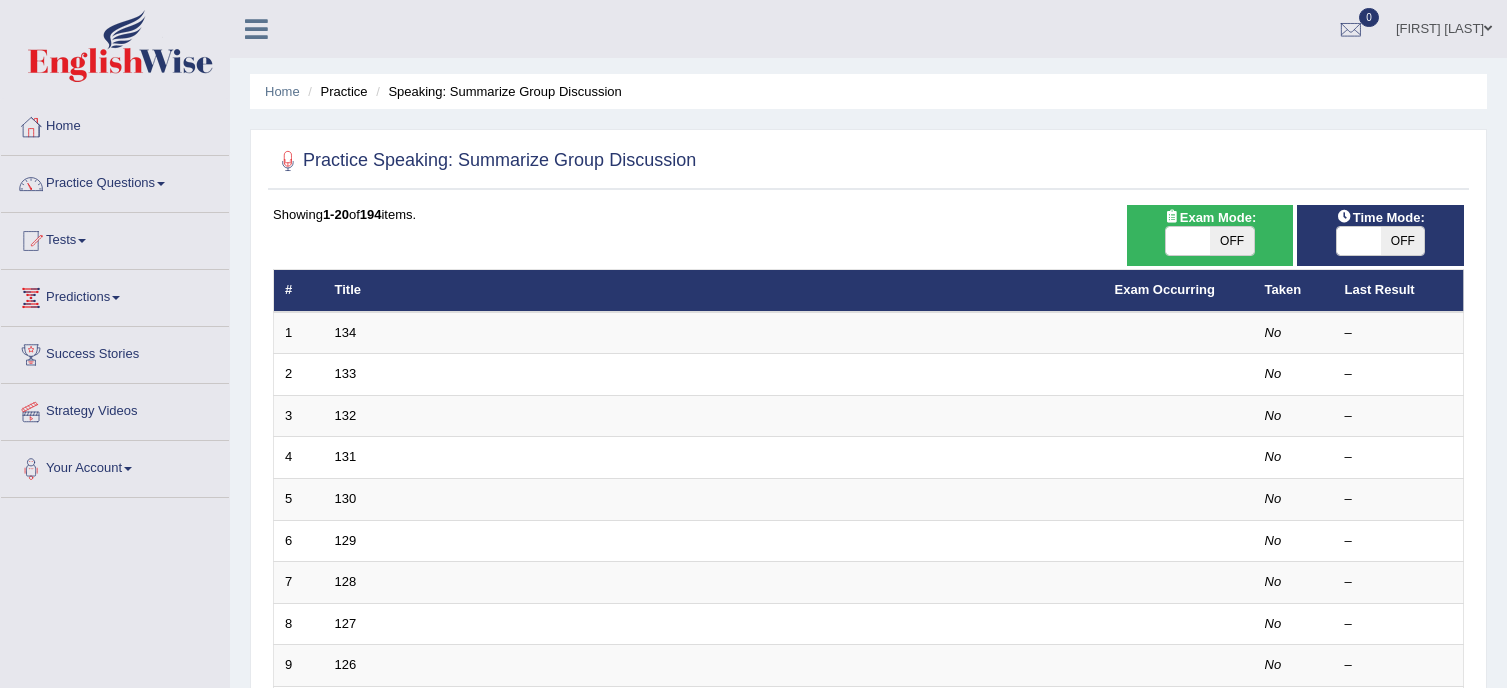scroll, scrollTop: 0, scrollLeft: 0, axis: both 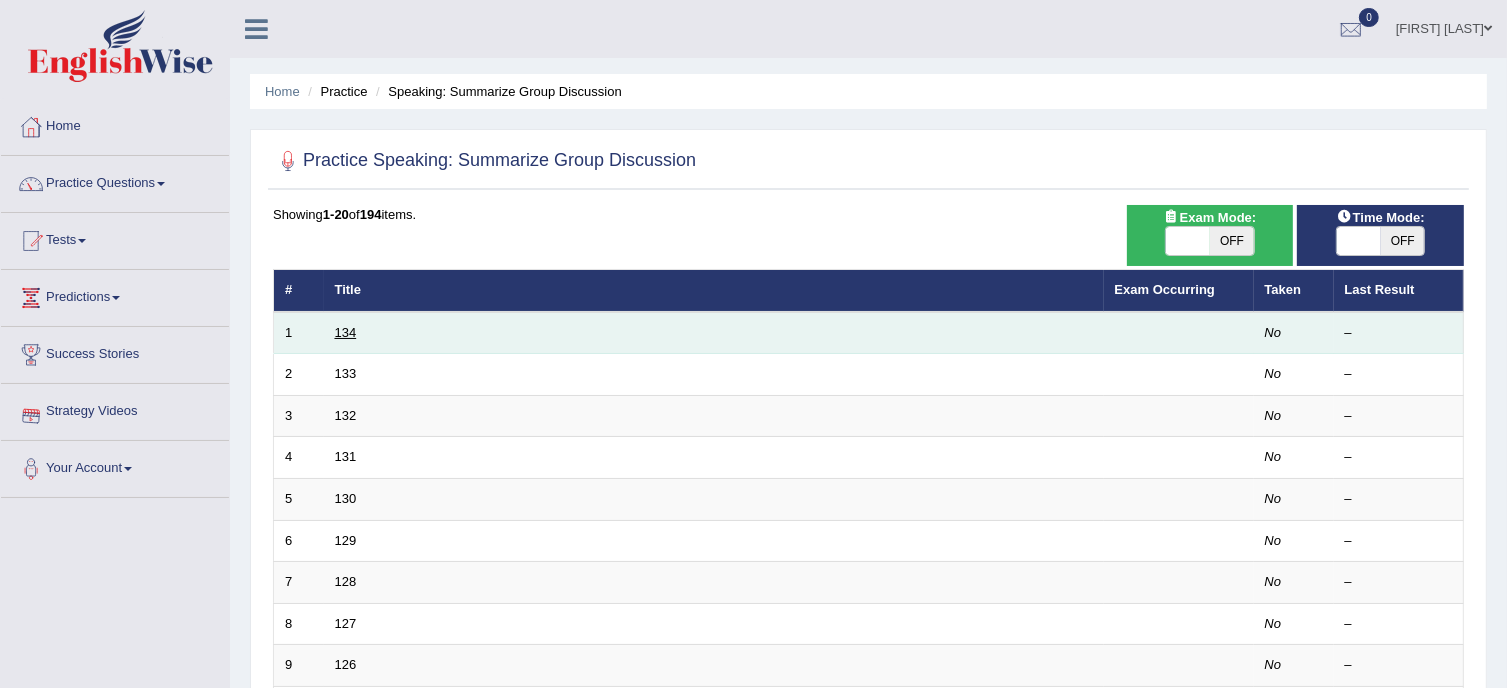 click on "134" at bounding box center (346, 332) 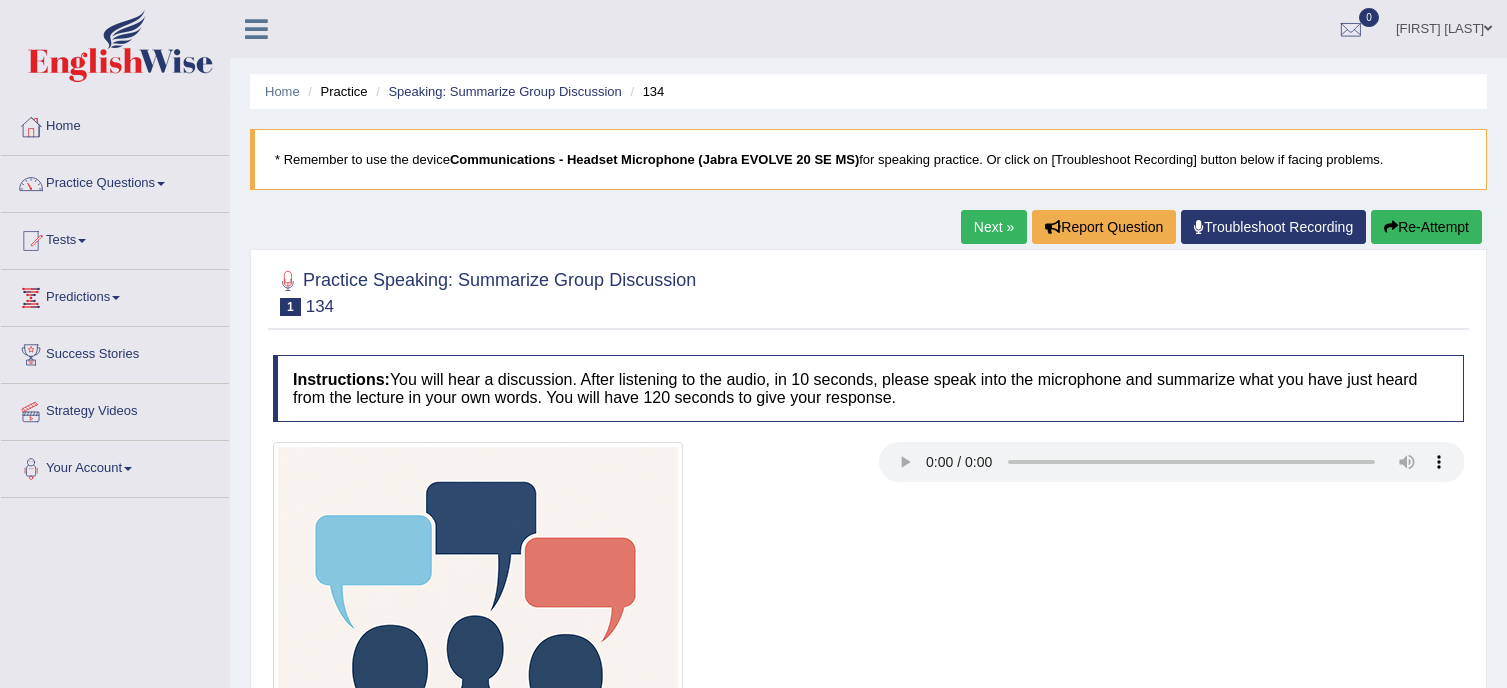 scroll, scrollTop: 0, scrollLeft: 0, axis: both 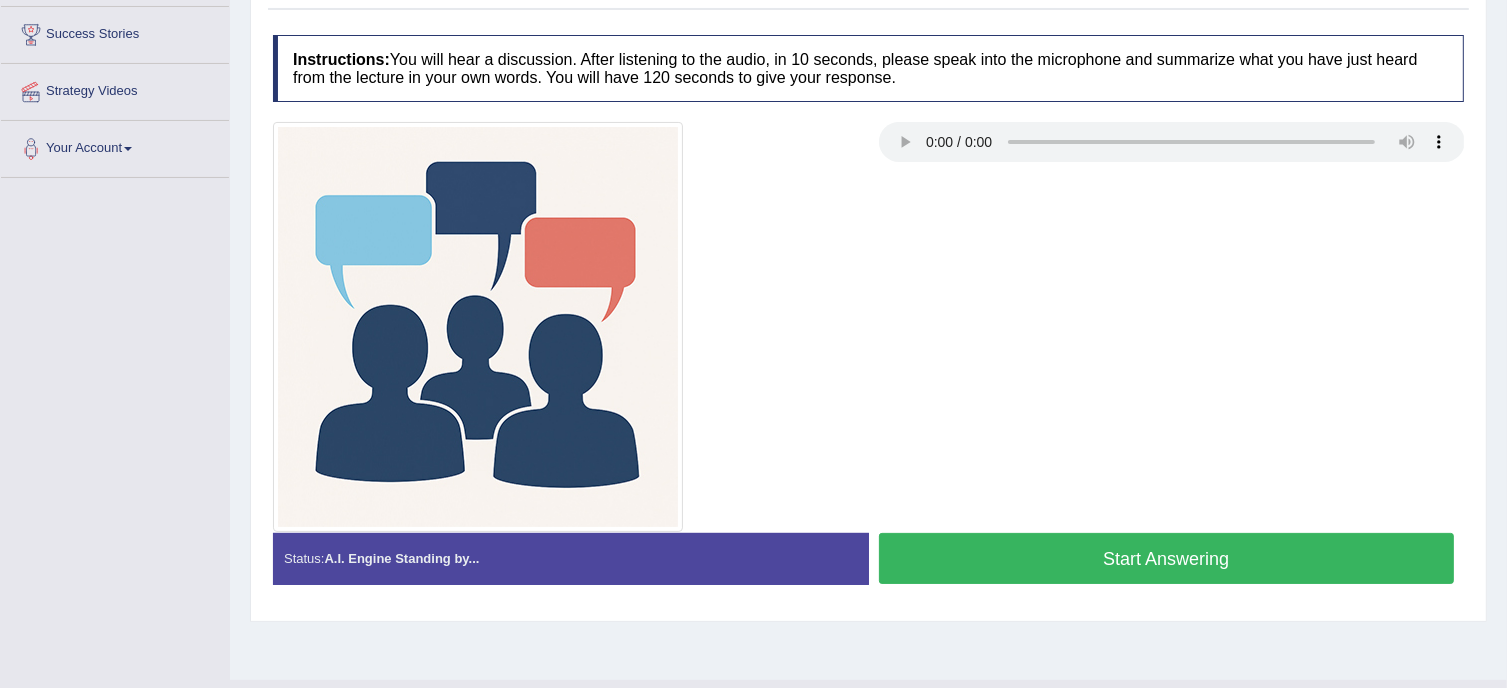 click on "Start Answering" at bounding box center (1167, 558) 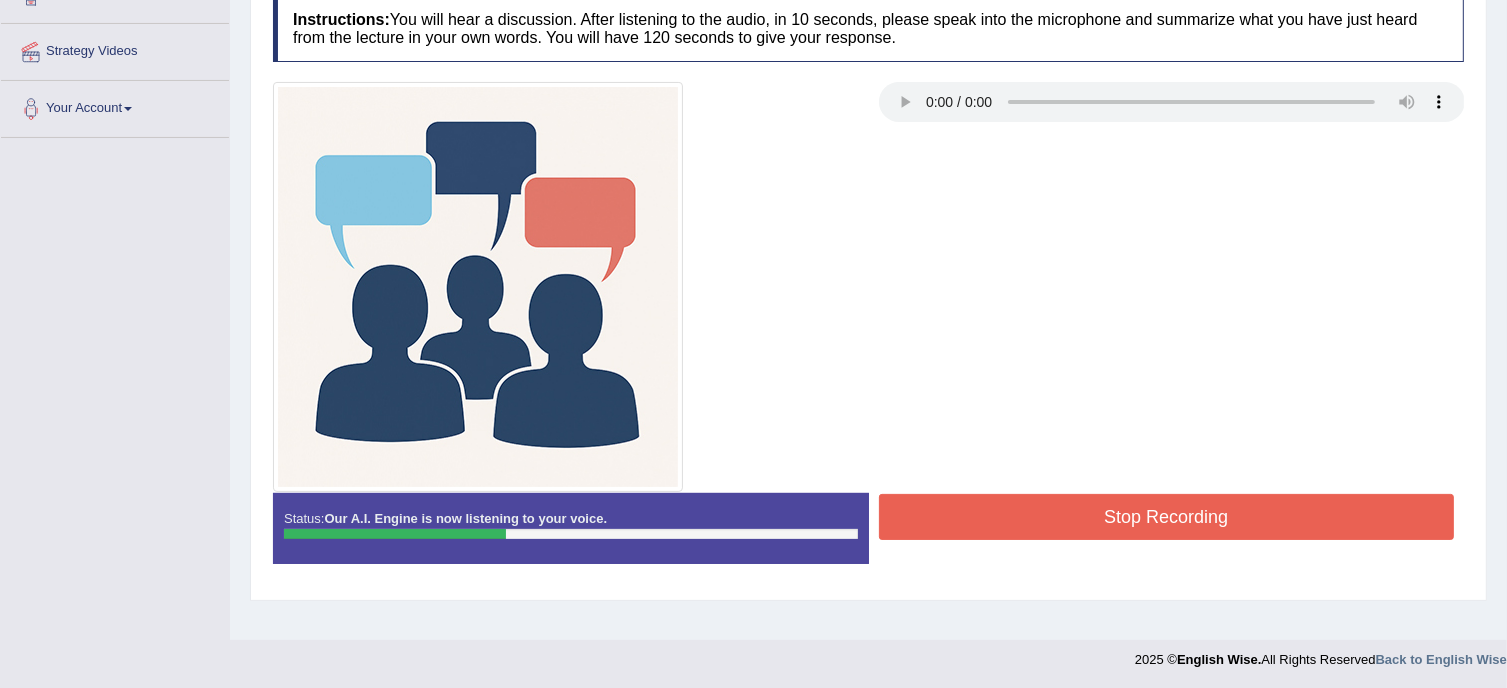 scroll, scrollTop: 362, scrollLeft: 0, axis: vertical 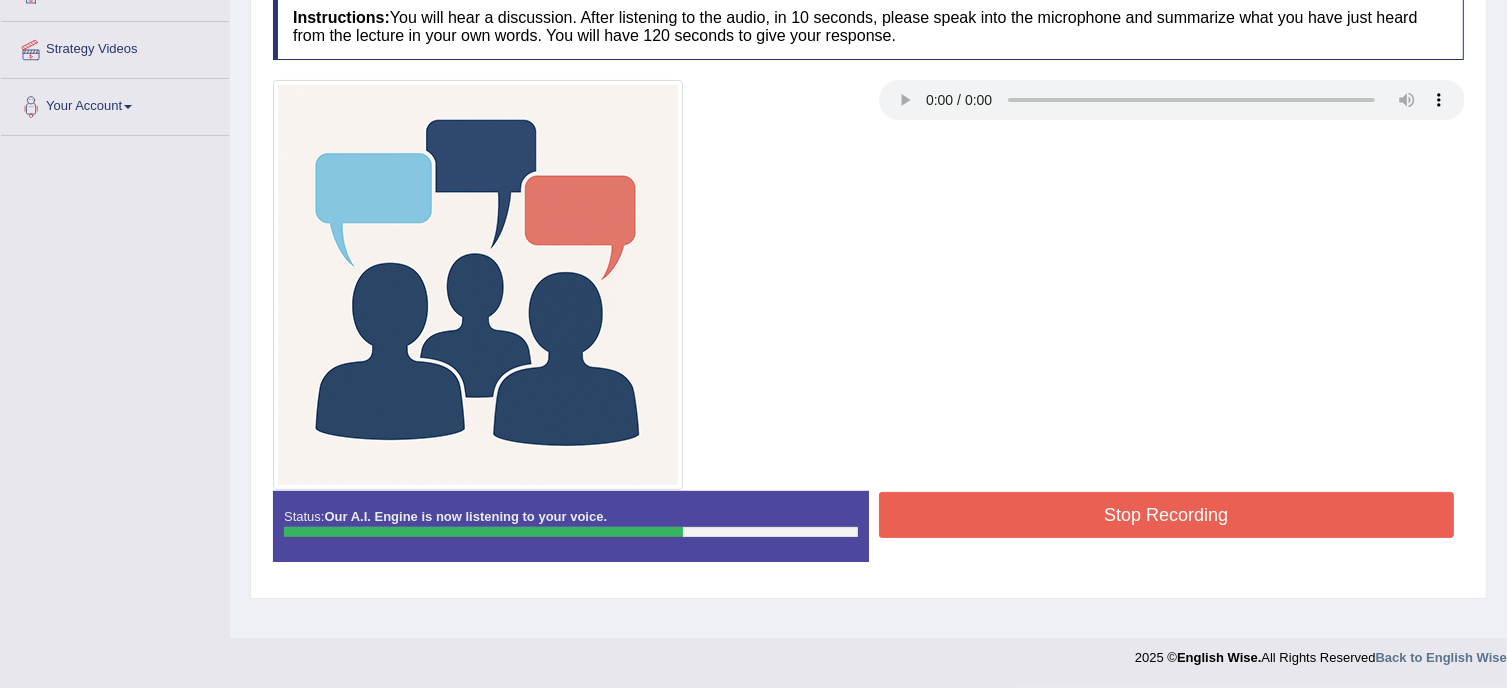 click on "Stop Recording" at bounding box center [1167, 515] 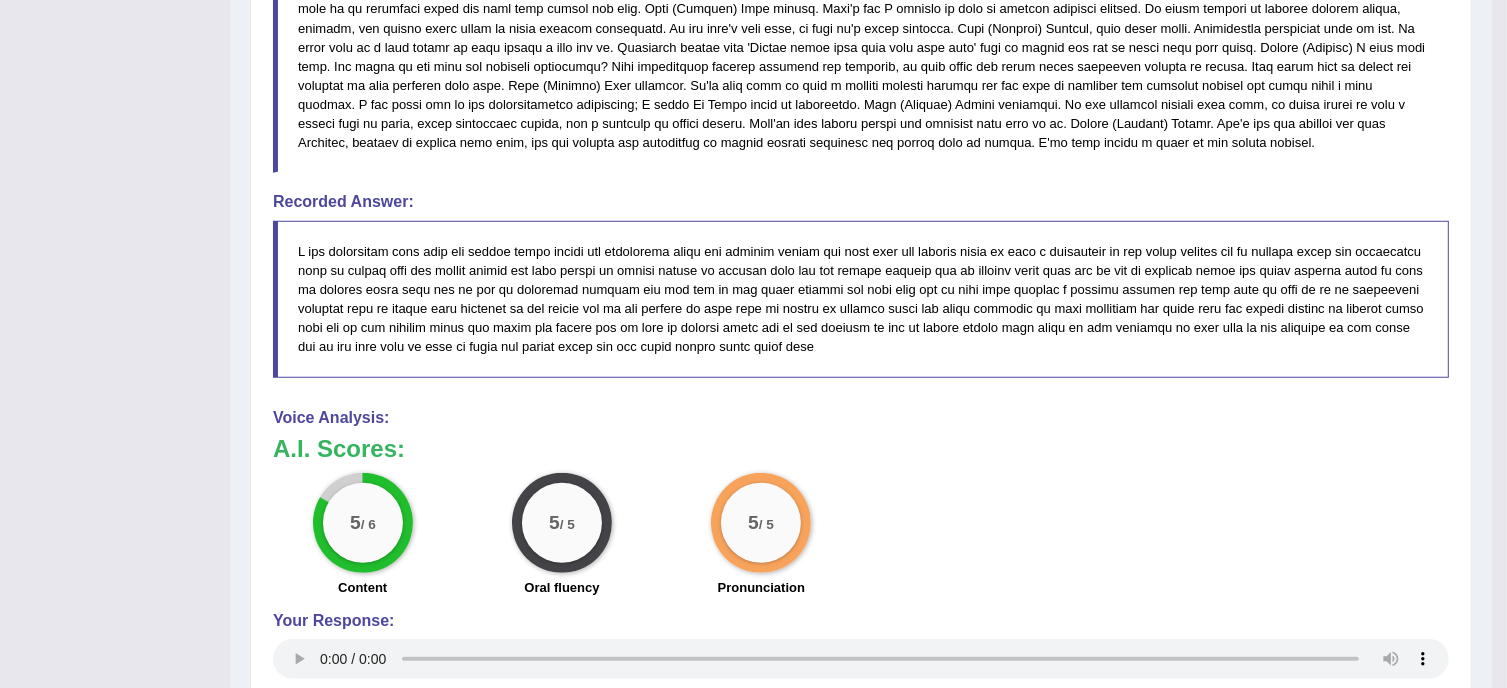scroll, scrollTop: 1002, scrollLeft: 0, axis: vertical 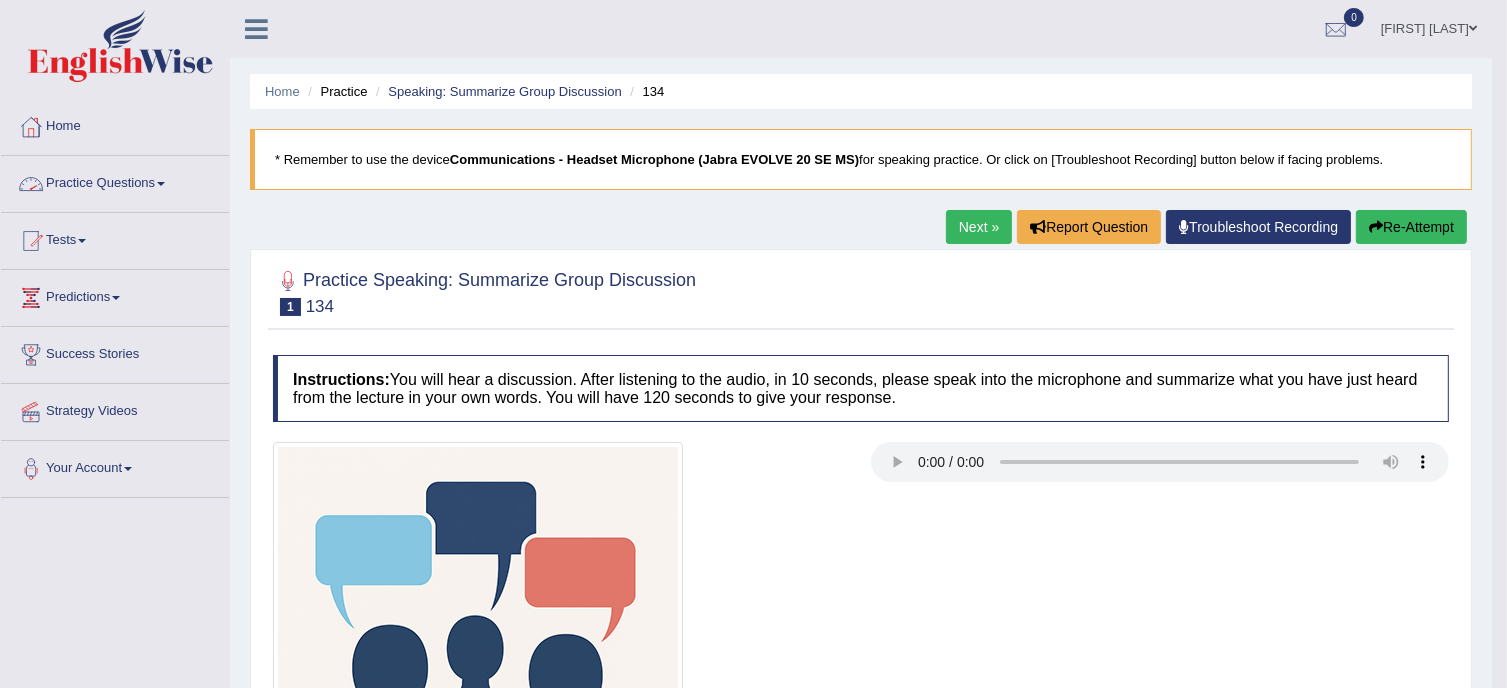 click on "Practice Questions" at bounding box center [115, 181] 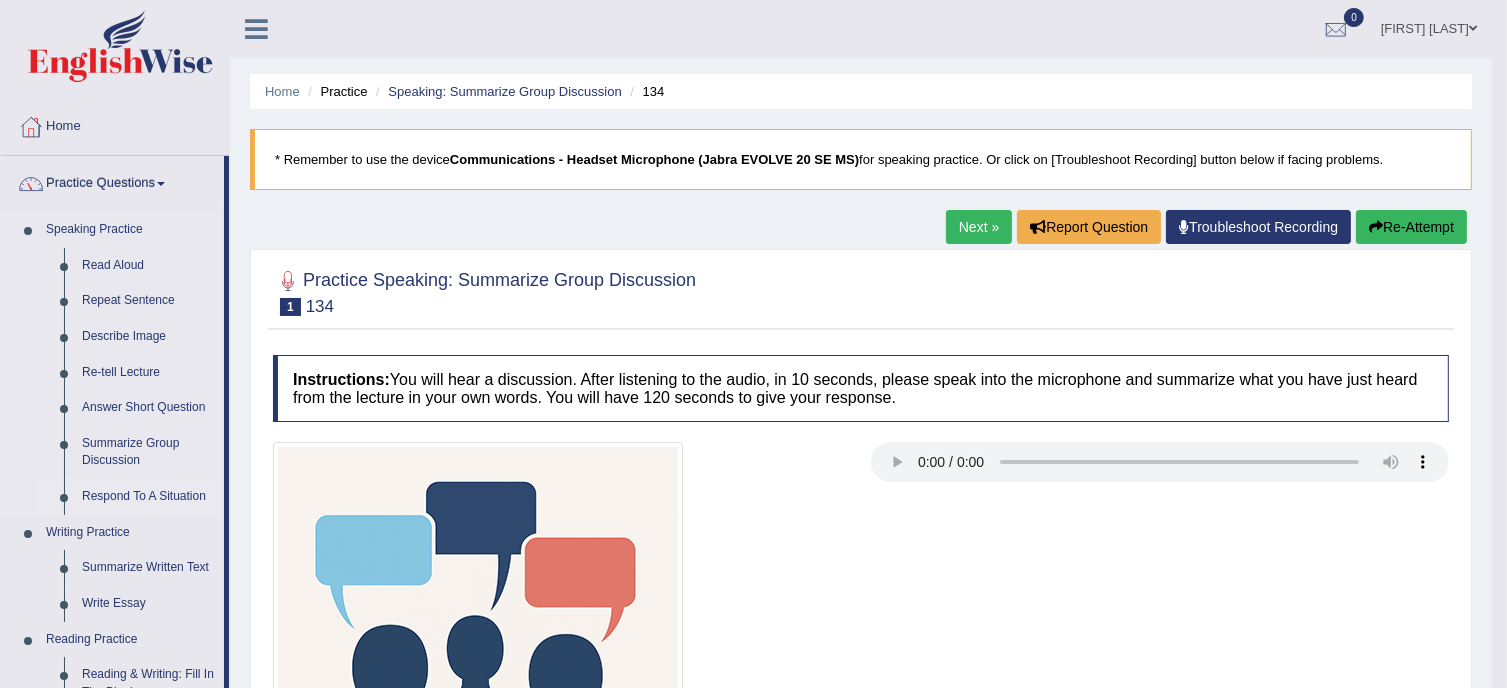 click on "Respond To A Situation" at bounding box center (148, 497) 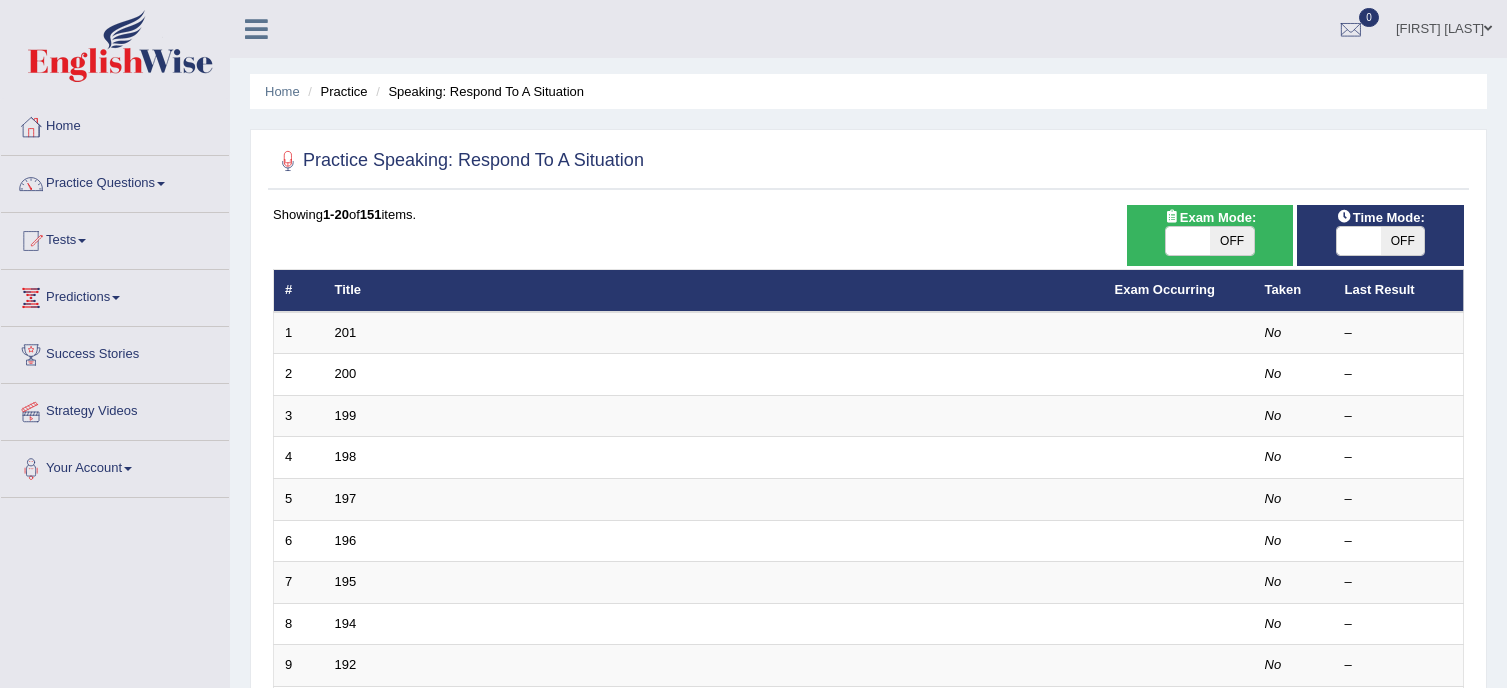 scroll, scrollTop: 0, scrollLeft: 0, axis: both 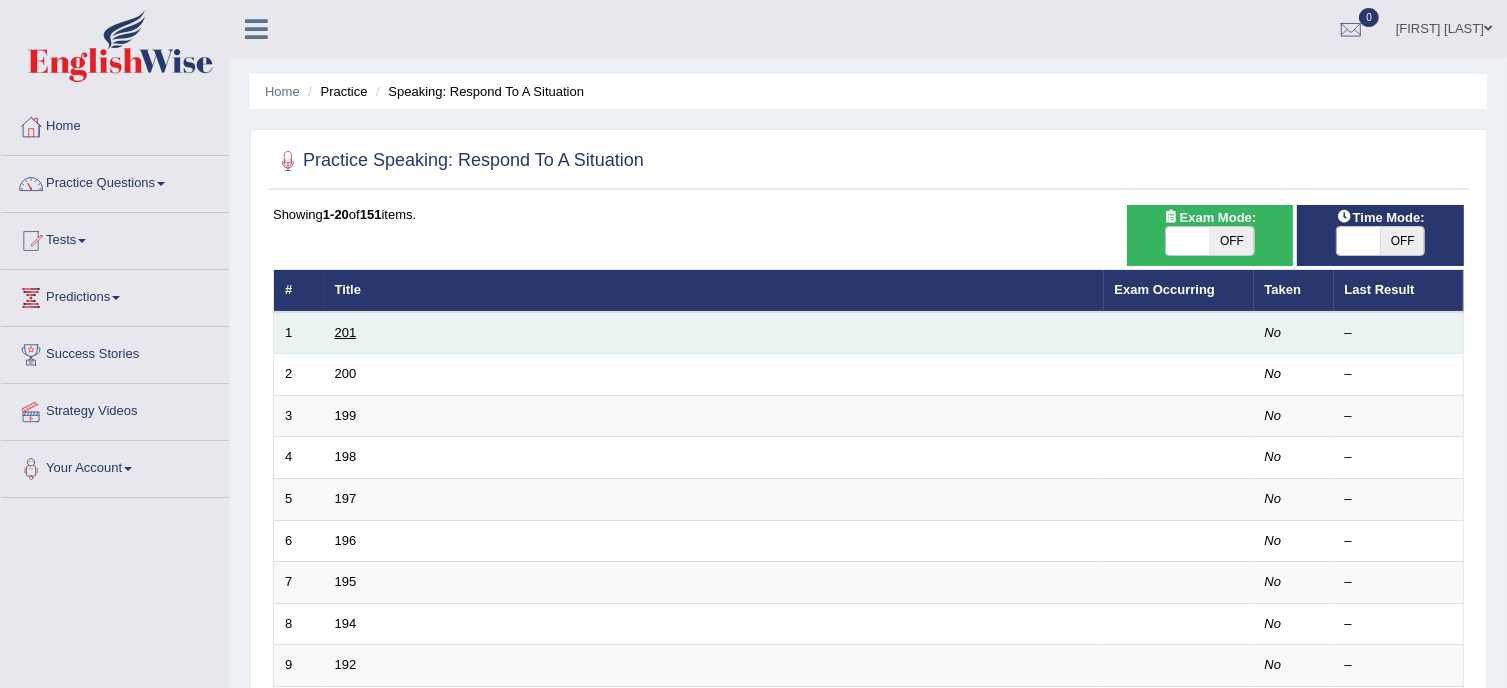 click on "201" at bounding box center [346, 332] 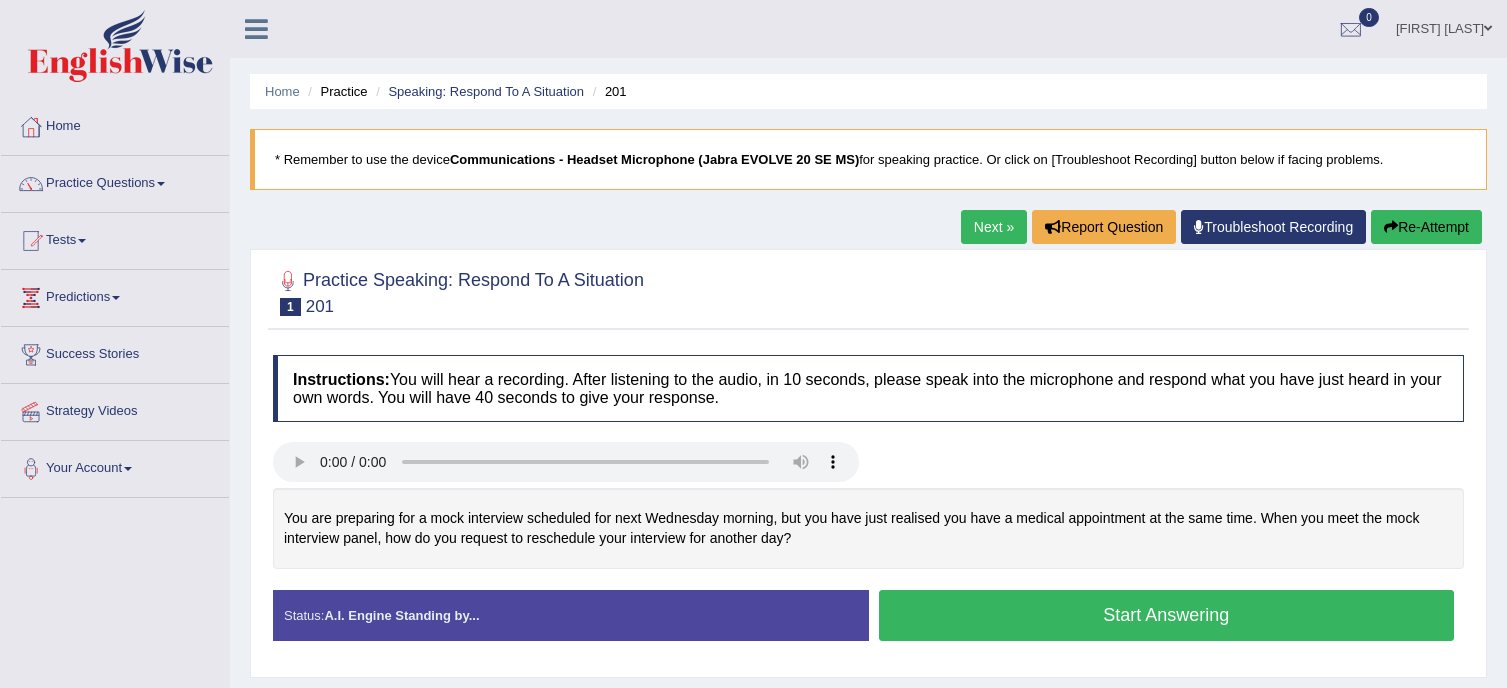 scroll, scrollTop: 0, scrollLeft: 0, axis: both 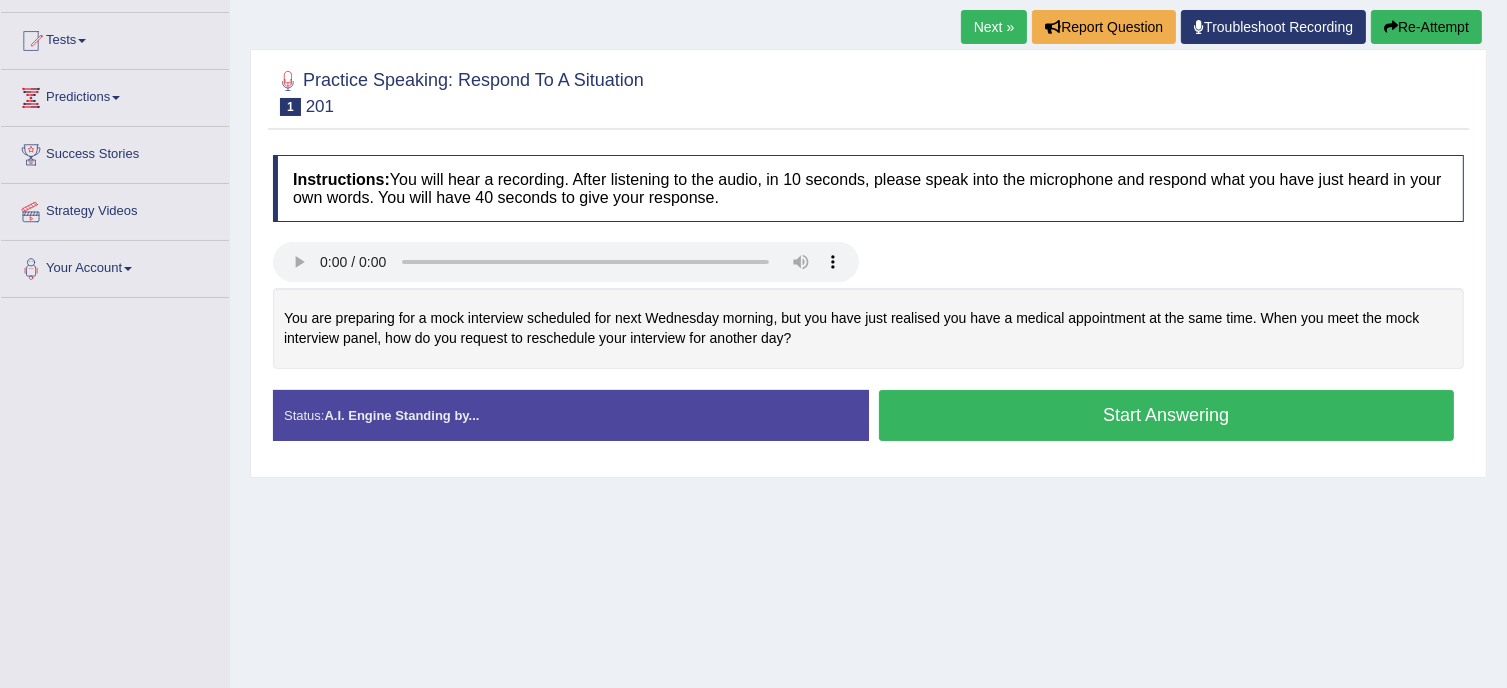 click on "Start Answering" at bounding box center (1167, 415) 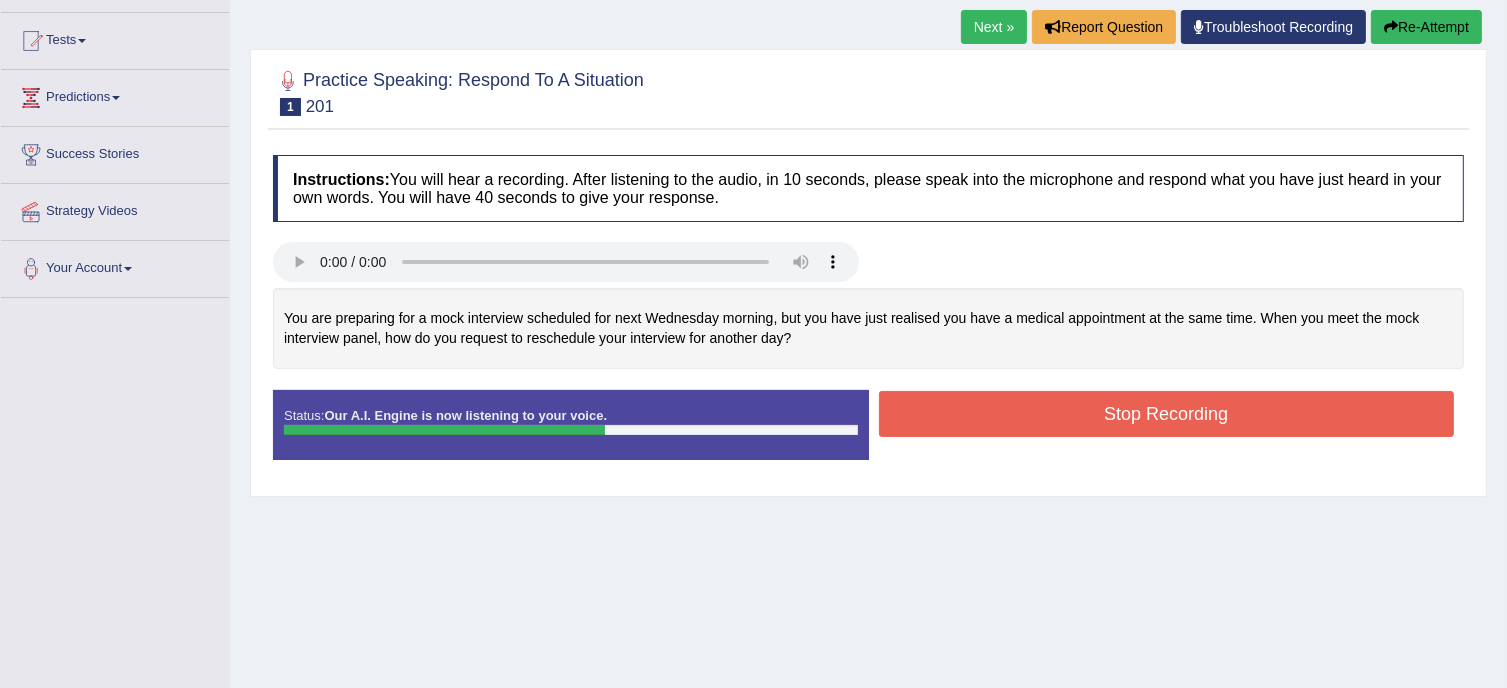 click on "Stop Recording" at bounding box center (1167, 414) 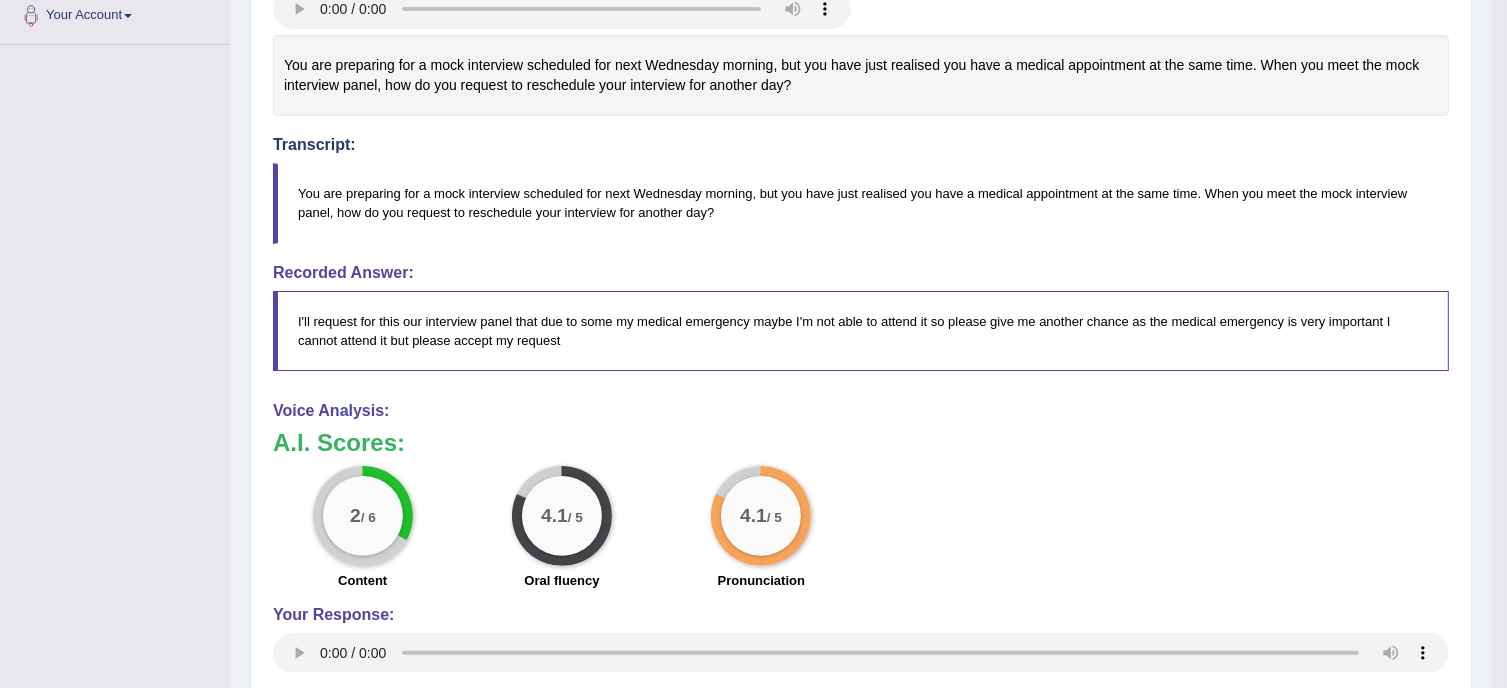 scroll, scrollTop: 506, scrollLeft: 0, axis: vertical 